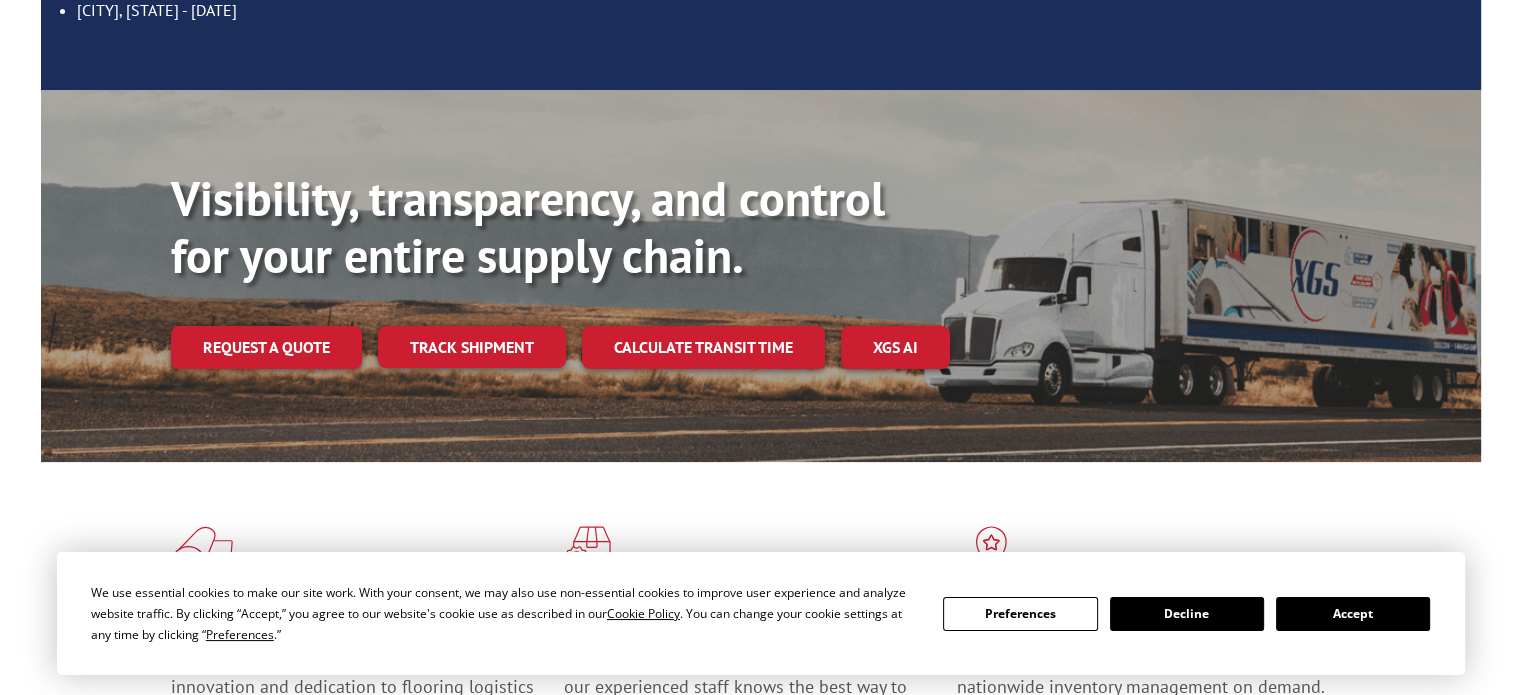 scroll, scrollTop: 526, scrollLeft: 0, axis: vertical 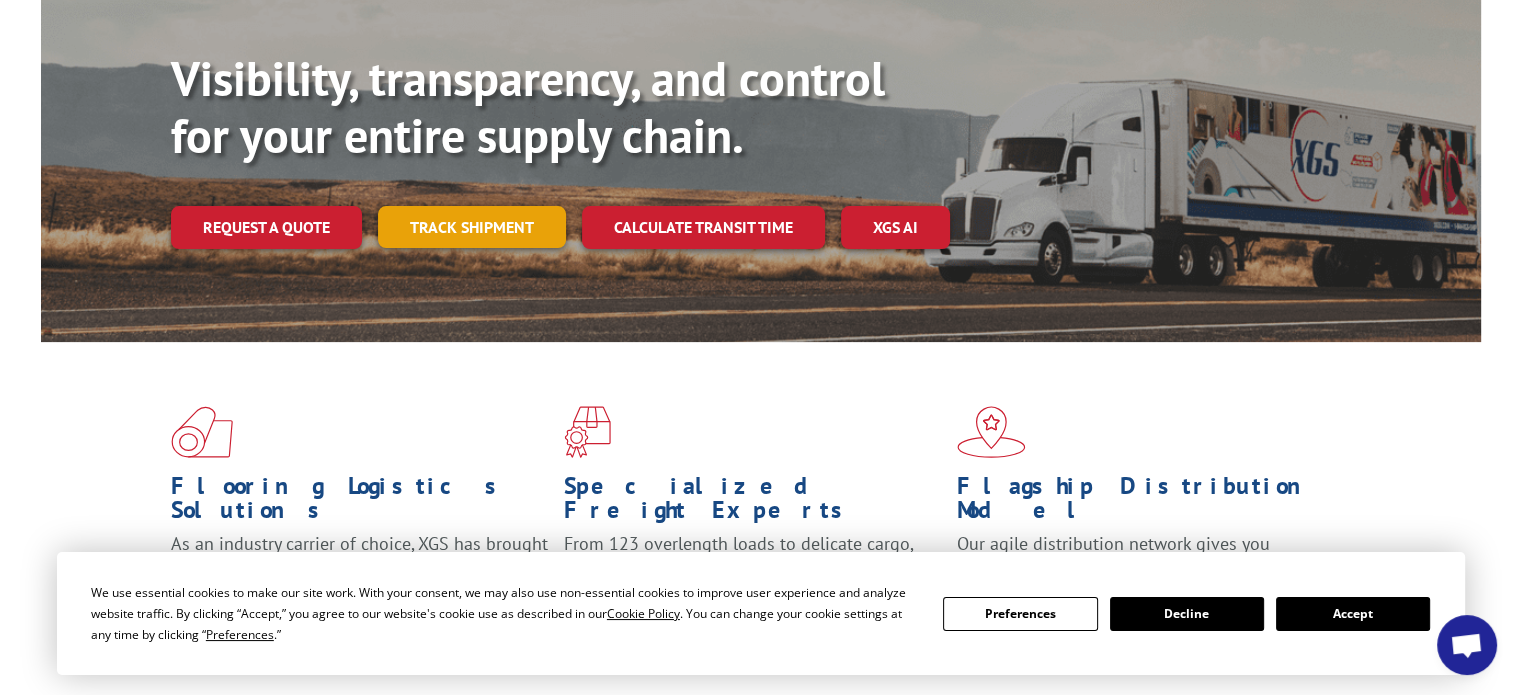 click on "Track shipment" at bounding box center (472, 227) 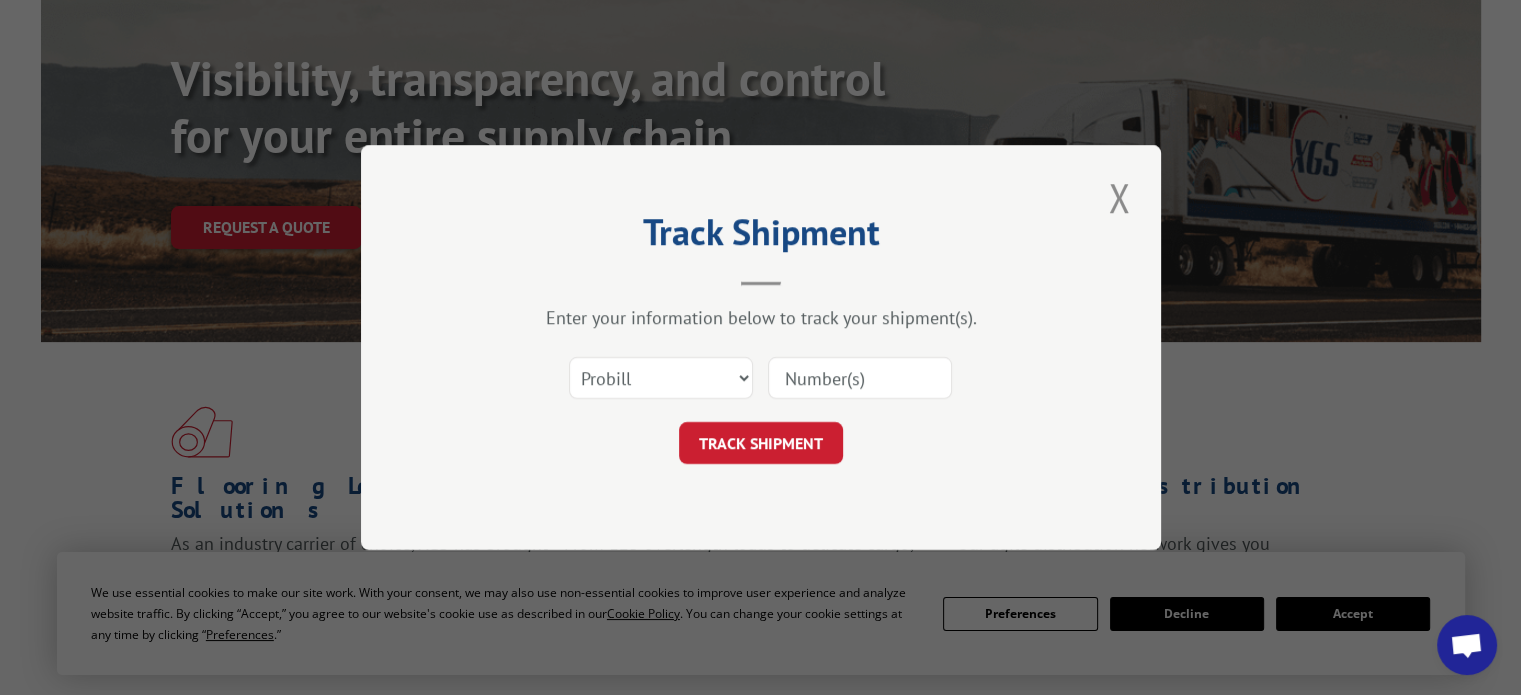 click at bounding box center [860, 378] 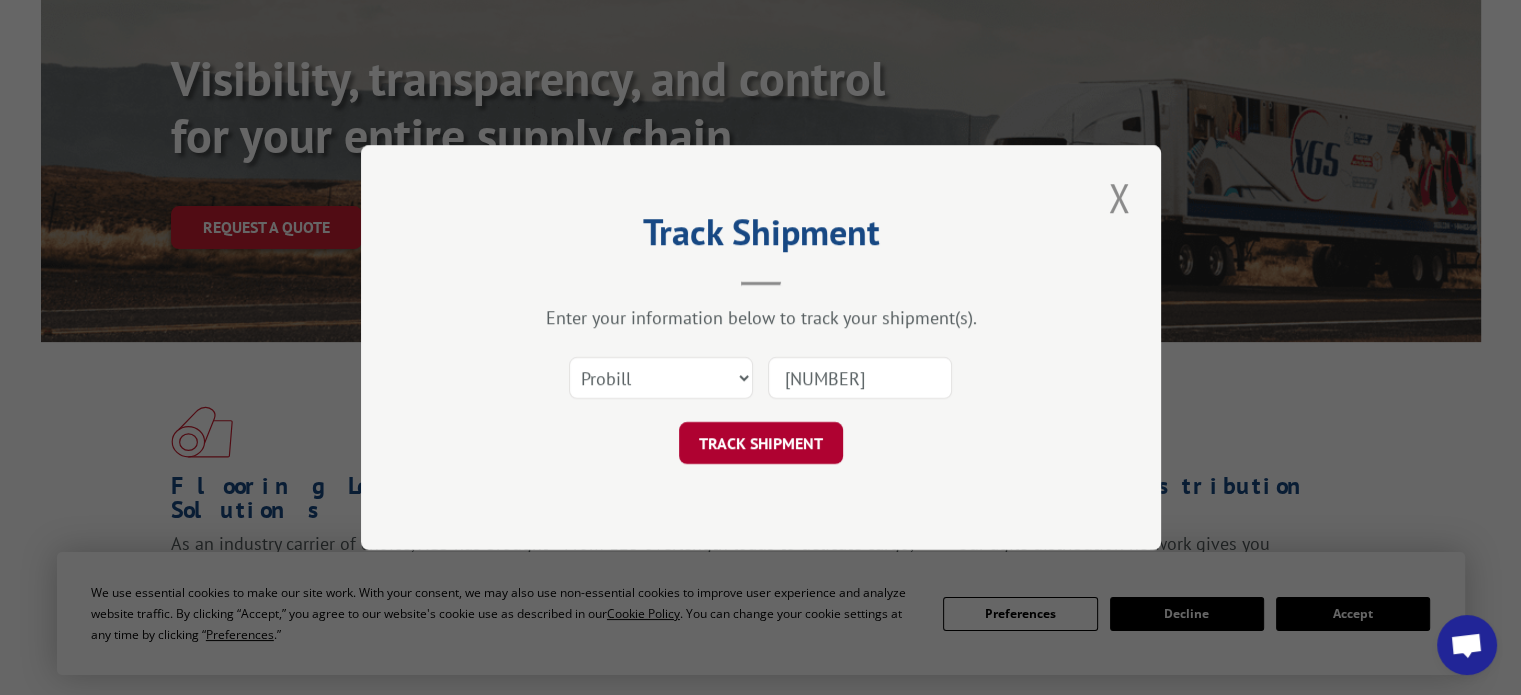 type on "[NUMBER]" 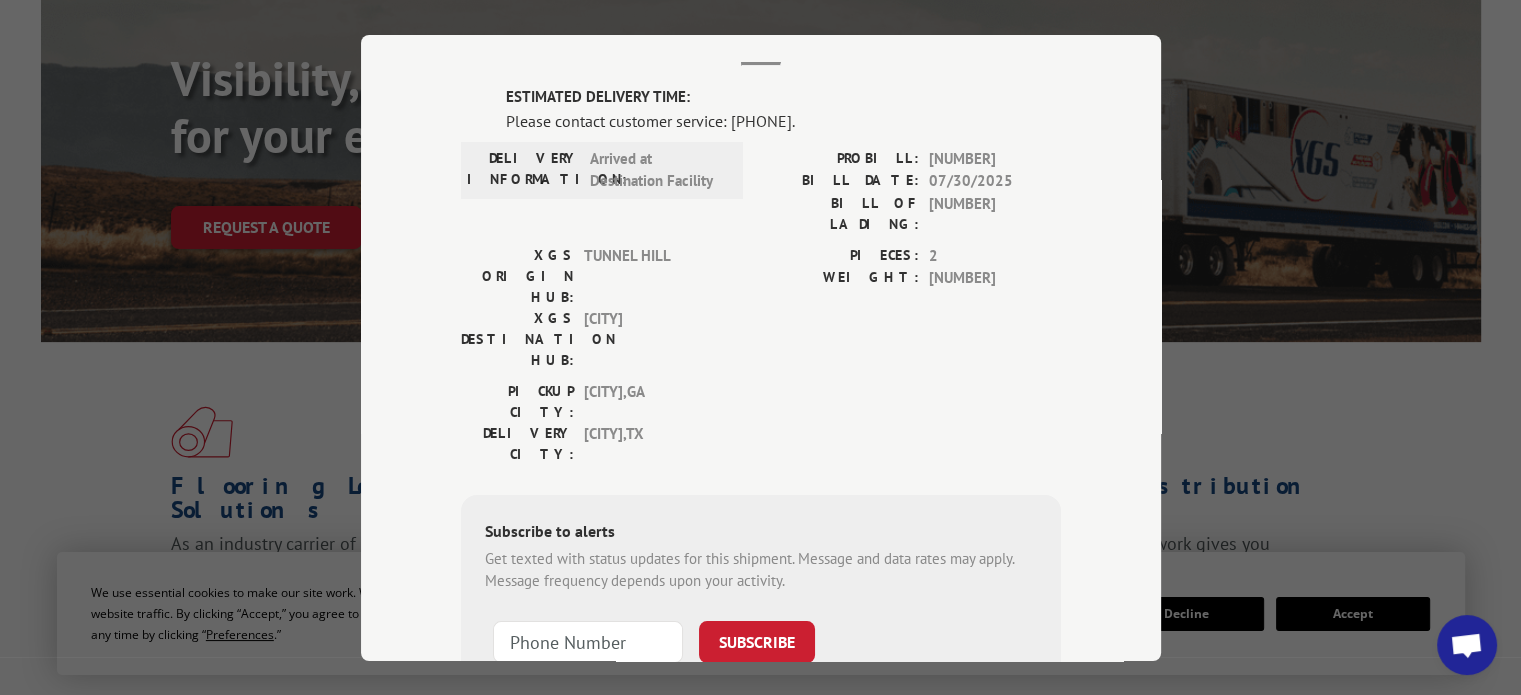 scroll, scrollTop: 0, scrollLeft: 0, axis: both 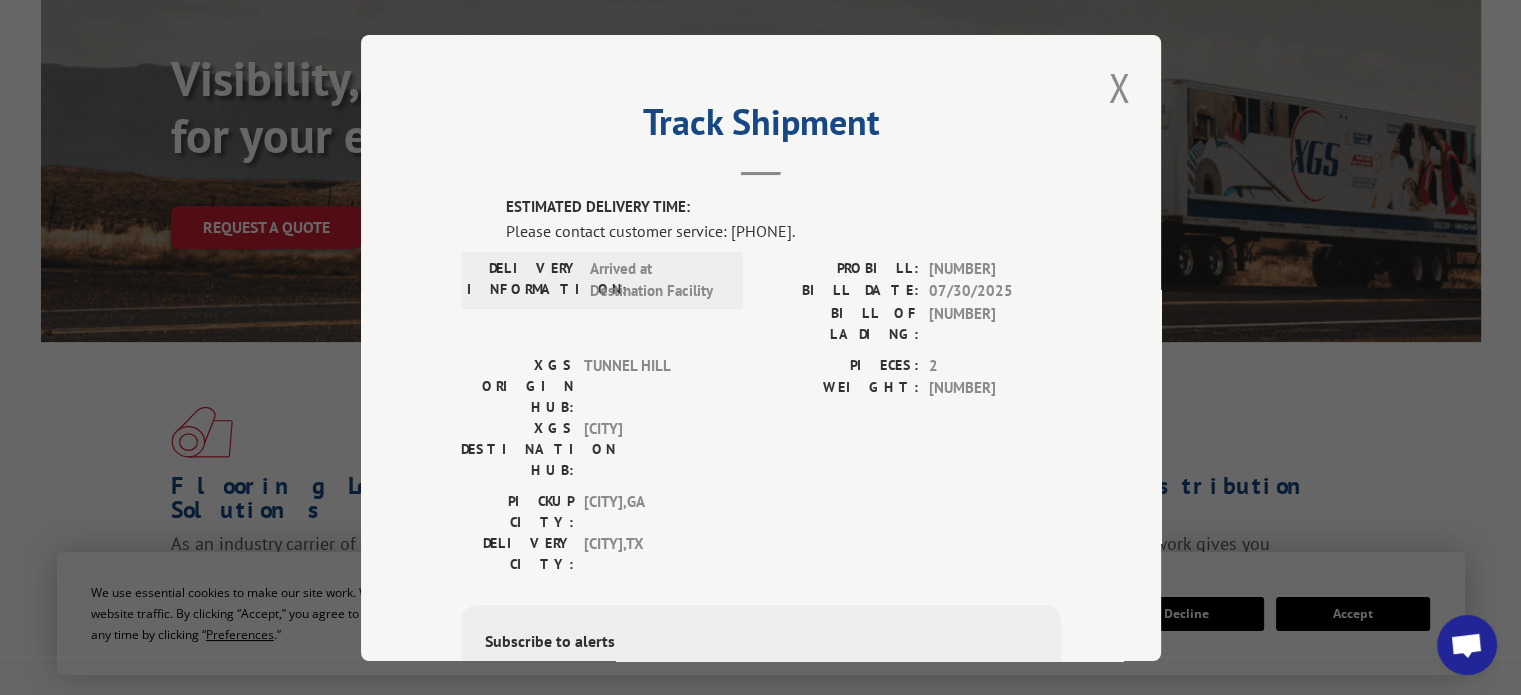 click on "Please contact customer service: [PHONE]." at bounding box center [783, 230] 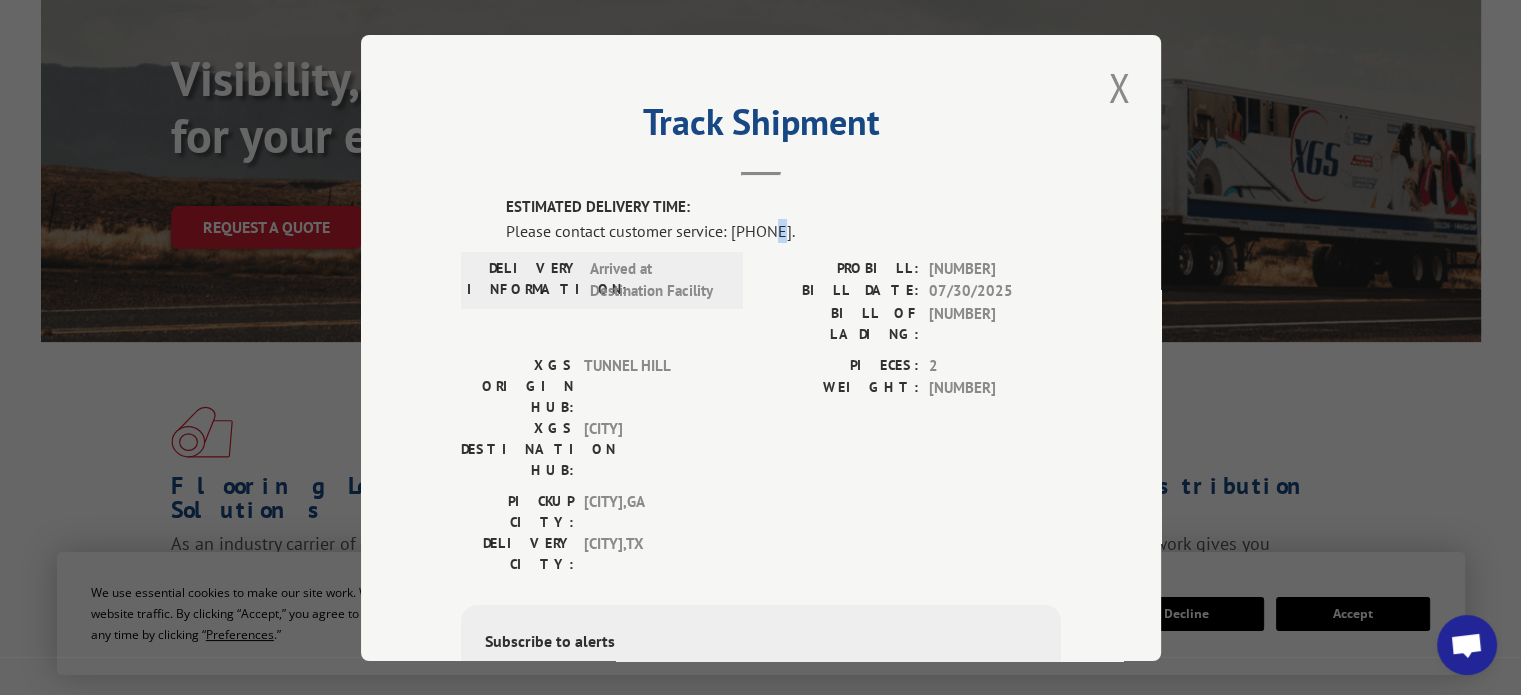click on "Please contact customer service: [PHONE]." at bounding box center (783, 230) 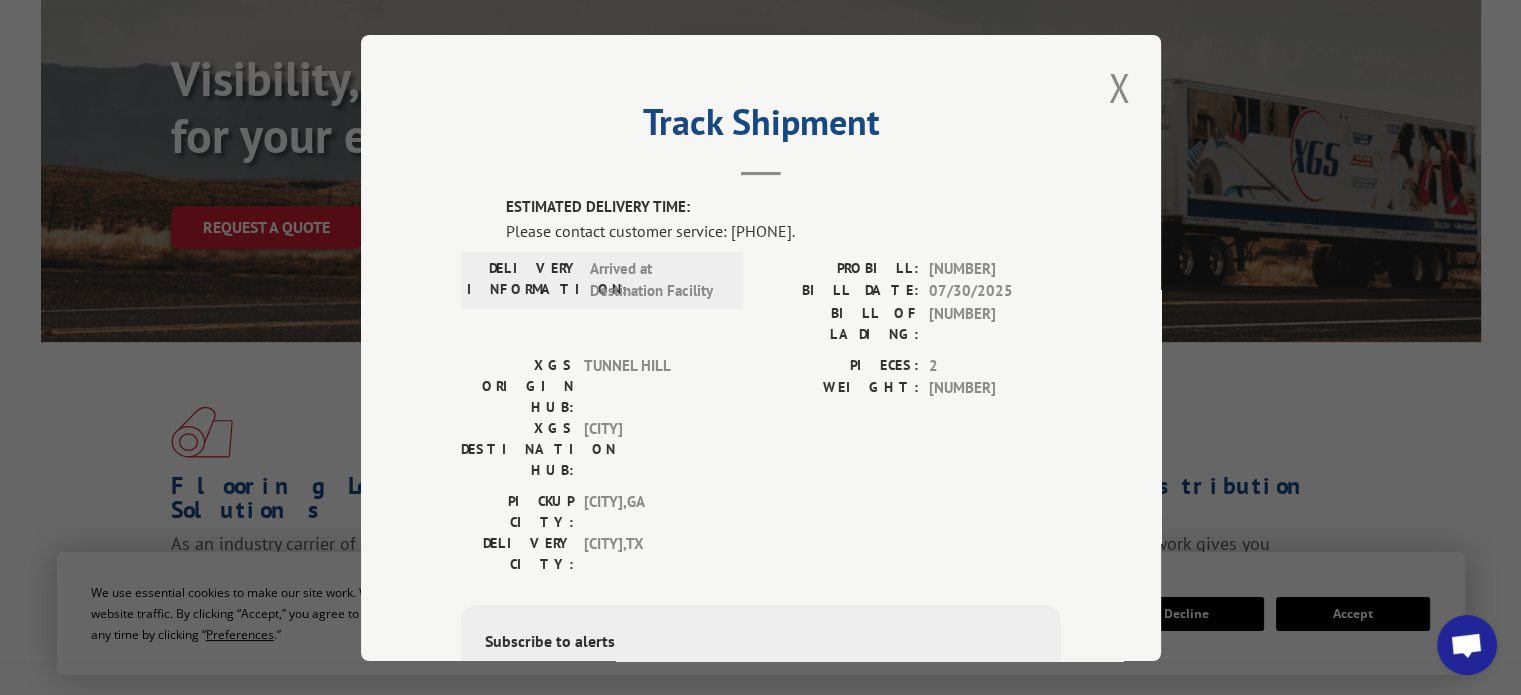 click on "Please contact customer service: [PHONE]." at bounding box center [783, 230] 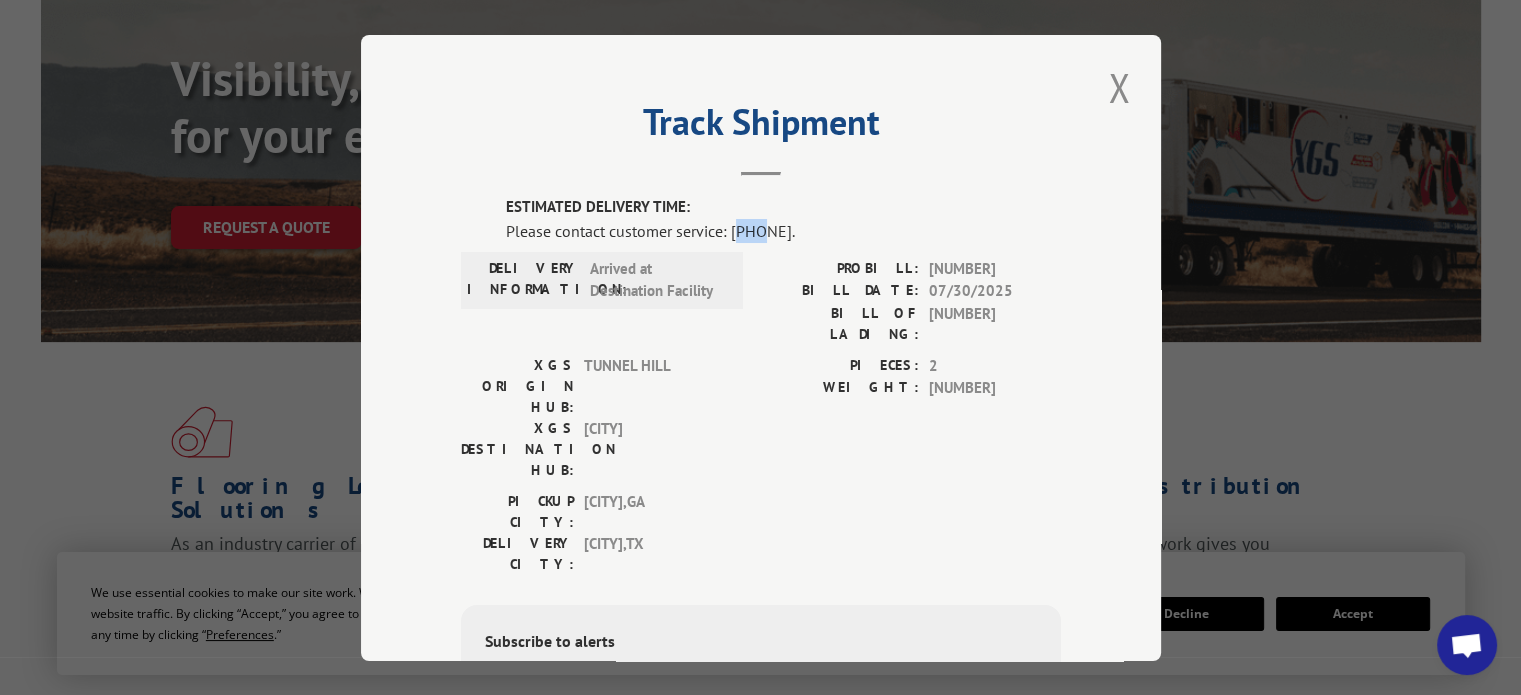 click on "Please contact customer service: [PHONE]." at bounding box center (783, 230) 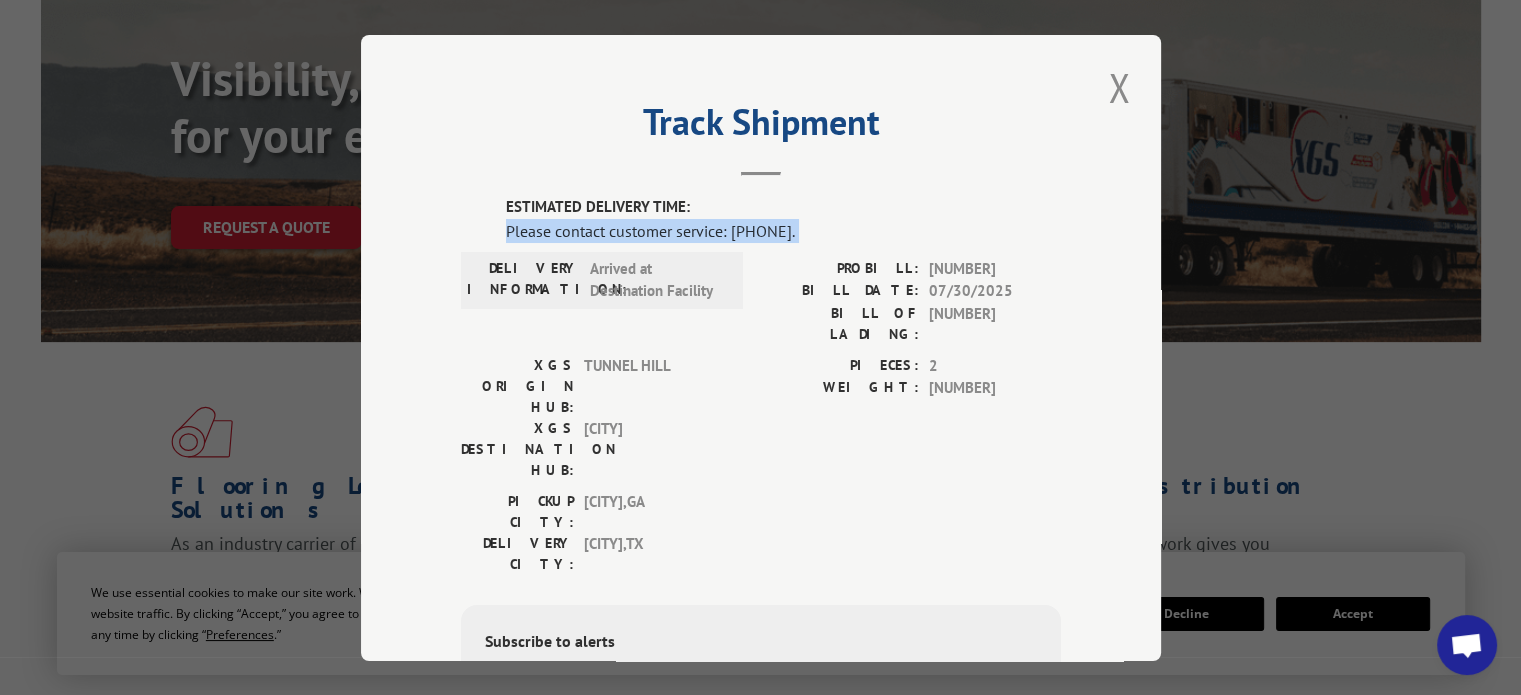 click on "Please contact customer service: [PHONE]." at bounding box center [783, 230] 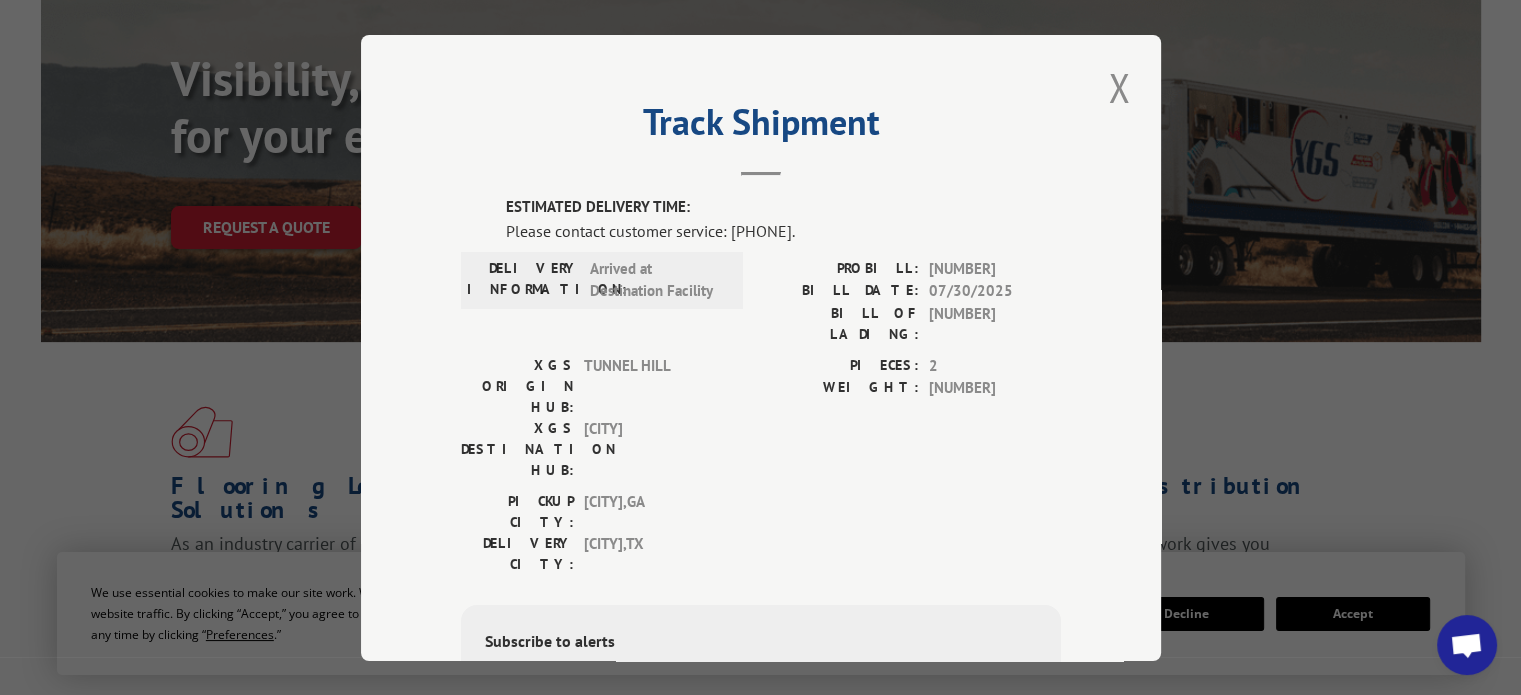 click on "[NUMBER]" at bounding box center [995, 388] 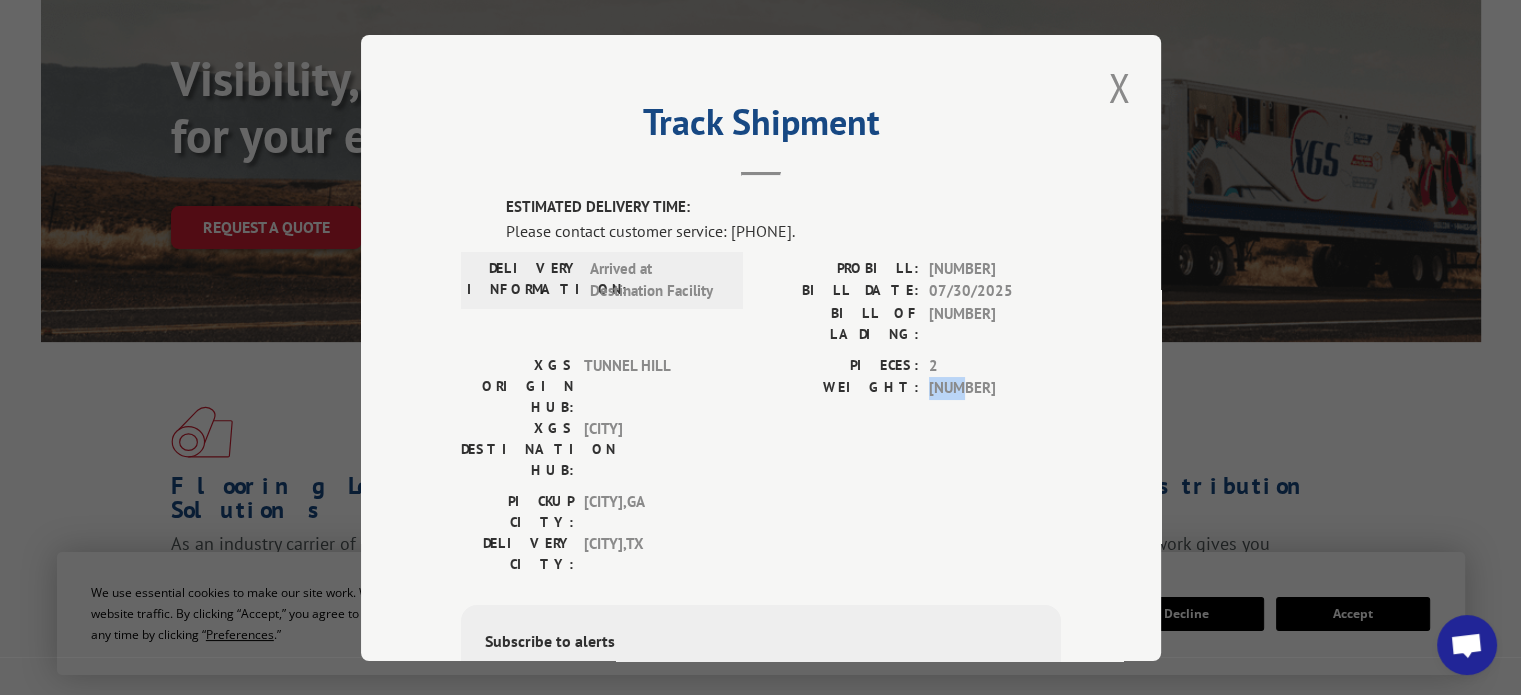 click on "[NUMBER]" at bounding box center (995, 388) 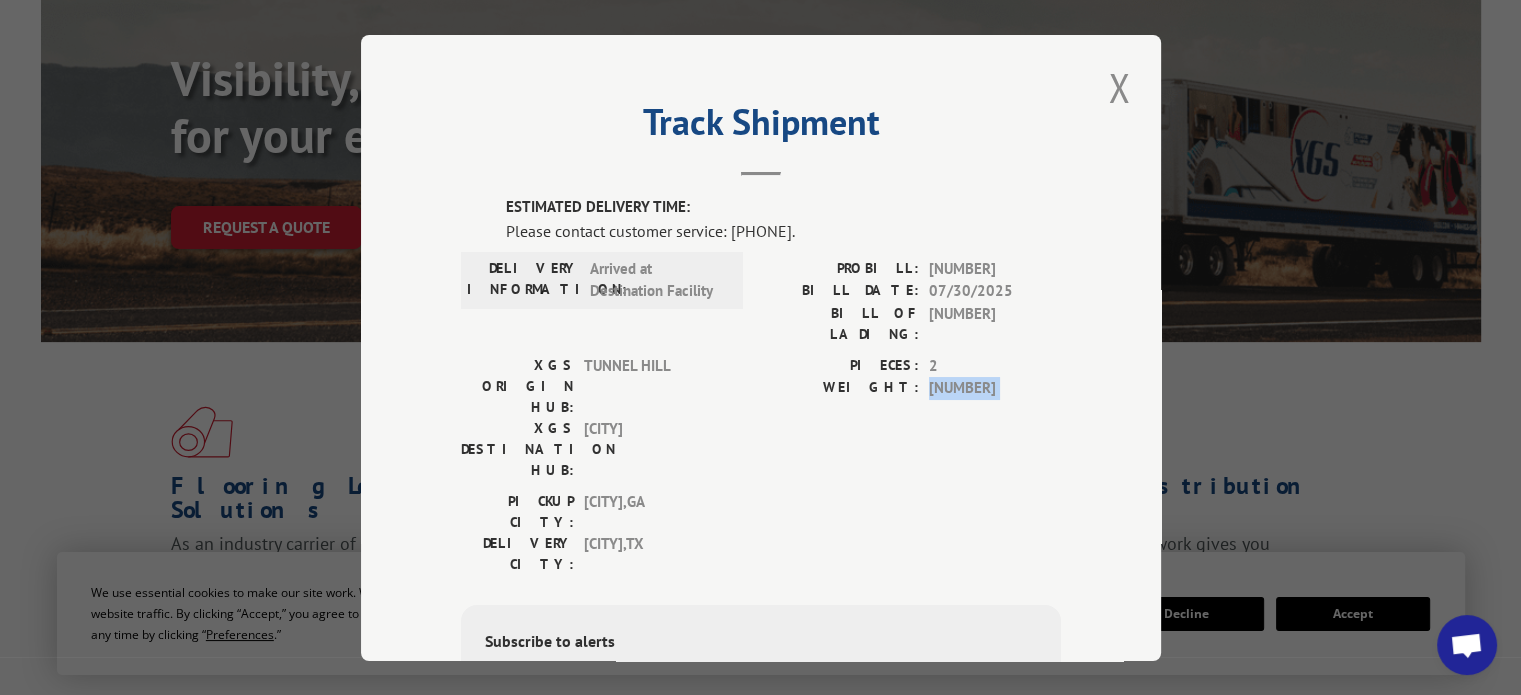 click on "[NUMBER]" at bounding box center (995, 388) 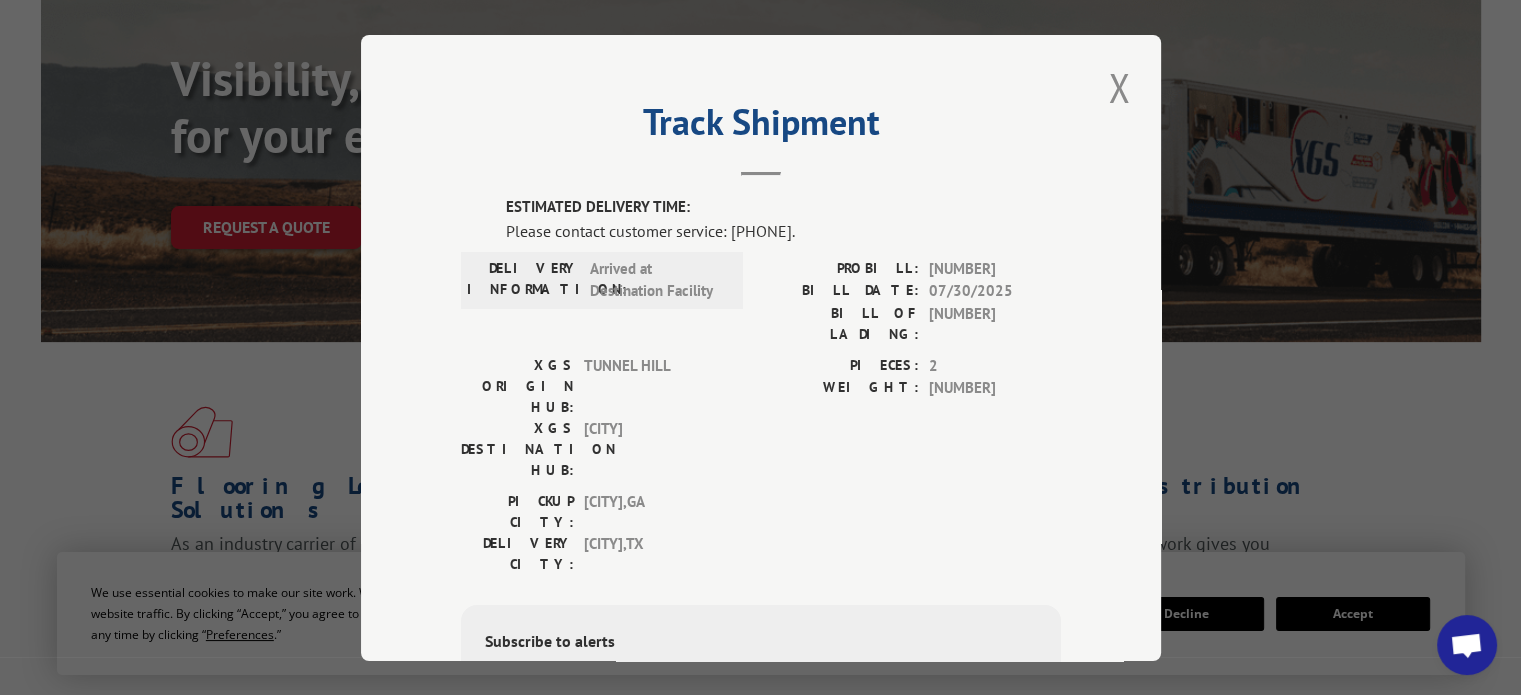 click on "[NUMBER]" at bounding box center (995, 323) 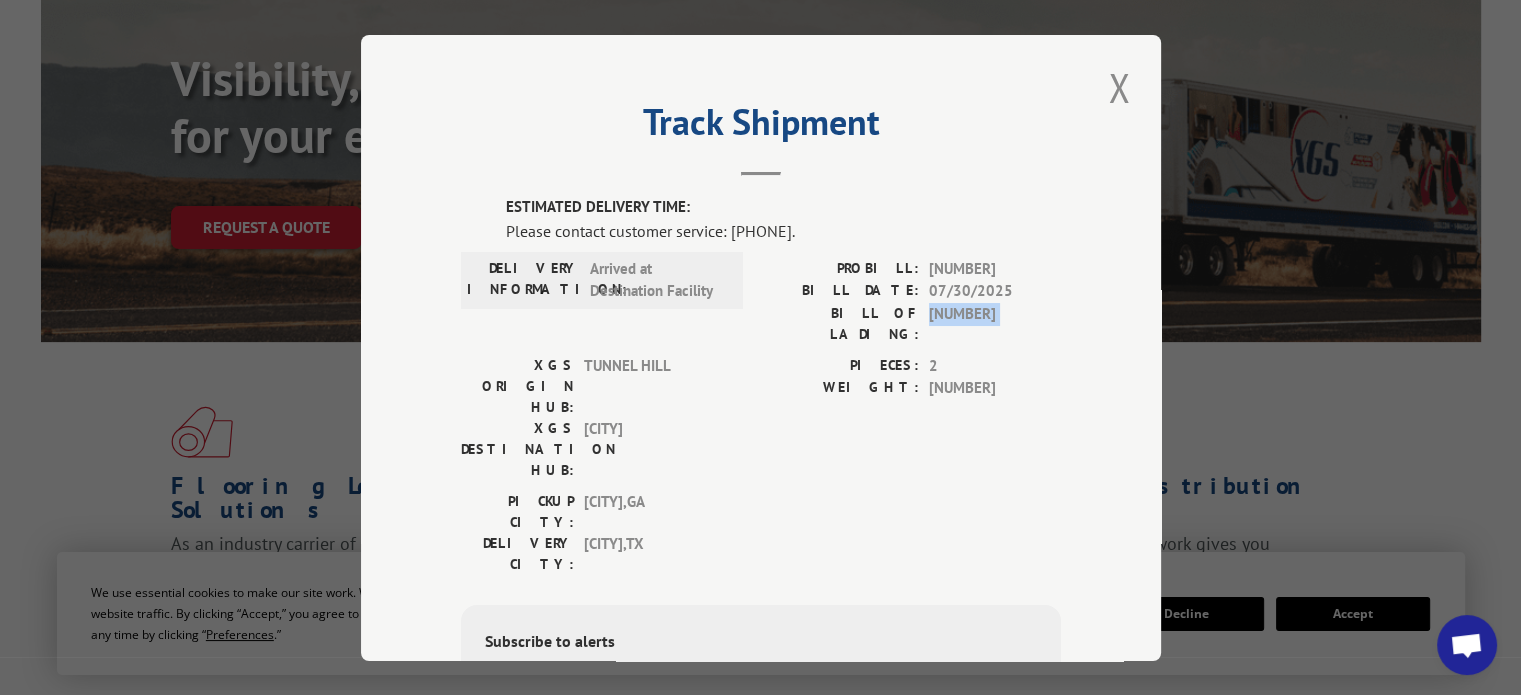 click on "[NUMBER]" at bounding box center [995, 323] 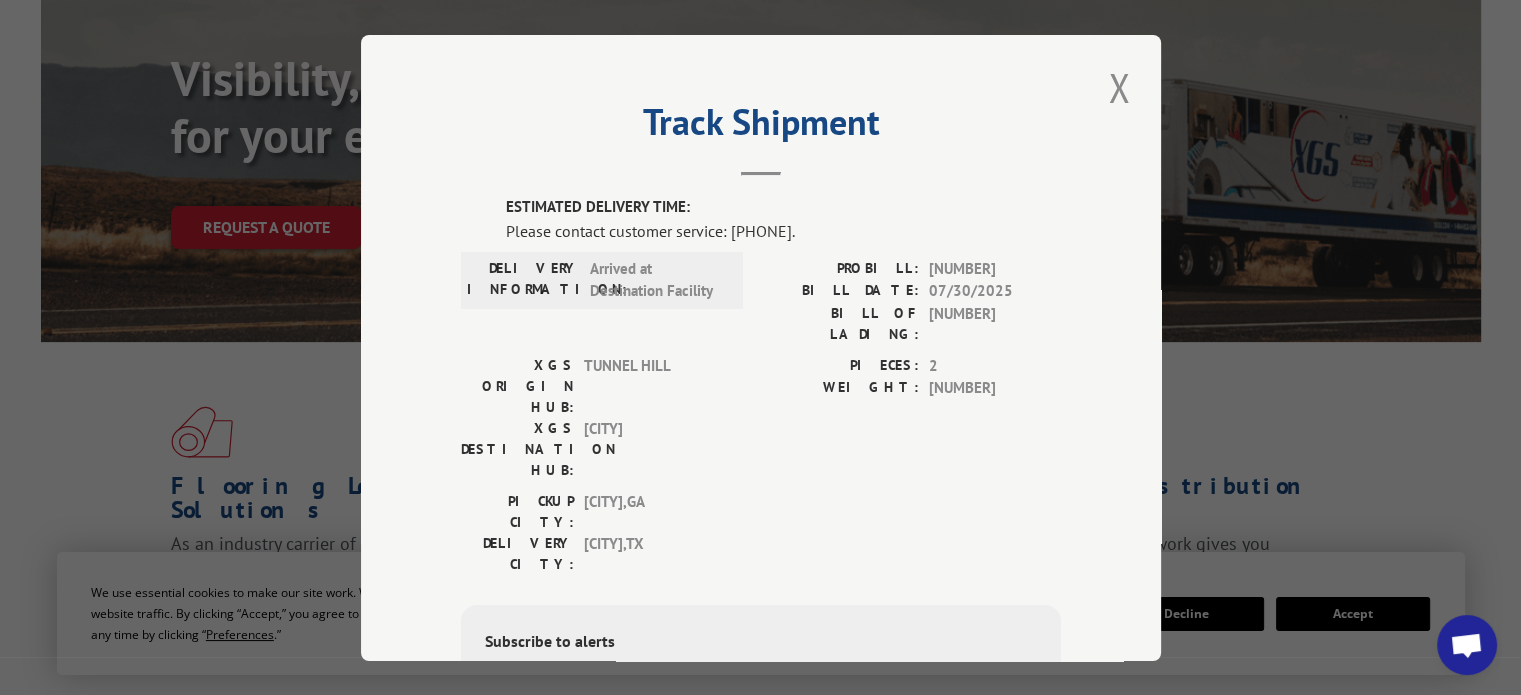 click on "[NUMBER]" at bounding box center [995, 268] 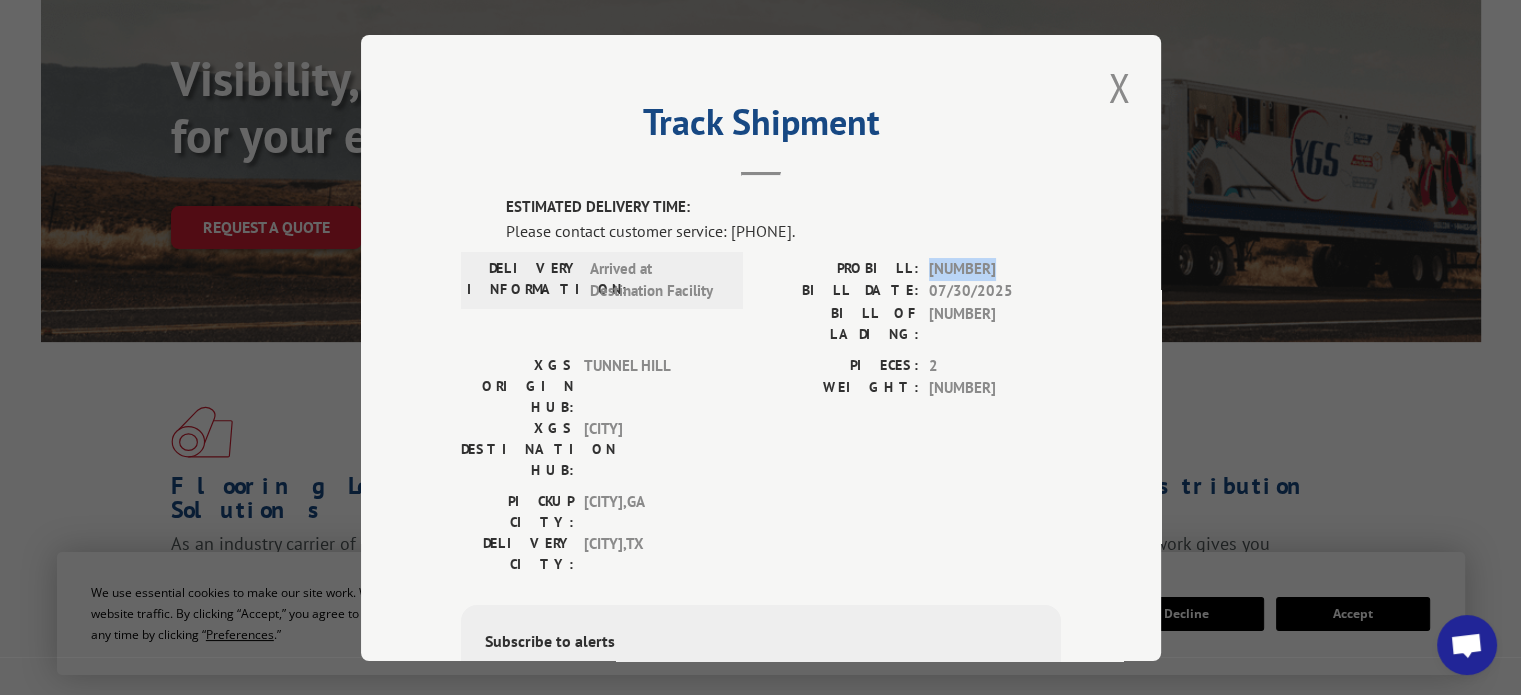 click on "[NUMBER]" at bounding box center [995, 268] 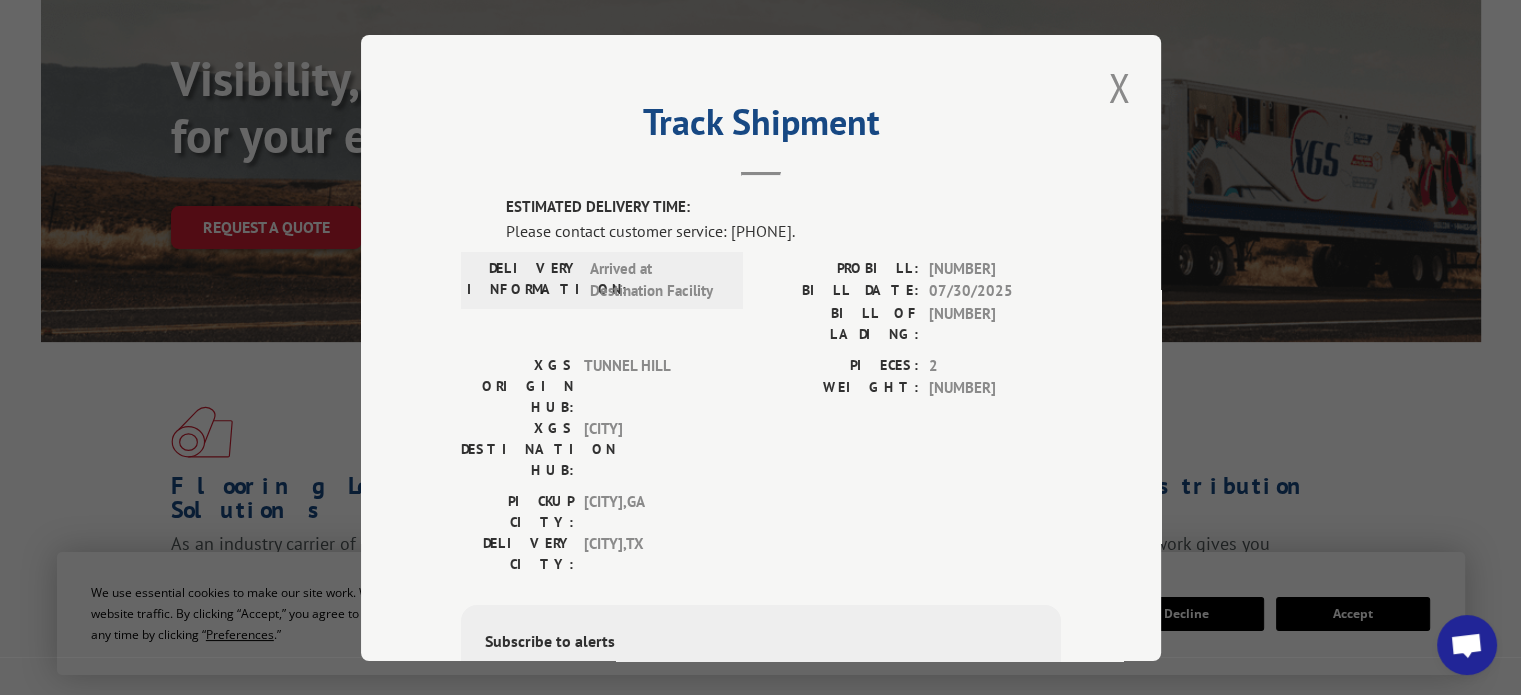 click on "07/30/2025" at bounding box center [995, 291] 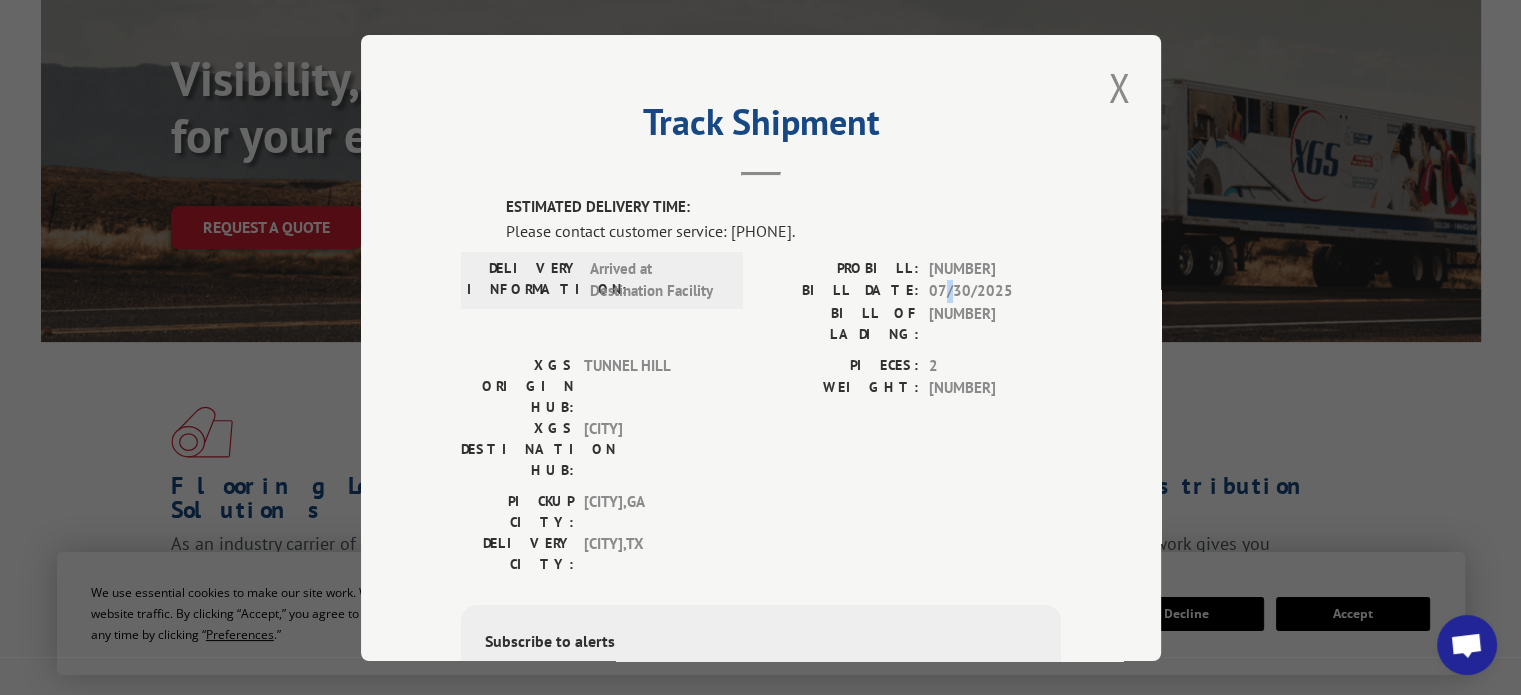 click on "07/30/2025" at bounding box center (995, 291) 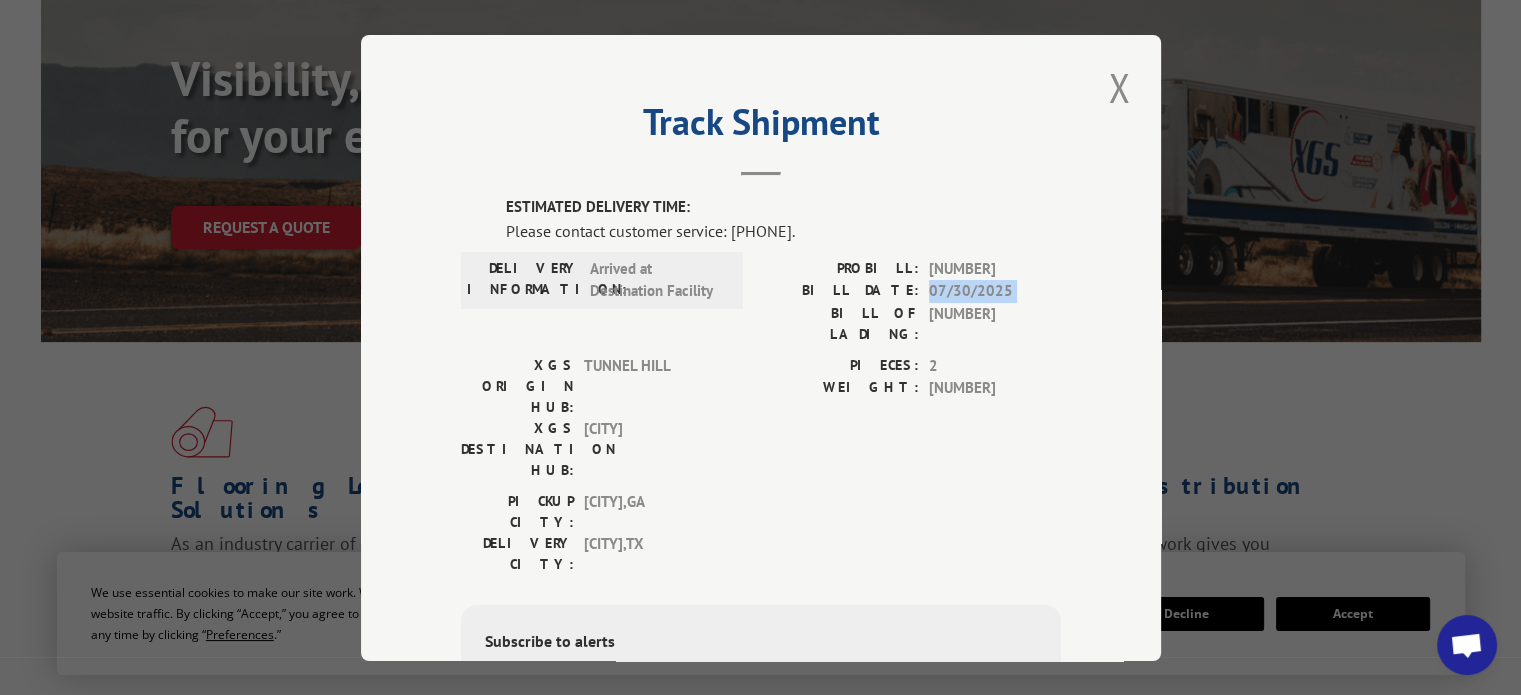 click on "07/30/2025" at bounding box center (995, 291) 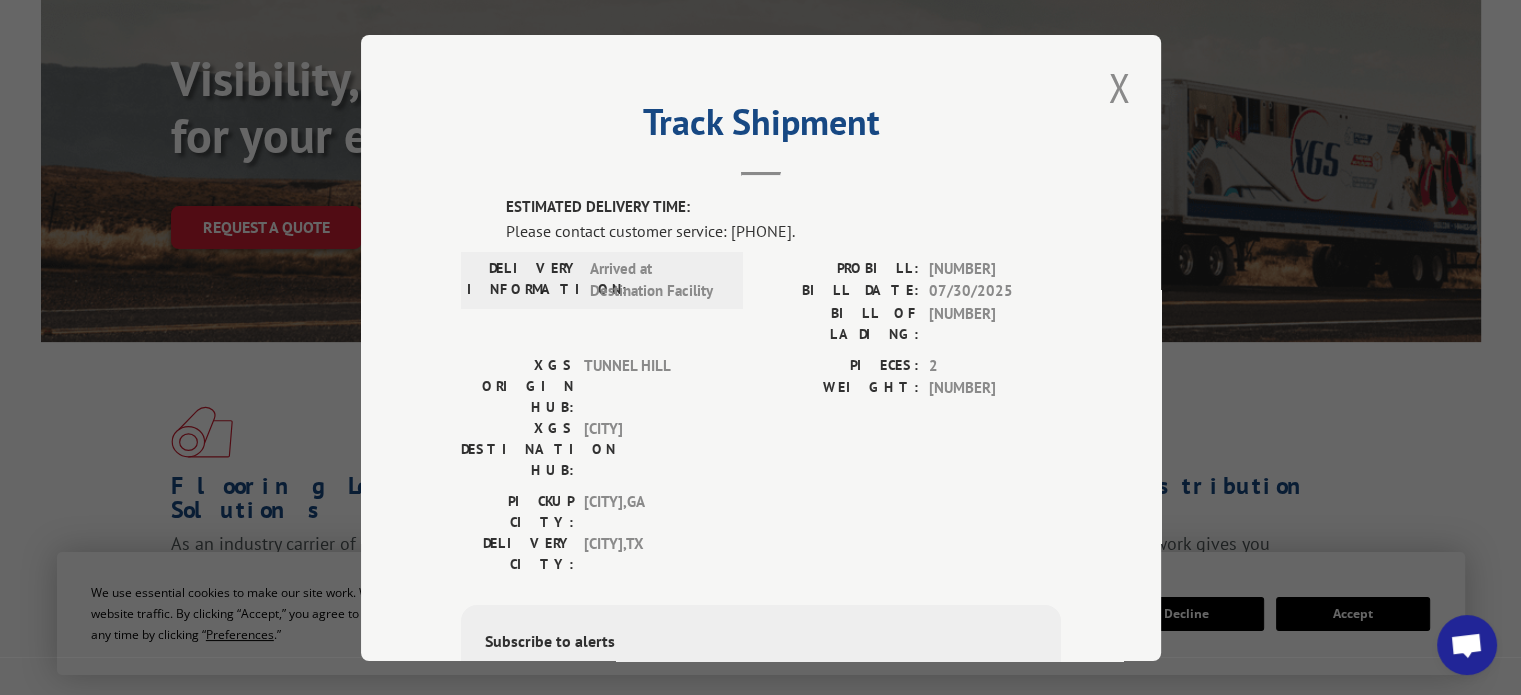 click on "[NUMBER]" at bounding box center (995, 268) 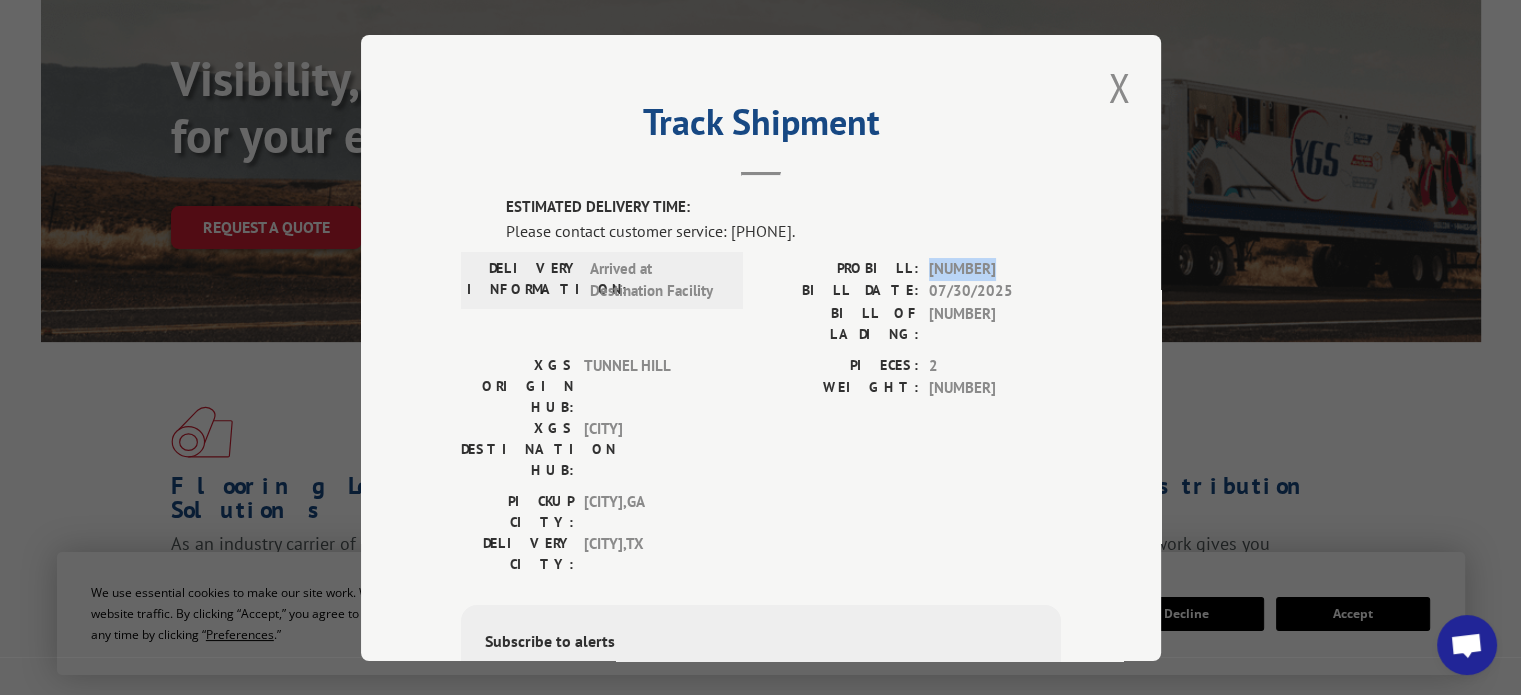 click on "[NUMBER]" at bounding box center (995, 268) 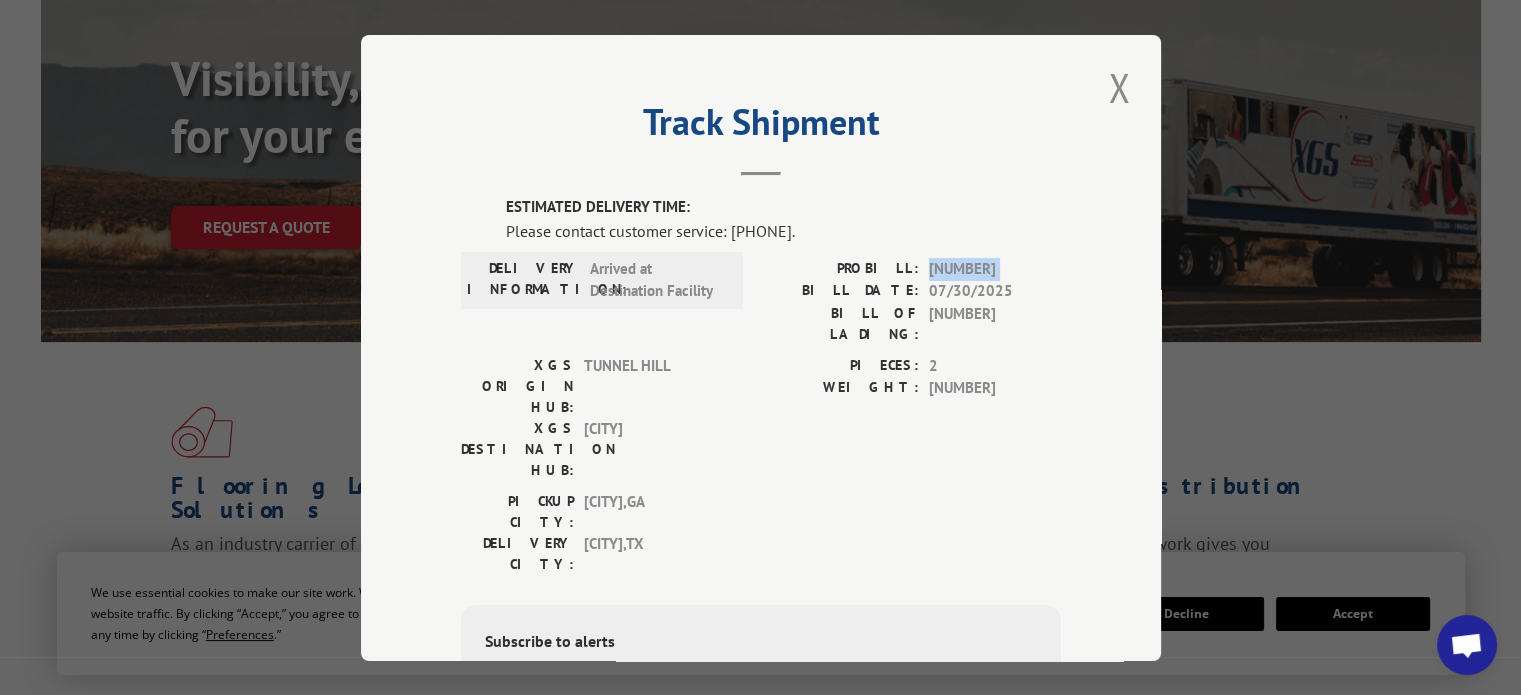 click on "[NUMBER]" at bounding box center [995, 268] 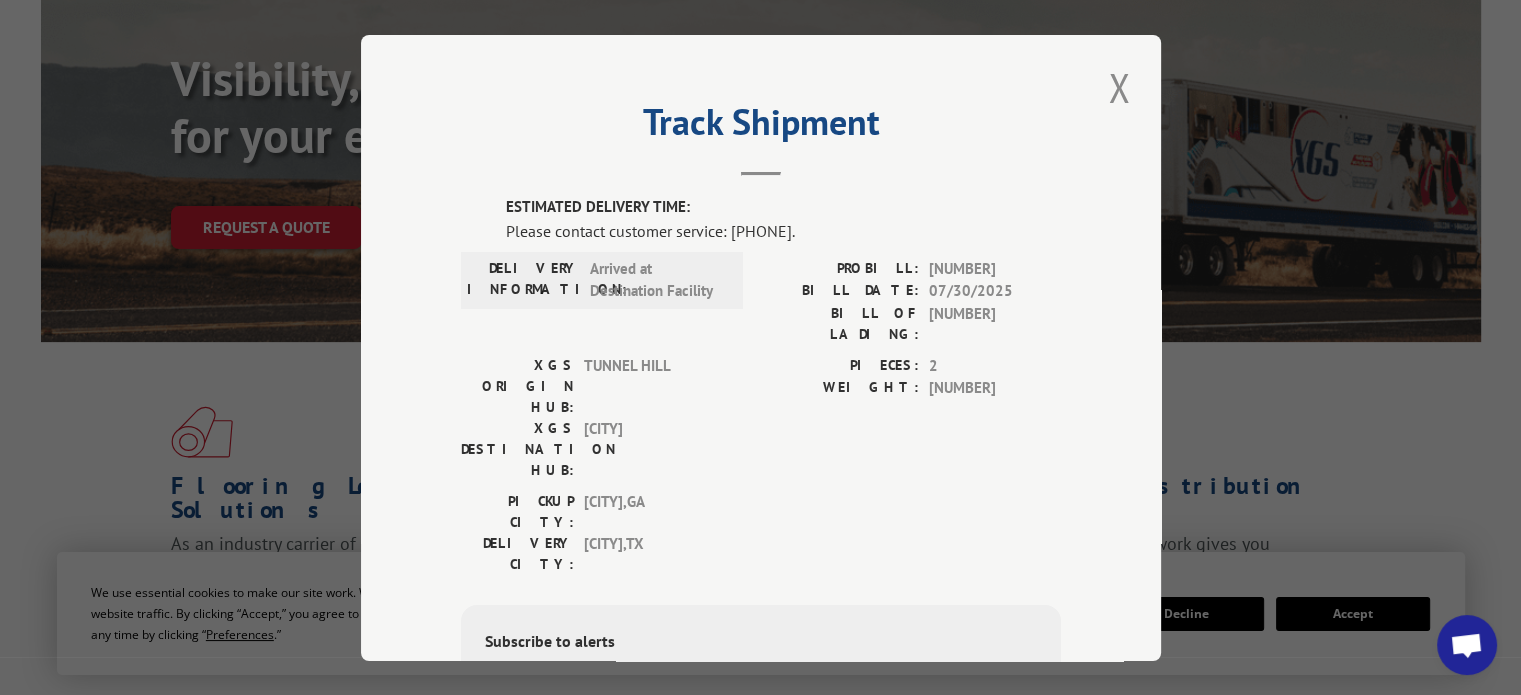 click on "[NUMBER]" at bounding box center (995, 268) 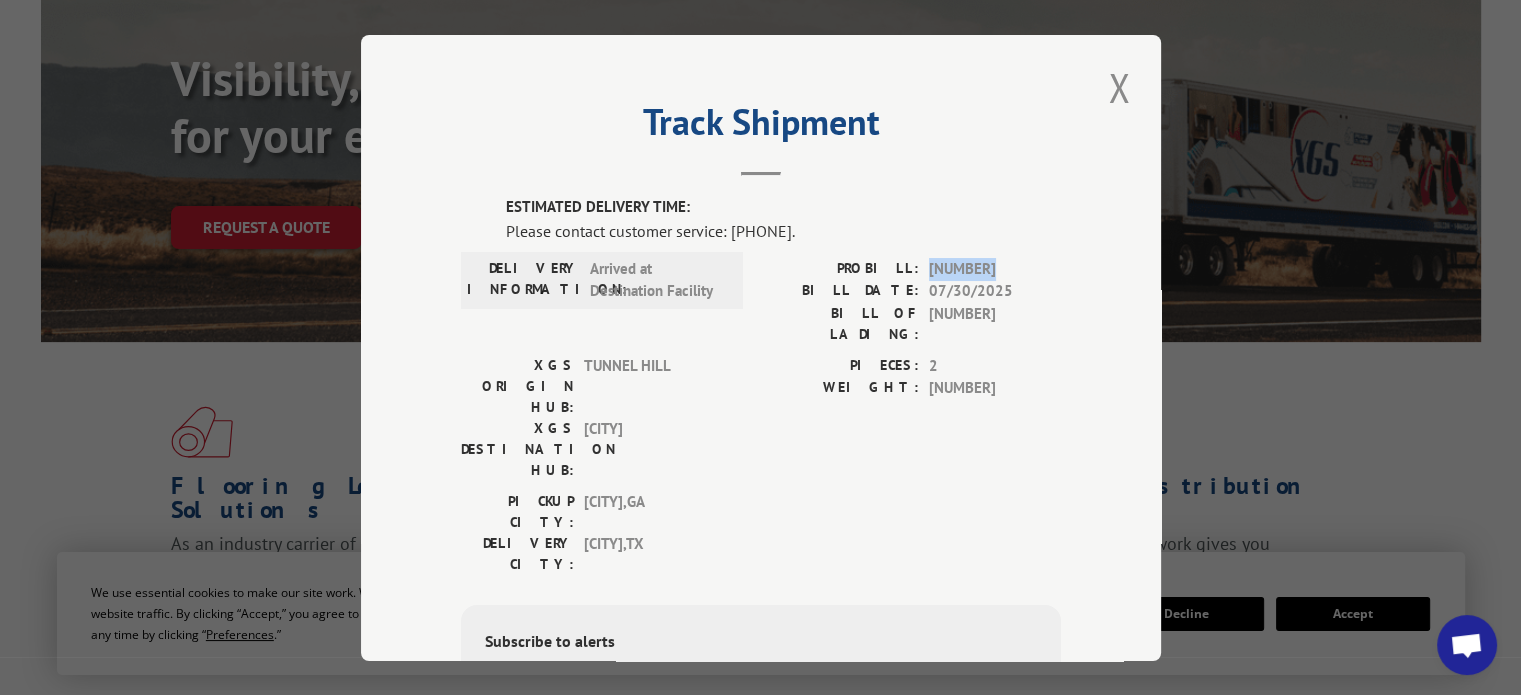 click on "[NUMBER]" at bounding box center (995, 268) 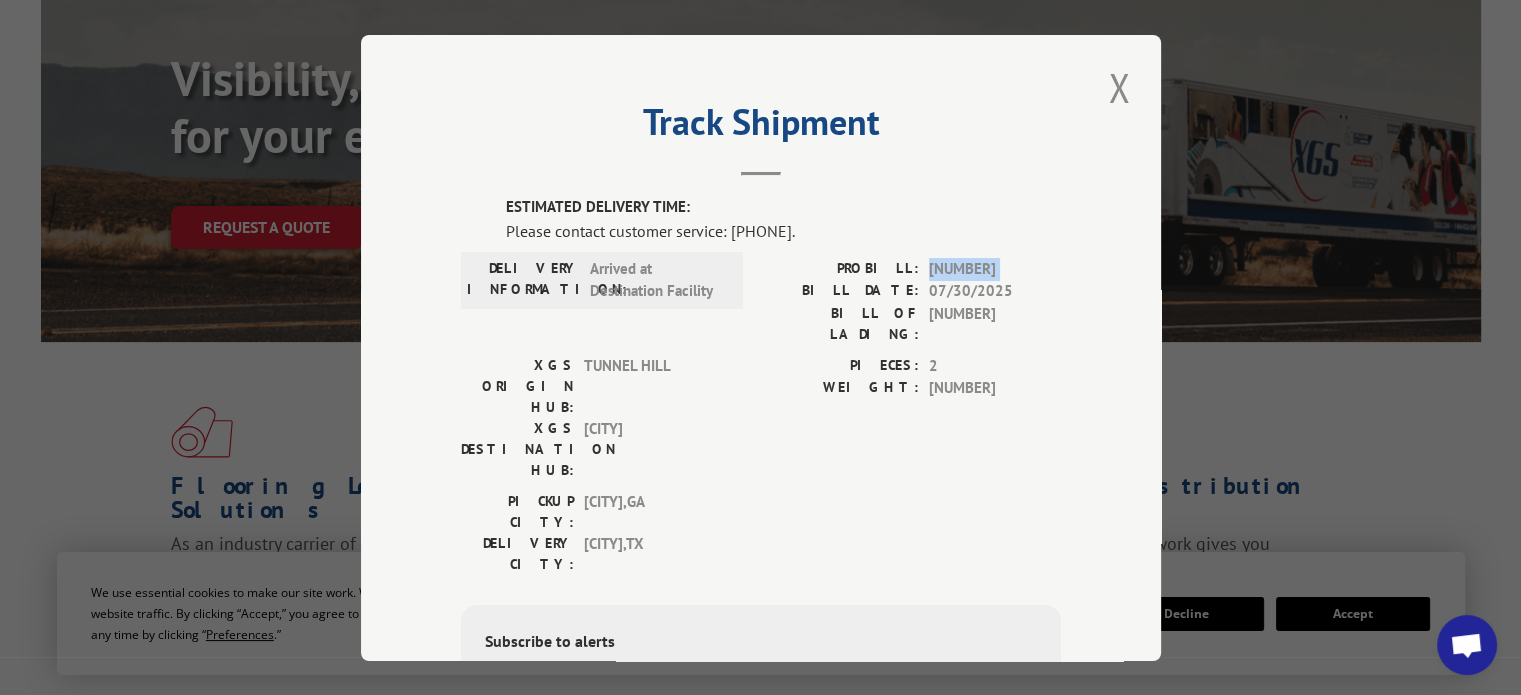 click on "[NUMBER]" at bounding box center (995, 268) 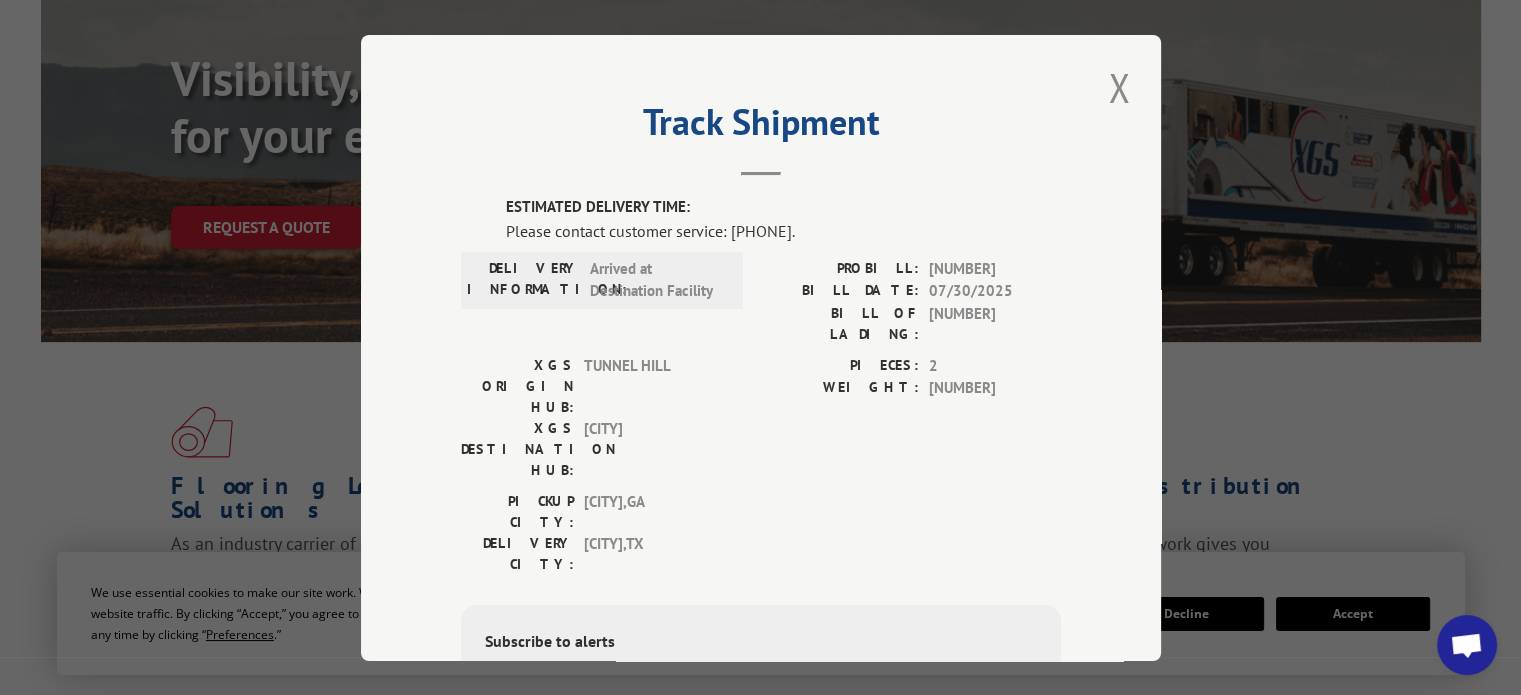 click on "07/30/2025" at bounding box center (995, 291) 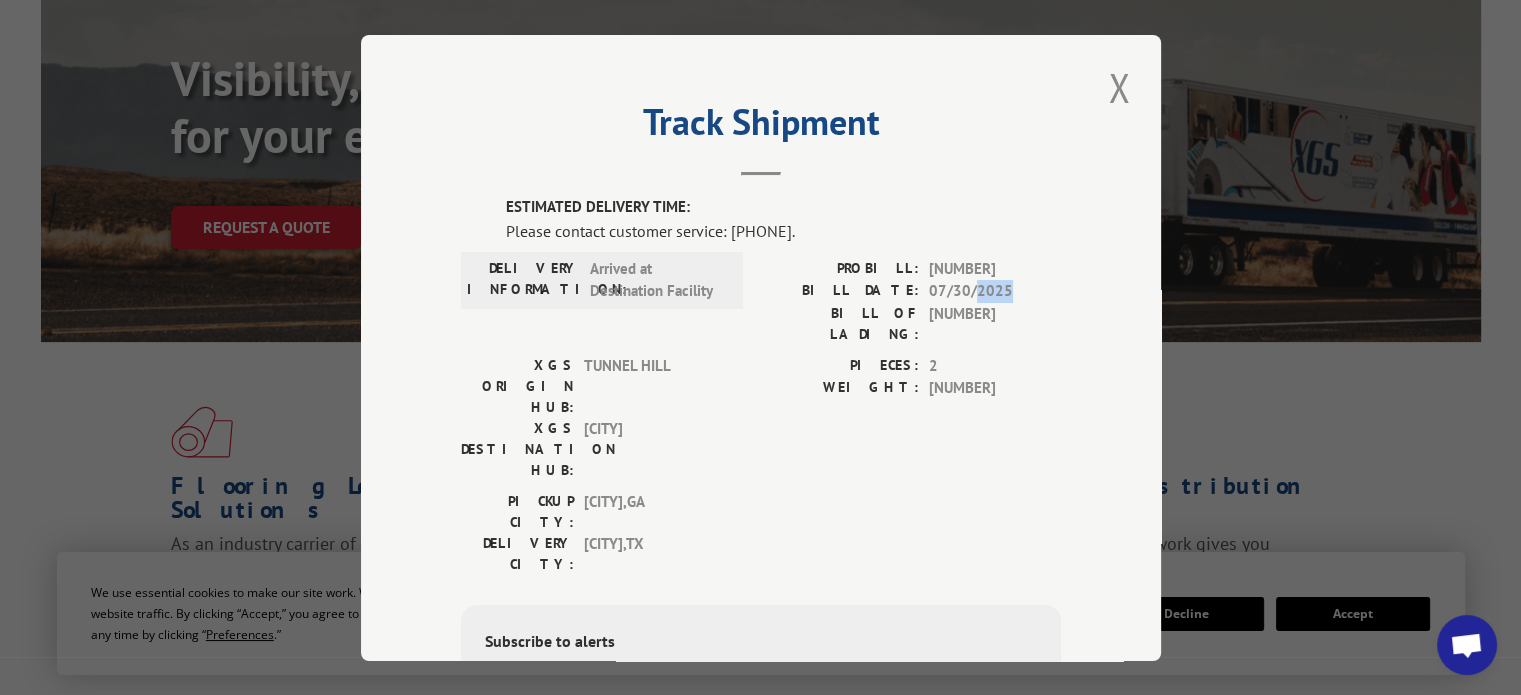 click on "07/30/2025" at bounding box center (995, 291) 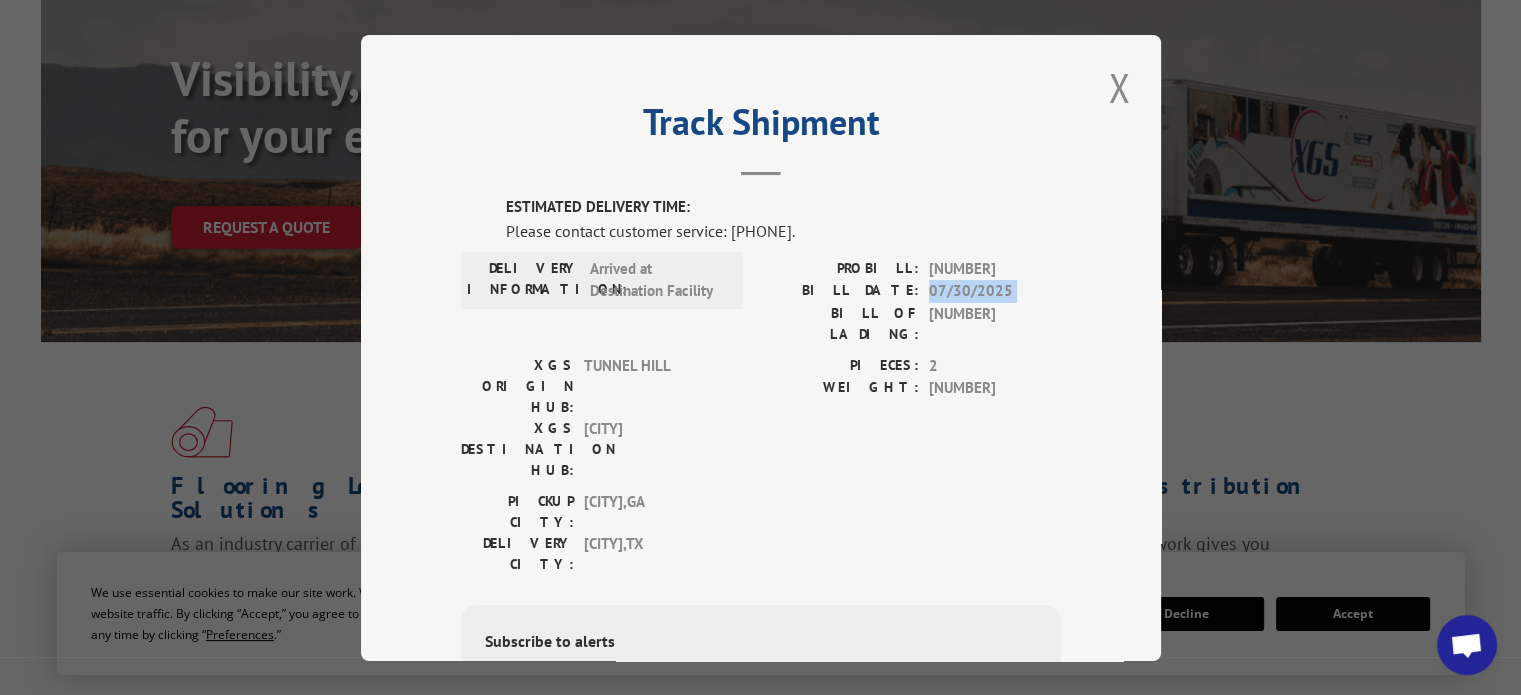 click on "07/30/2025" at bounding box center (995, 291) 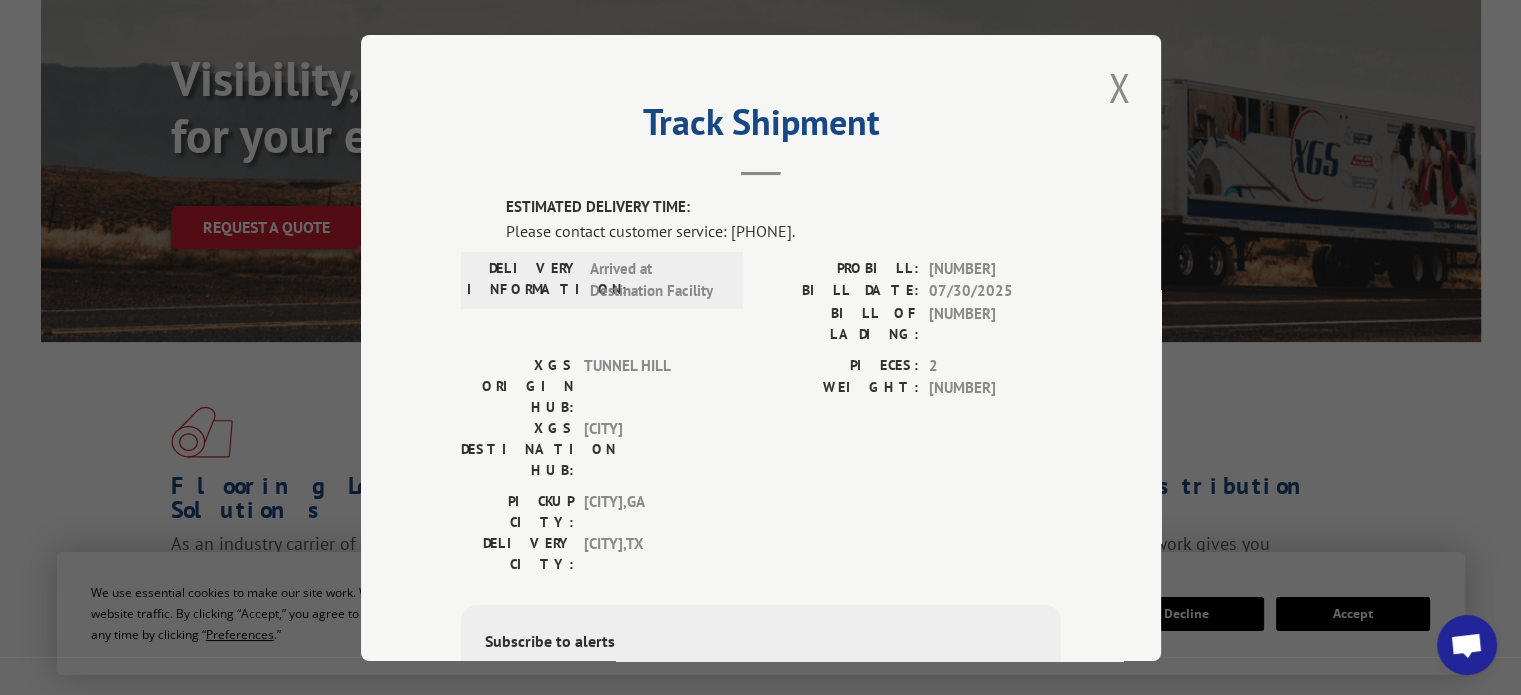click on "Arrived at Destination Facility" at bounding box center [657, 279] 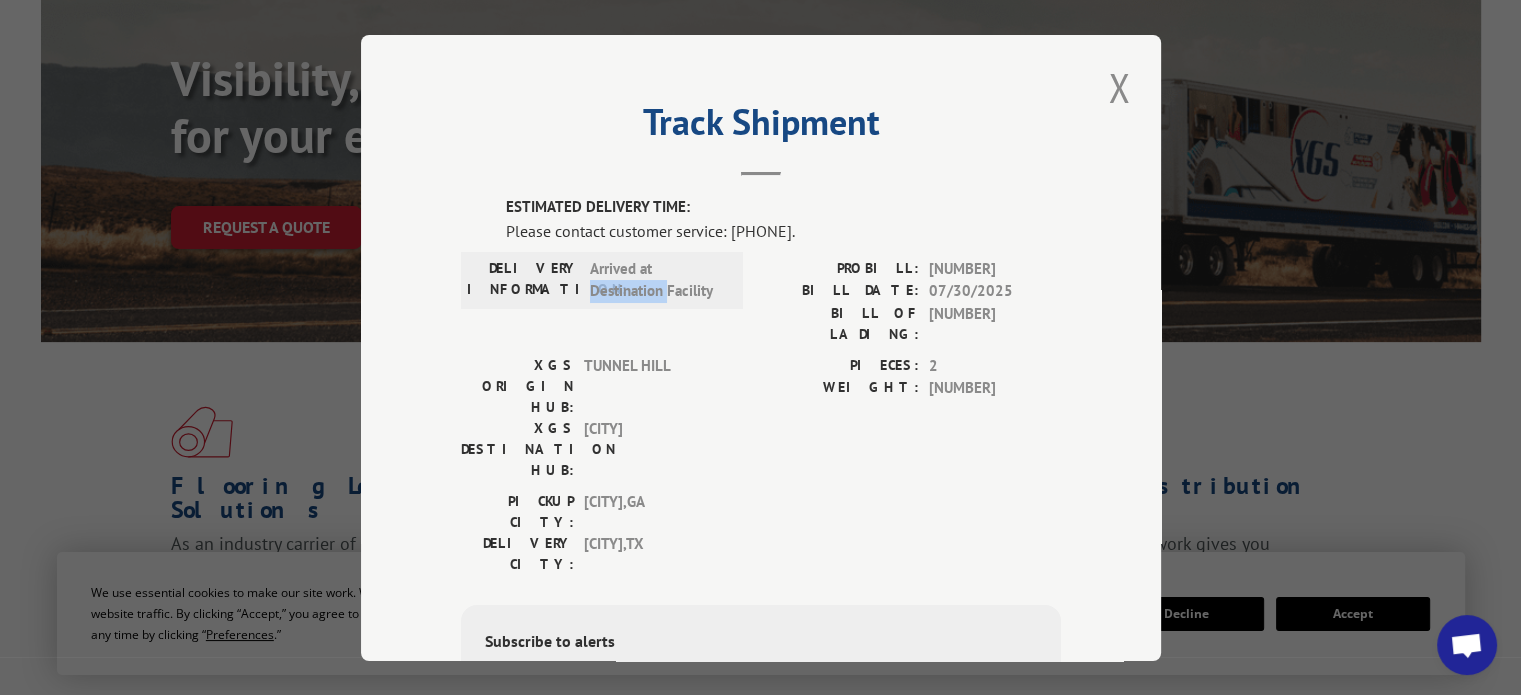 click on "Arrived at Destination Facility" at bounding box center [657, 279] 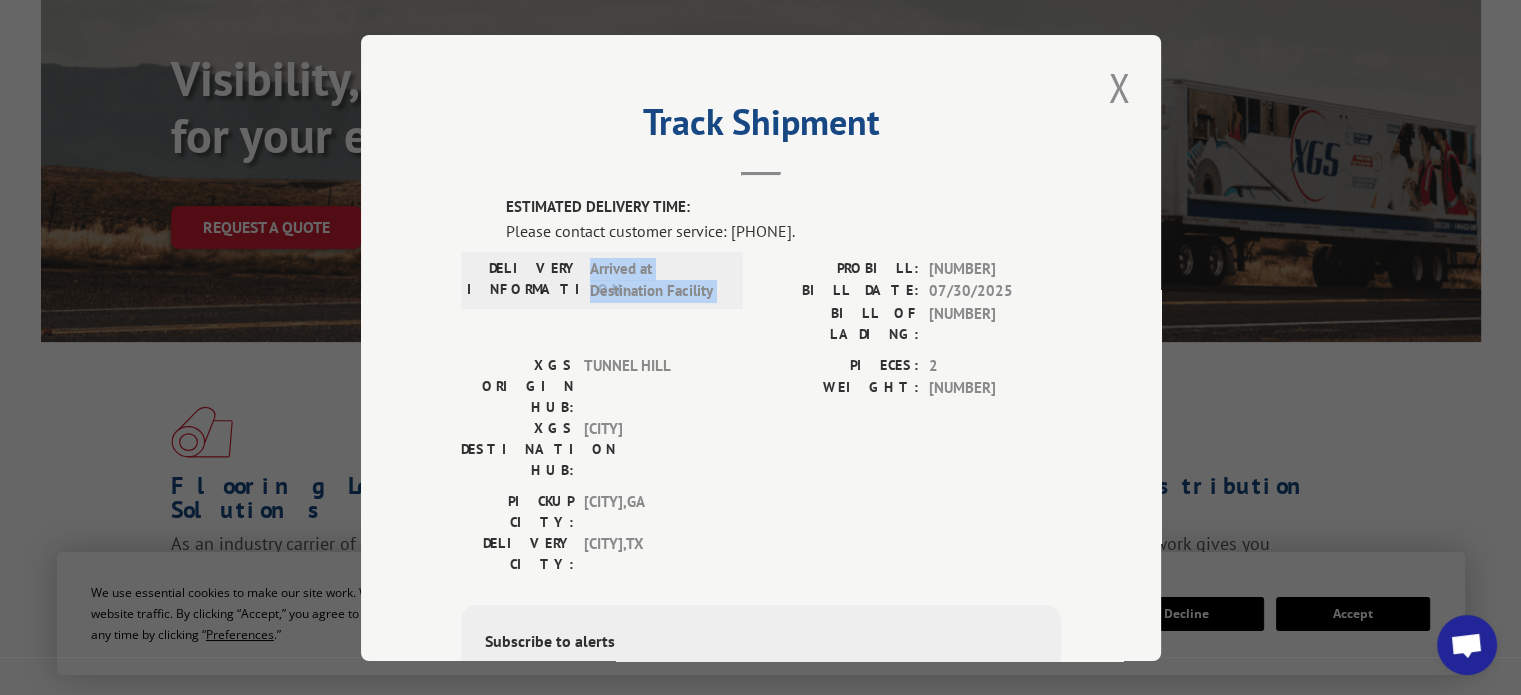 click on "Arrived at Destination Facility" at bounding box center (657, 279) 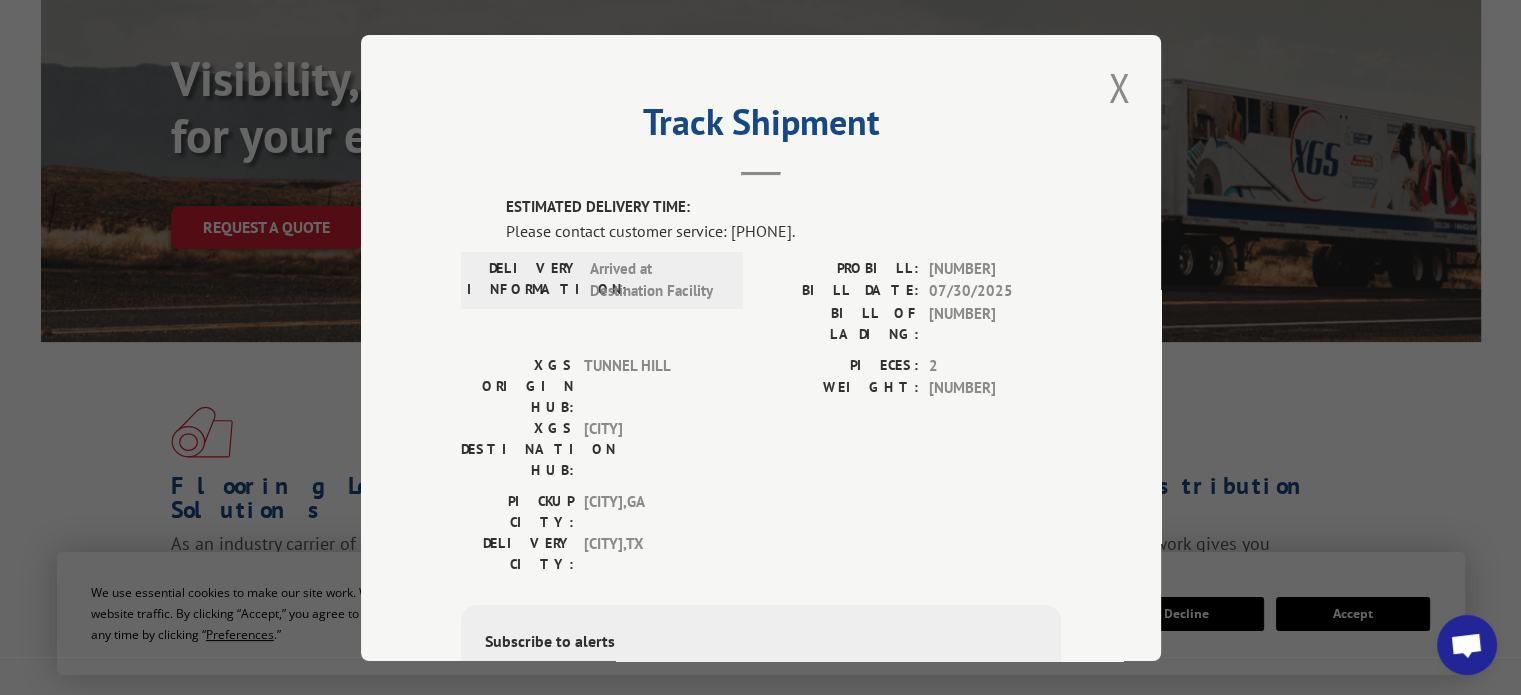 click on "TUNNEL HILL" at bounding box center (651, 385) 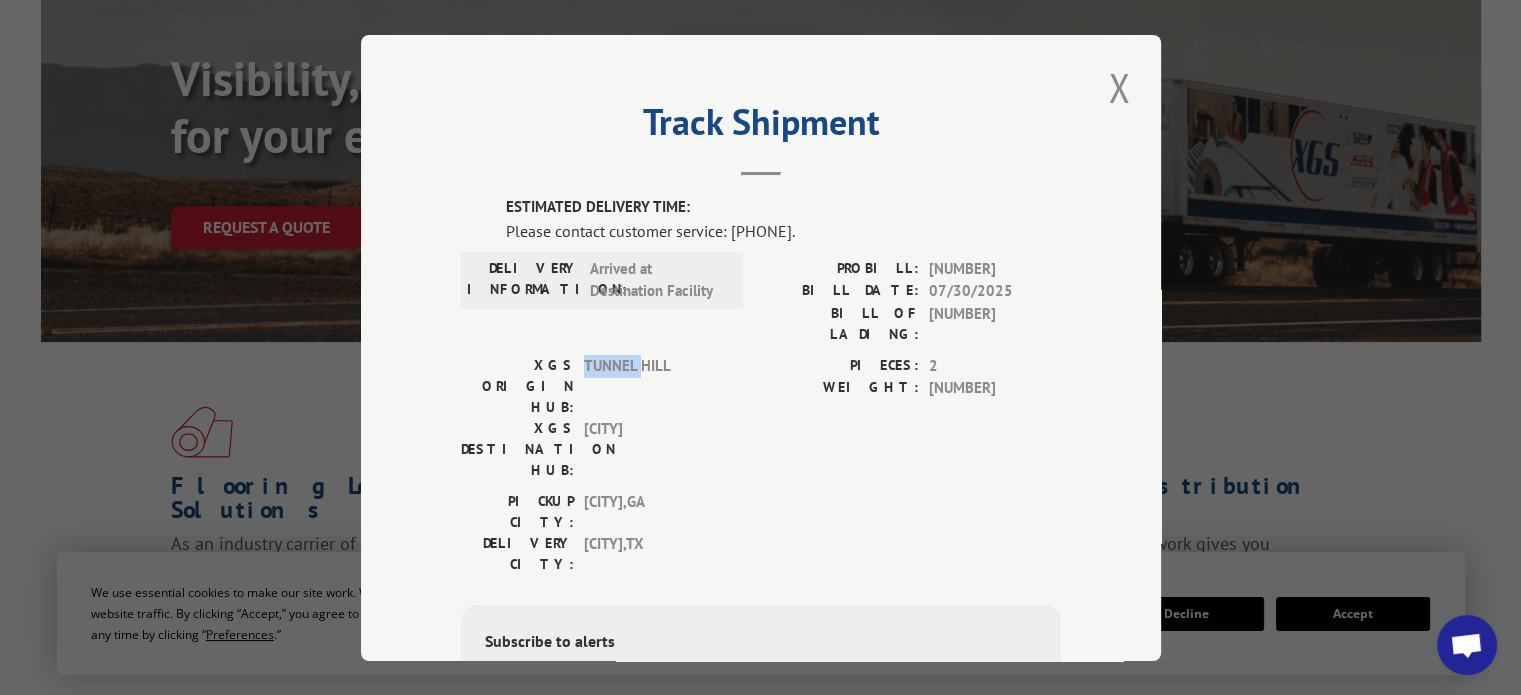 click on "TUNNEL HILL" at bounding box center [651, 385] 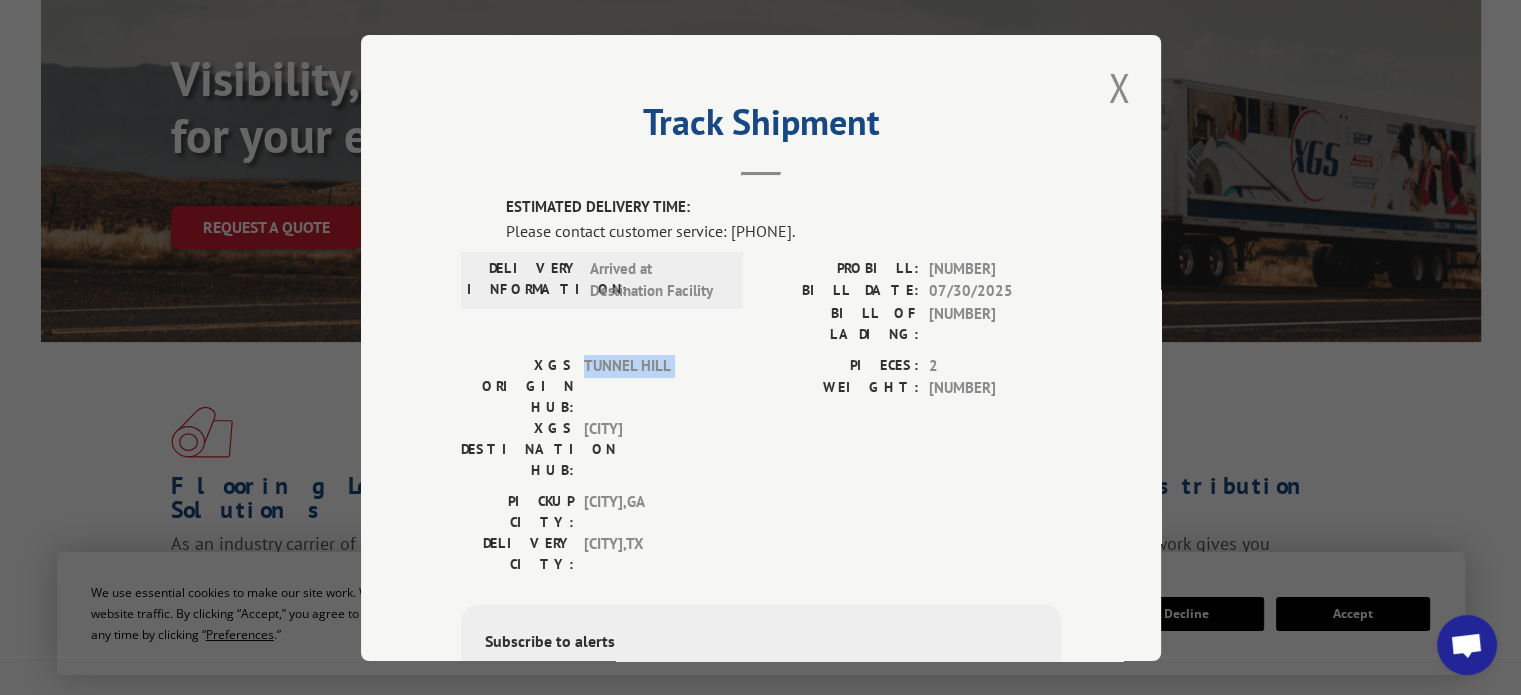 click on "TUNNEL HILL" at bounding box center [651, 385] 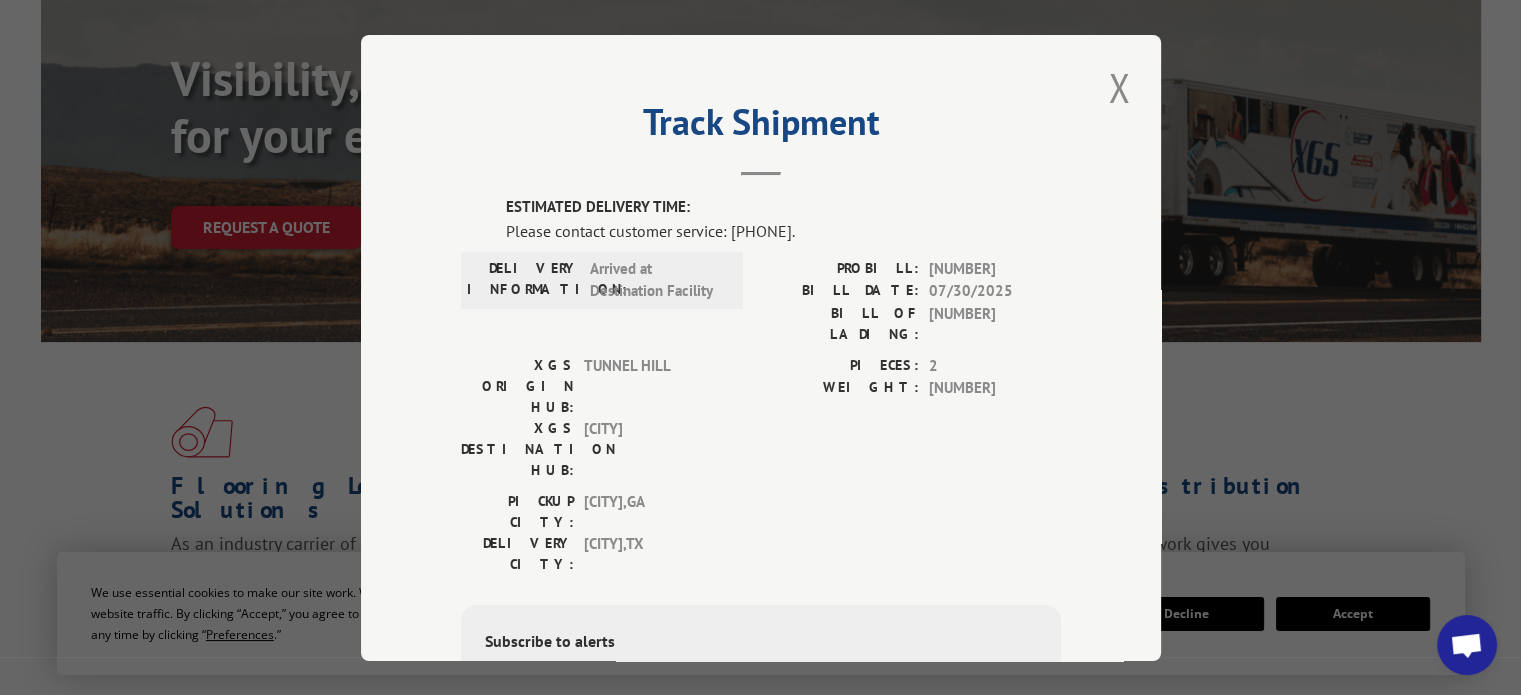 click on "[CITY]" at bounding box center (651, 448) 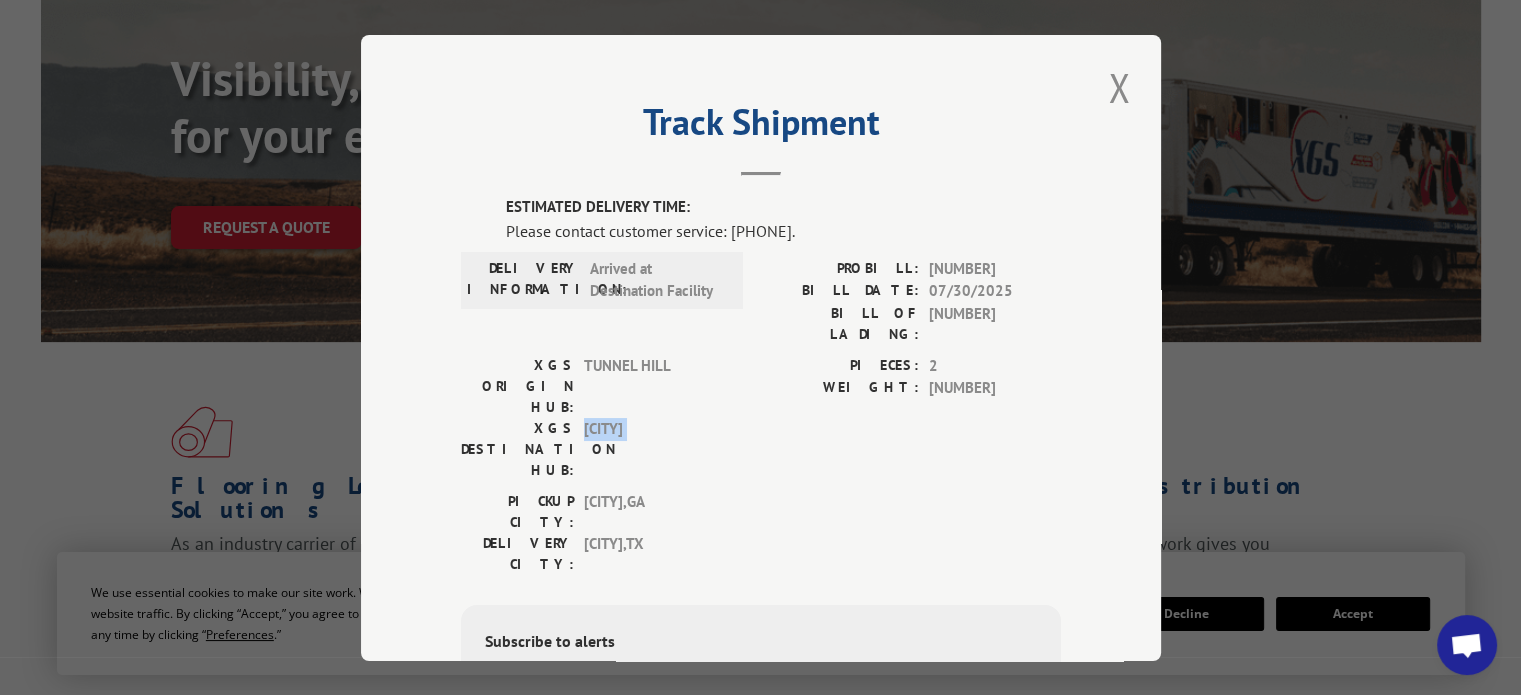 click on "[CITY]" at bounding box center (651, 448) 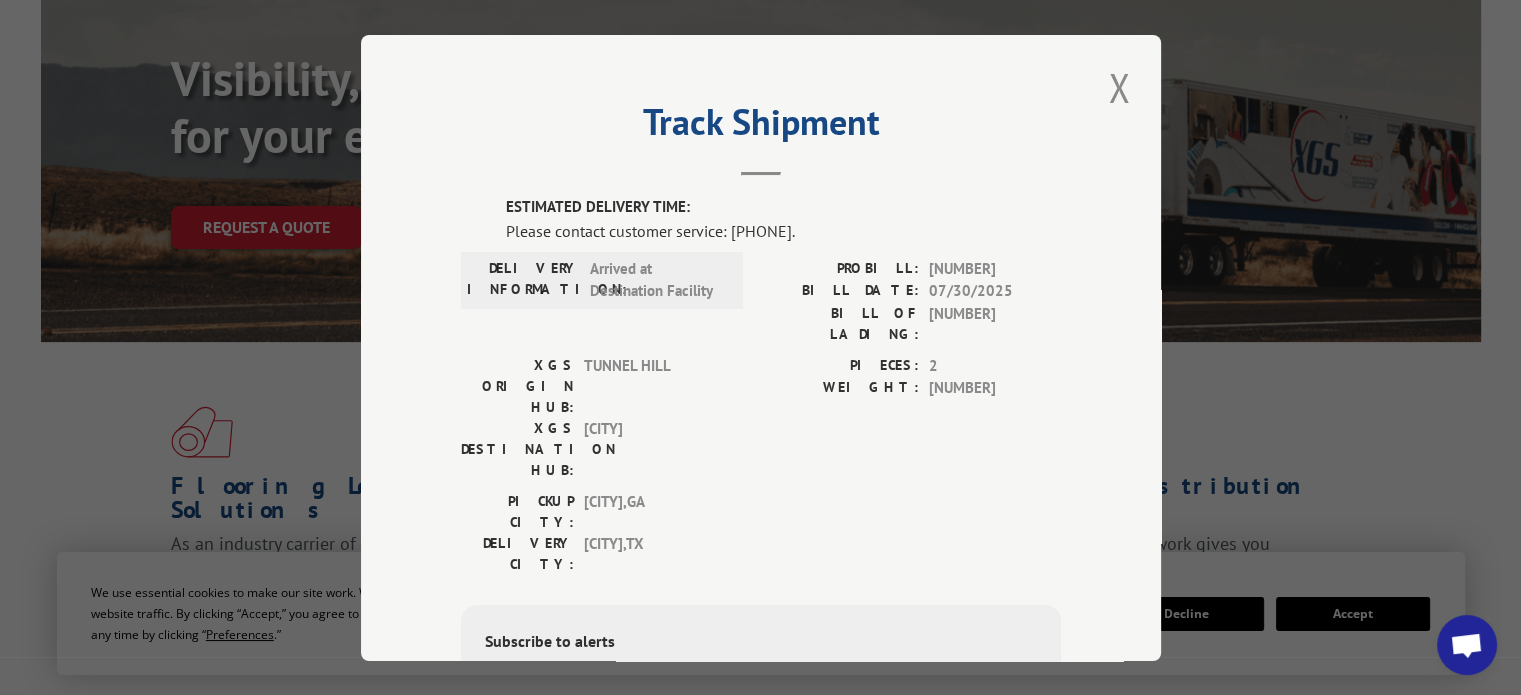 click on "[CITY], [STATE]" at bounding box center [651, 511] 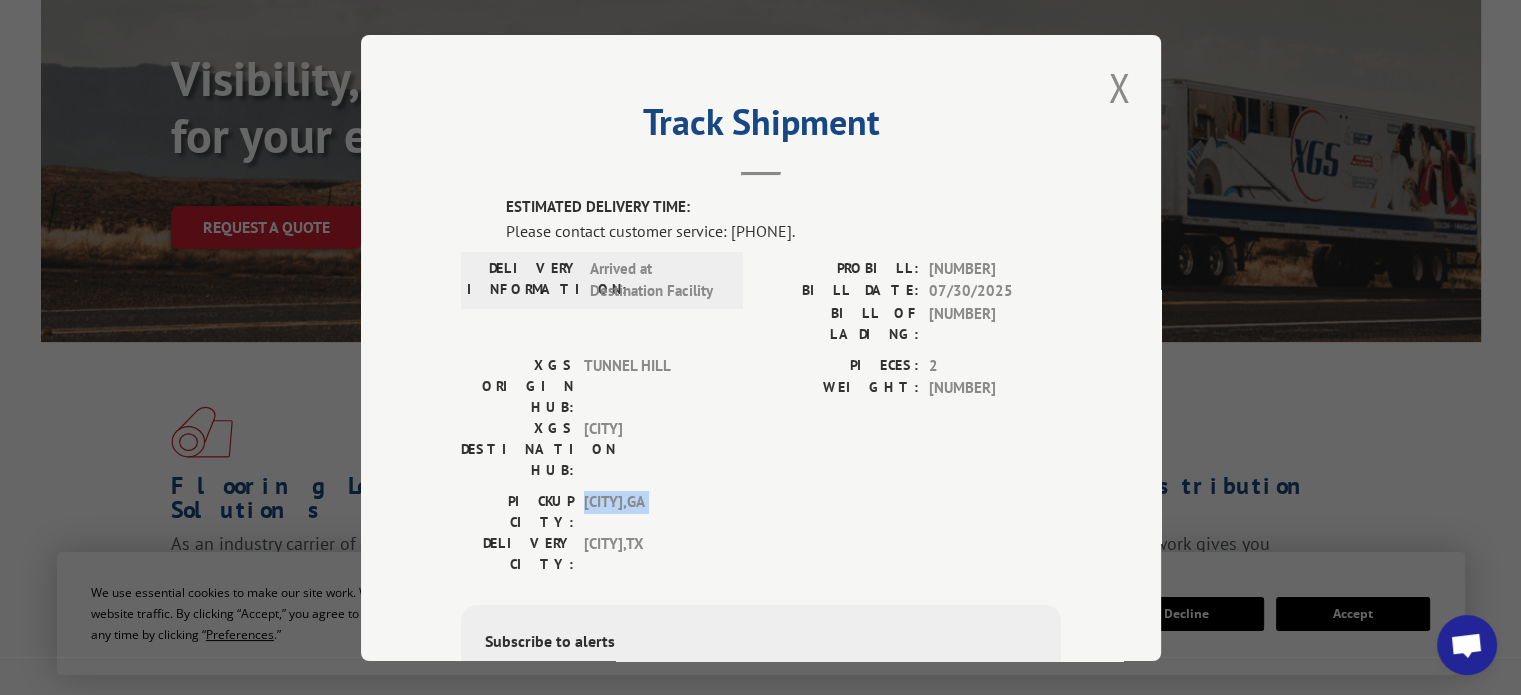 click on "[CITY], [STATE]" at bounding box center [651, 511] 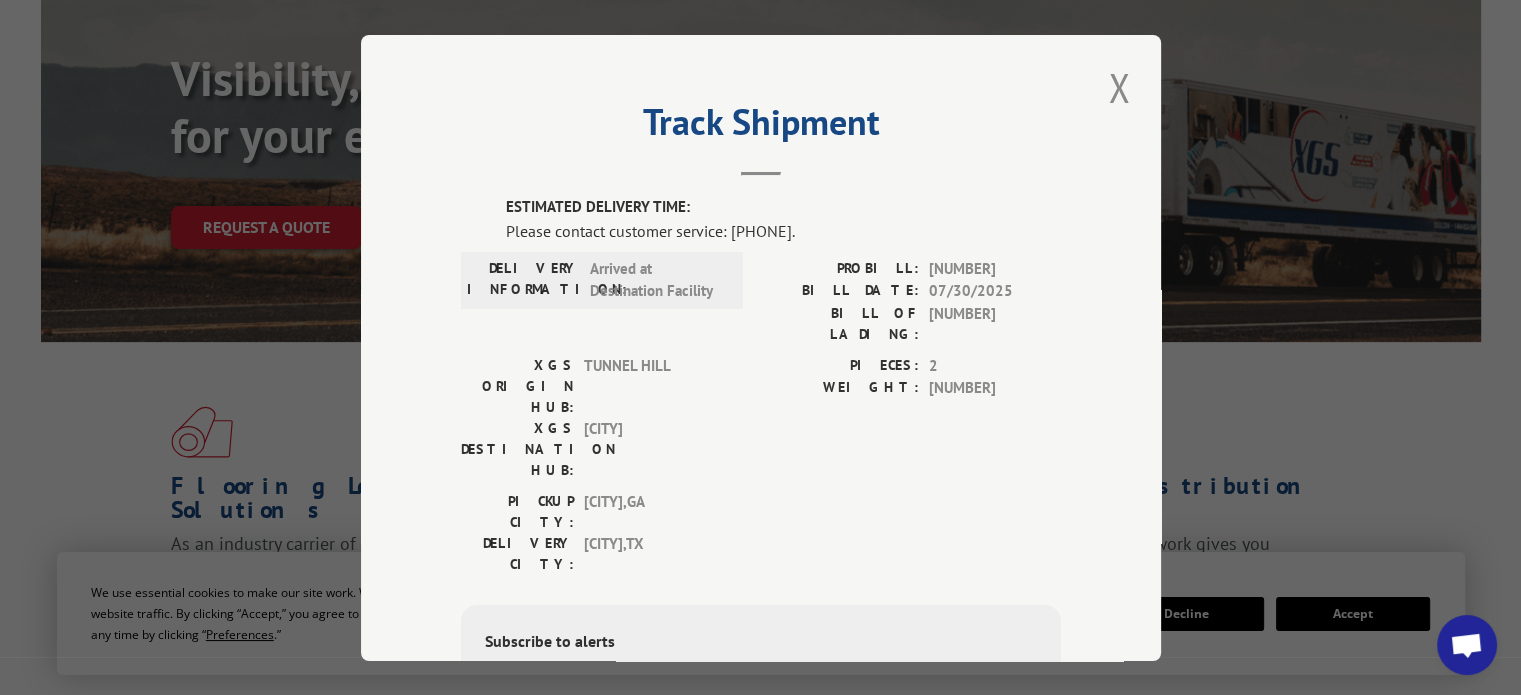 click on "[NUMBER]" at bounding box center (995, 388) 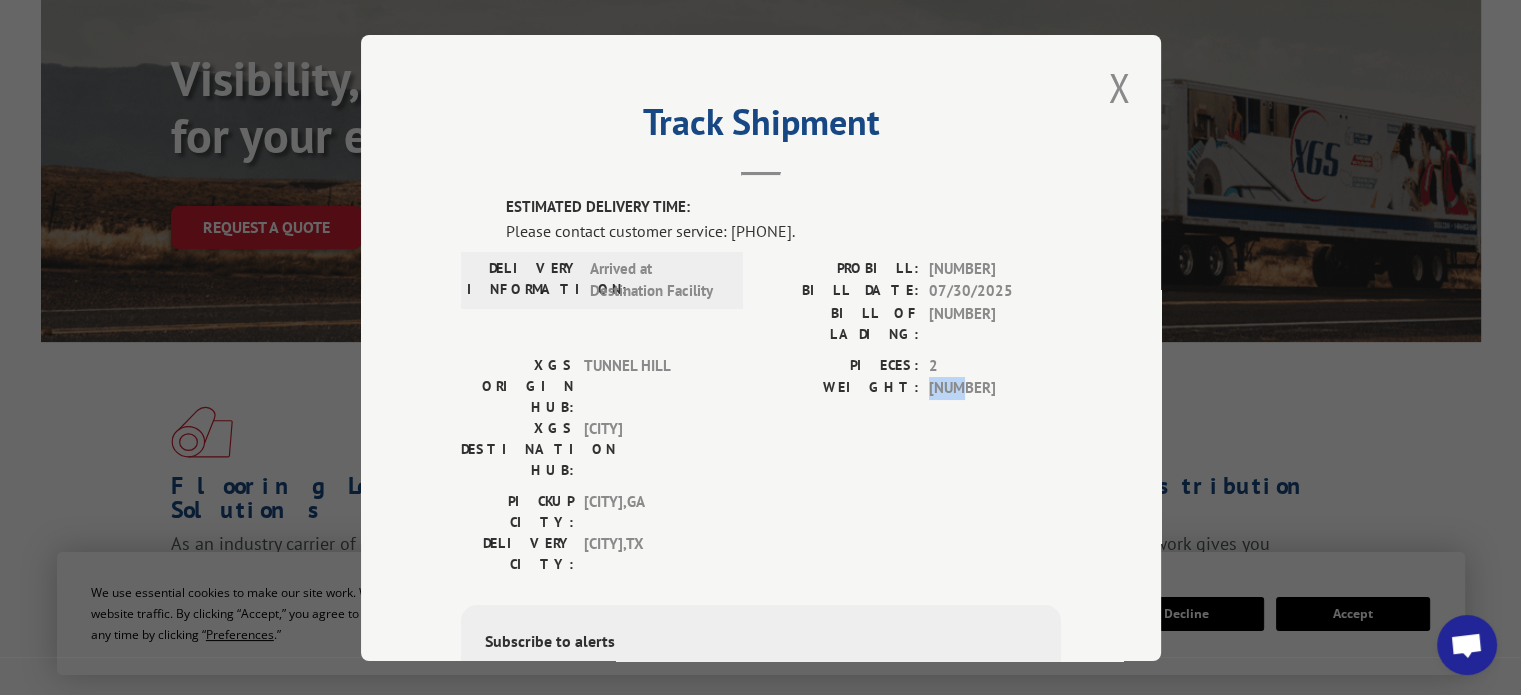click on "[NUMBER]" at bounding box center [995, 388] 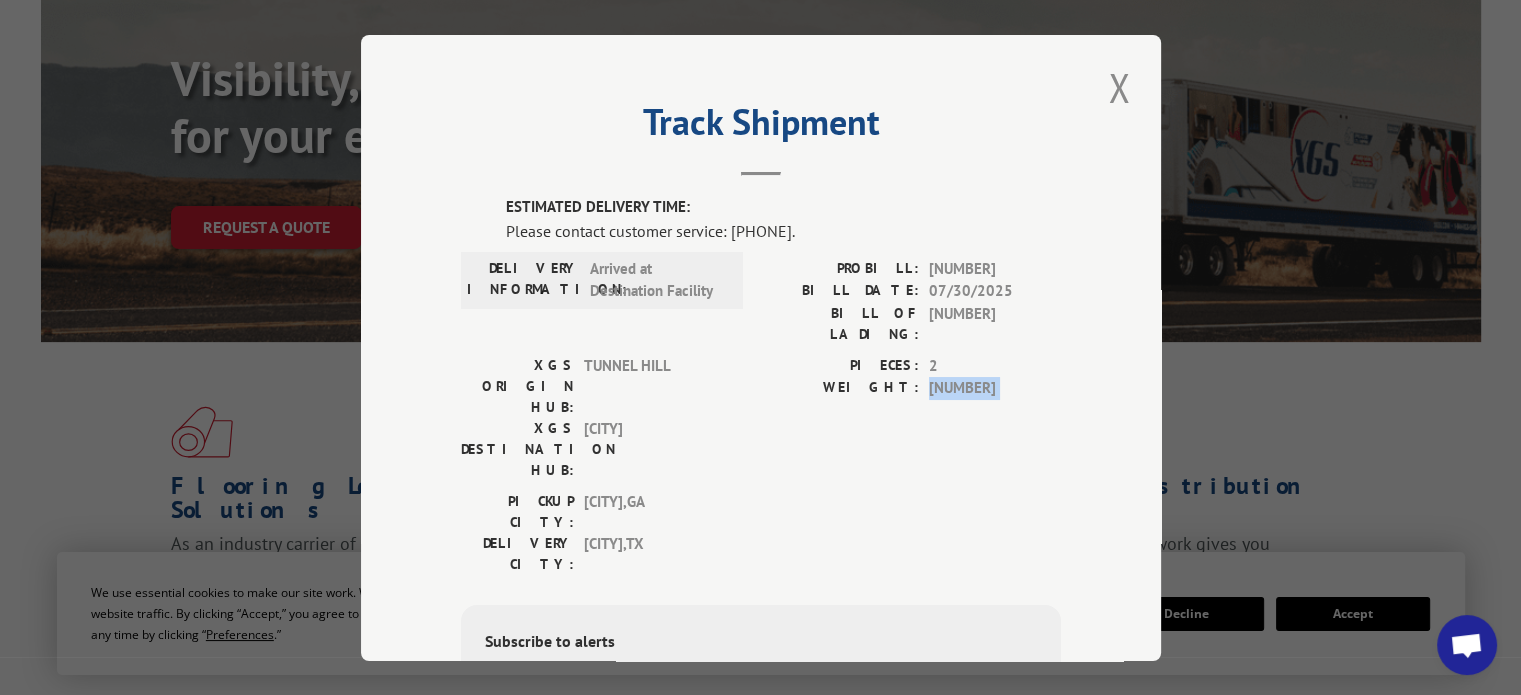 click on "[NUMBER]" at bounding box center (995, 388) 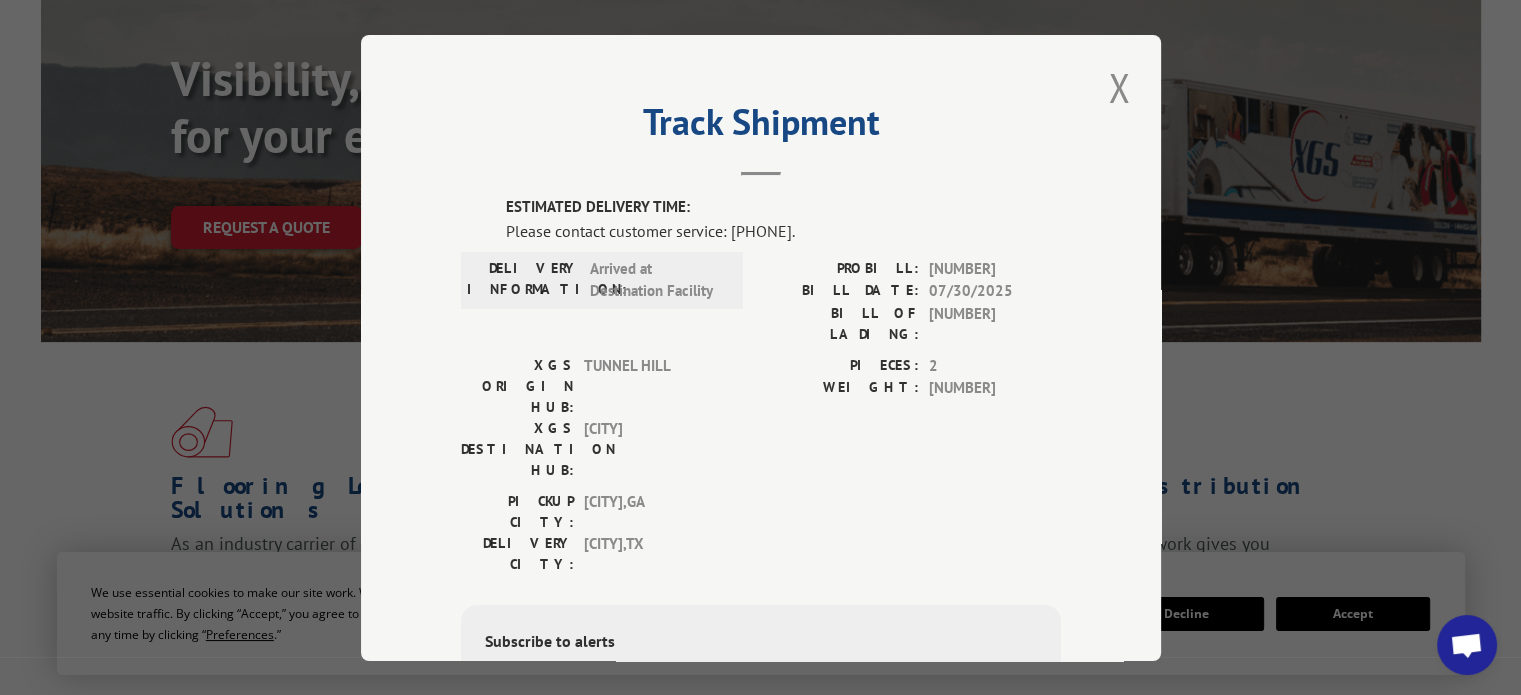 click on "[NUMBER]" at bounding box center (995, 323) 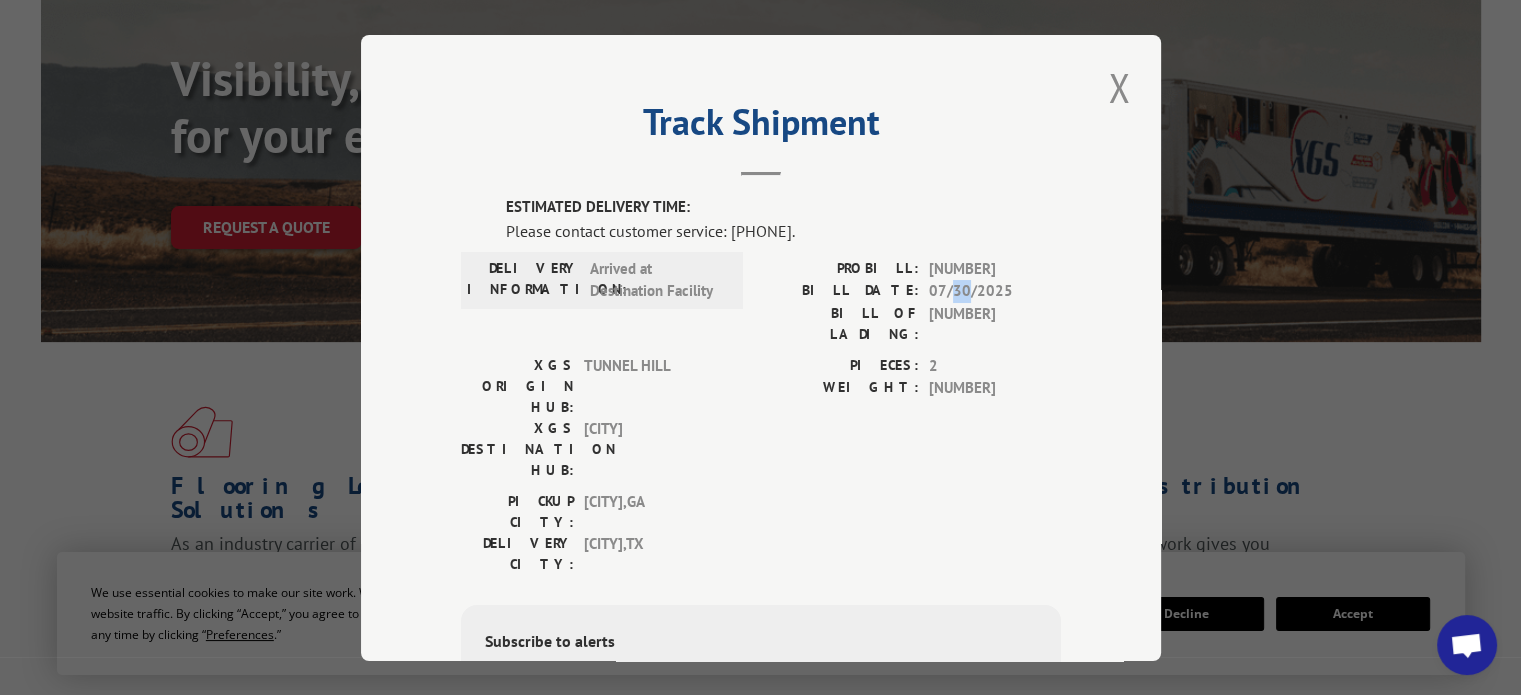 click on "07/30/2025" at bounding box center (995, 291) 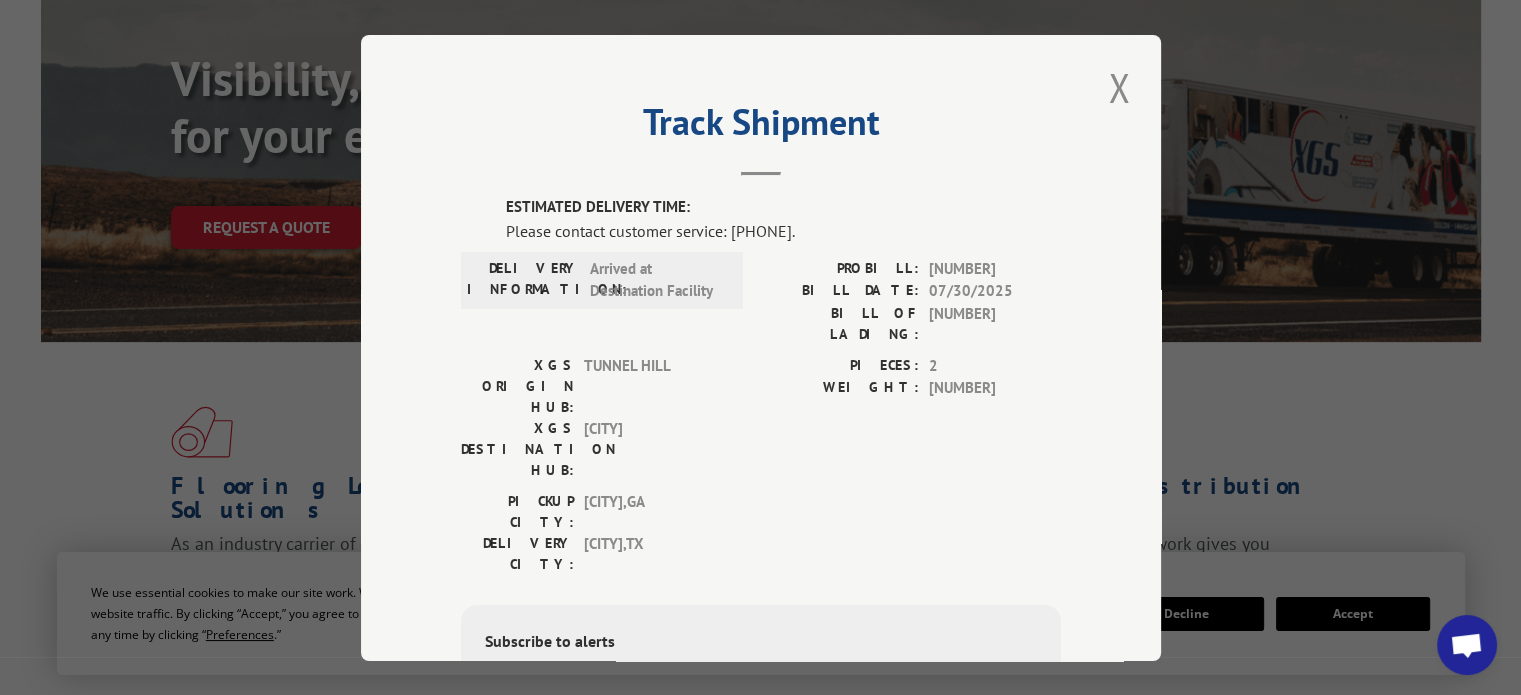 click on "[NUMBER]" at bounding box center [995, 268] 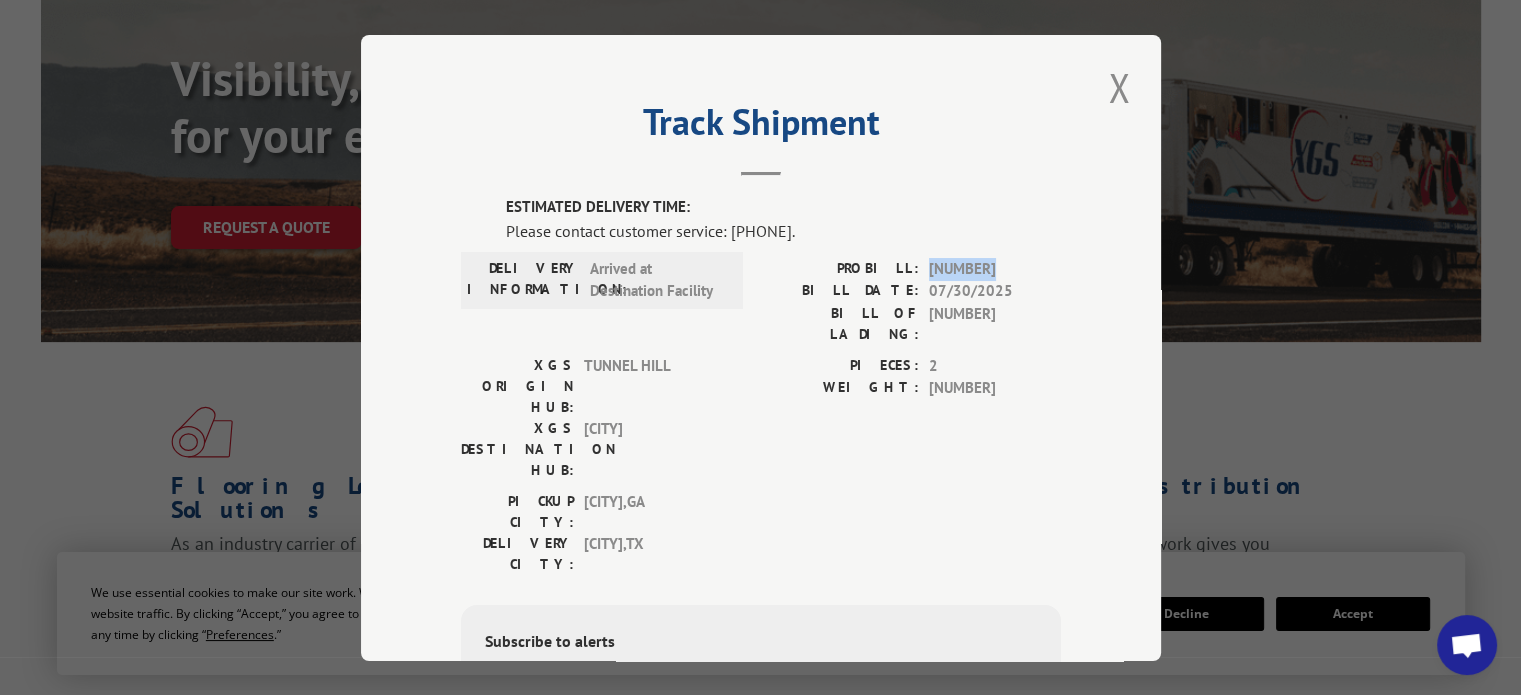 click on "[NUMBER]" at bounding box center (995, 268) 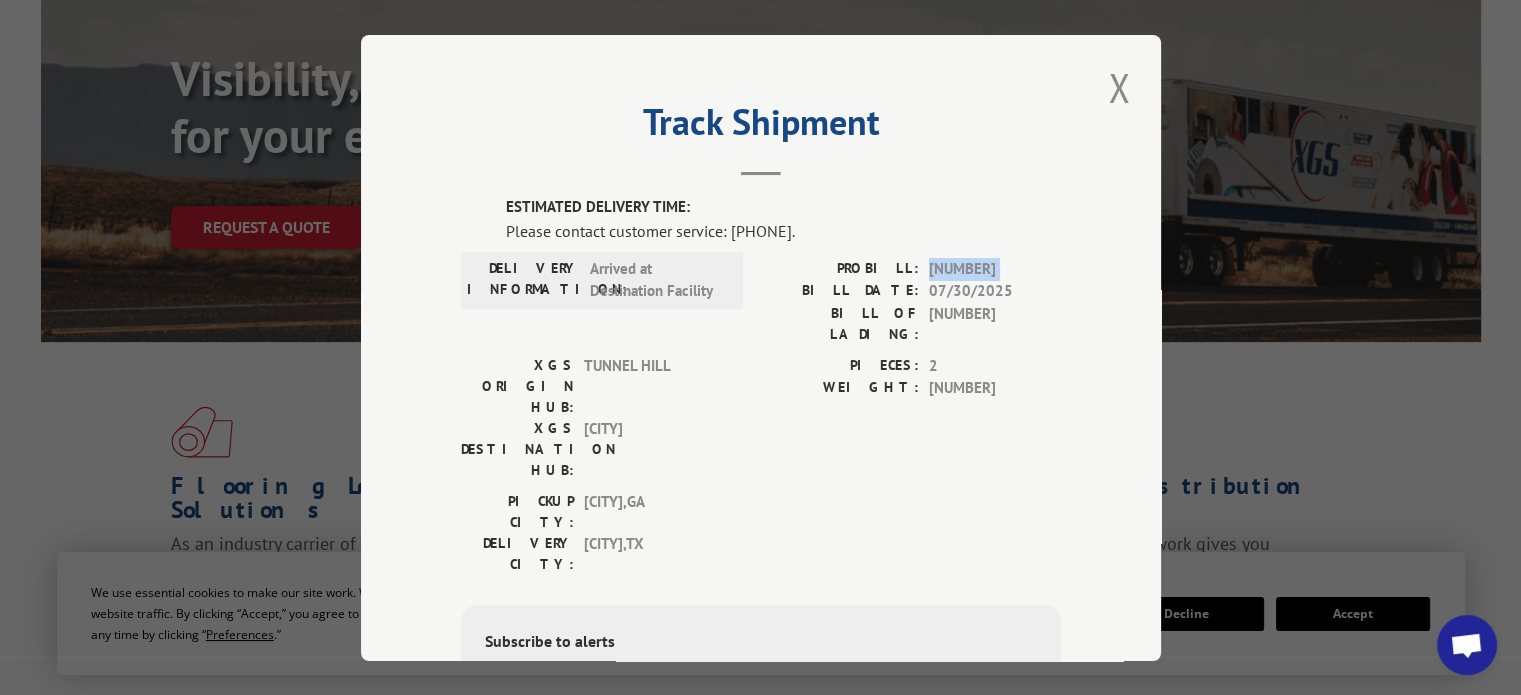 click on "[NUMBER]" at bounding box center [995, 268] 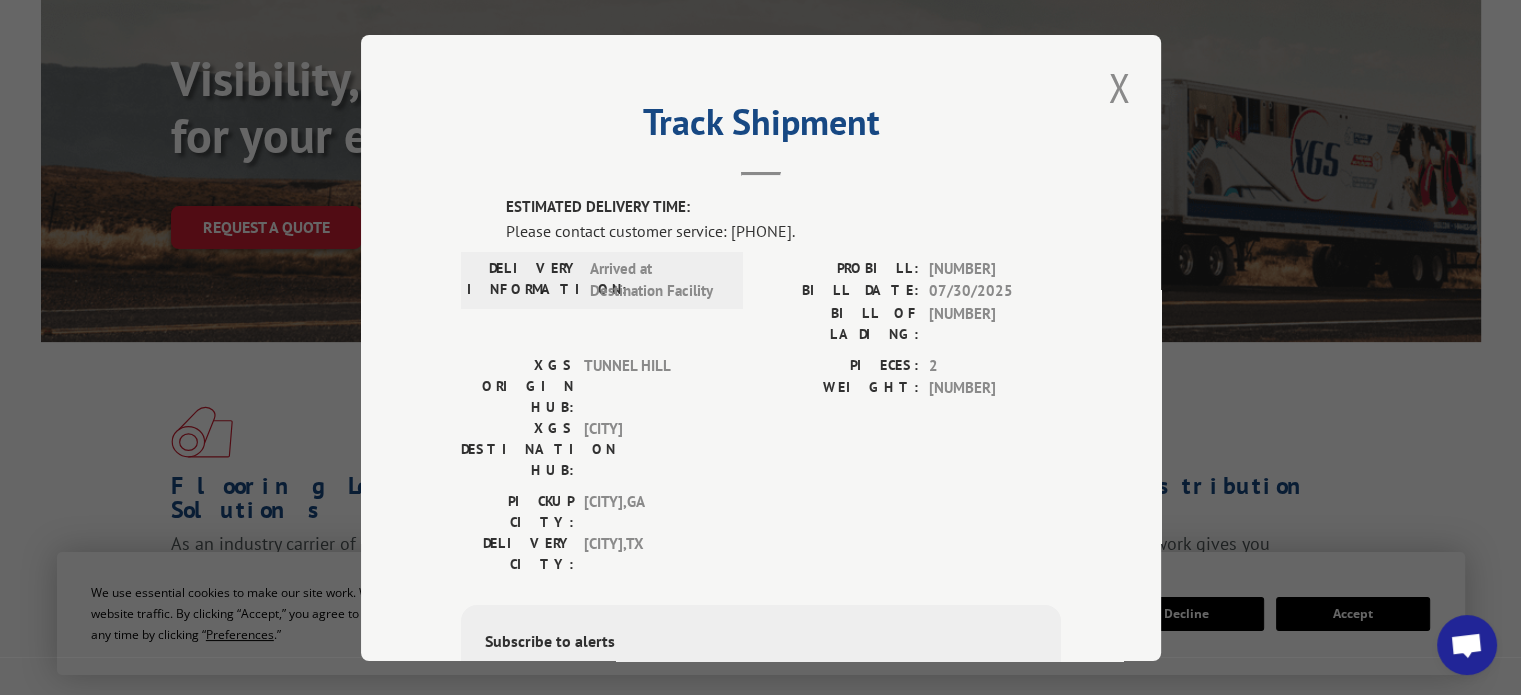 click on "07/30/2025" at bounding box center [995, 291] 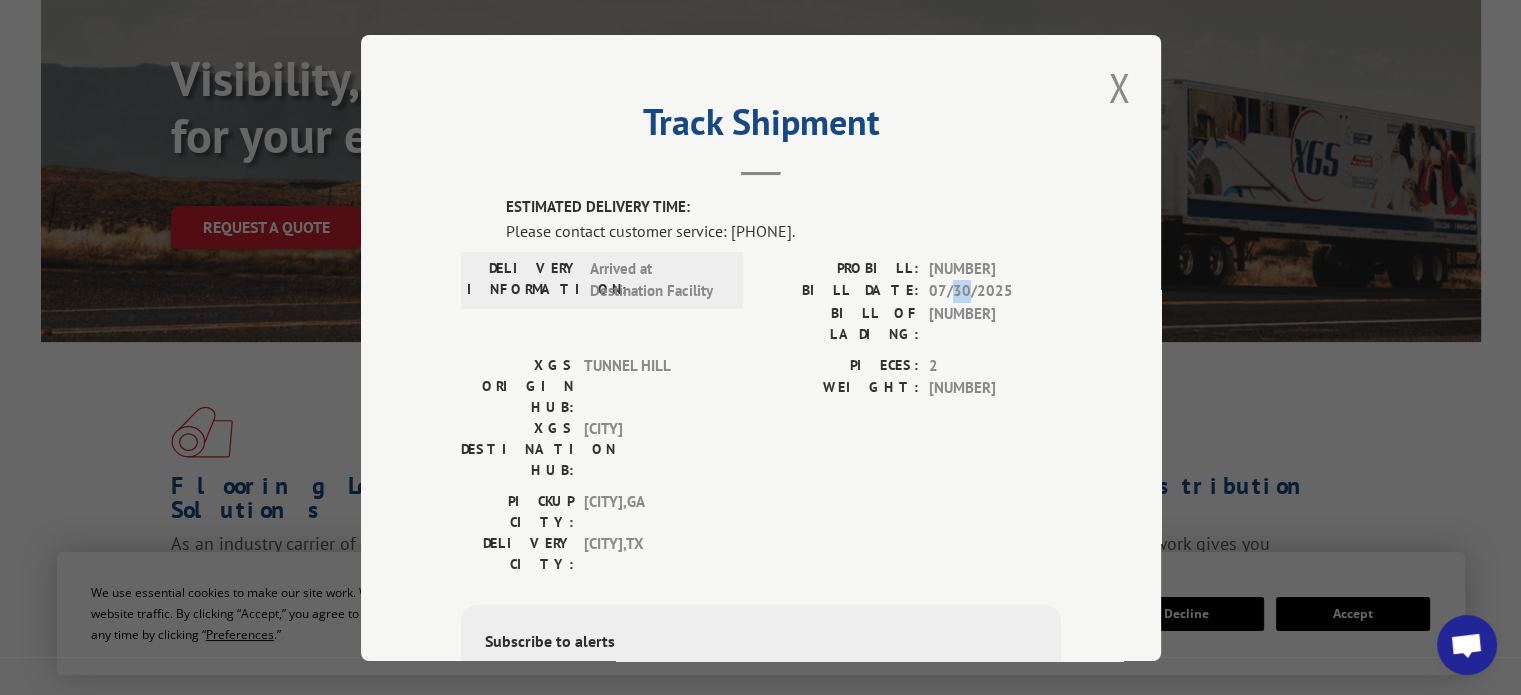 click on "07/30/2025" at bounding box center [995, 291] 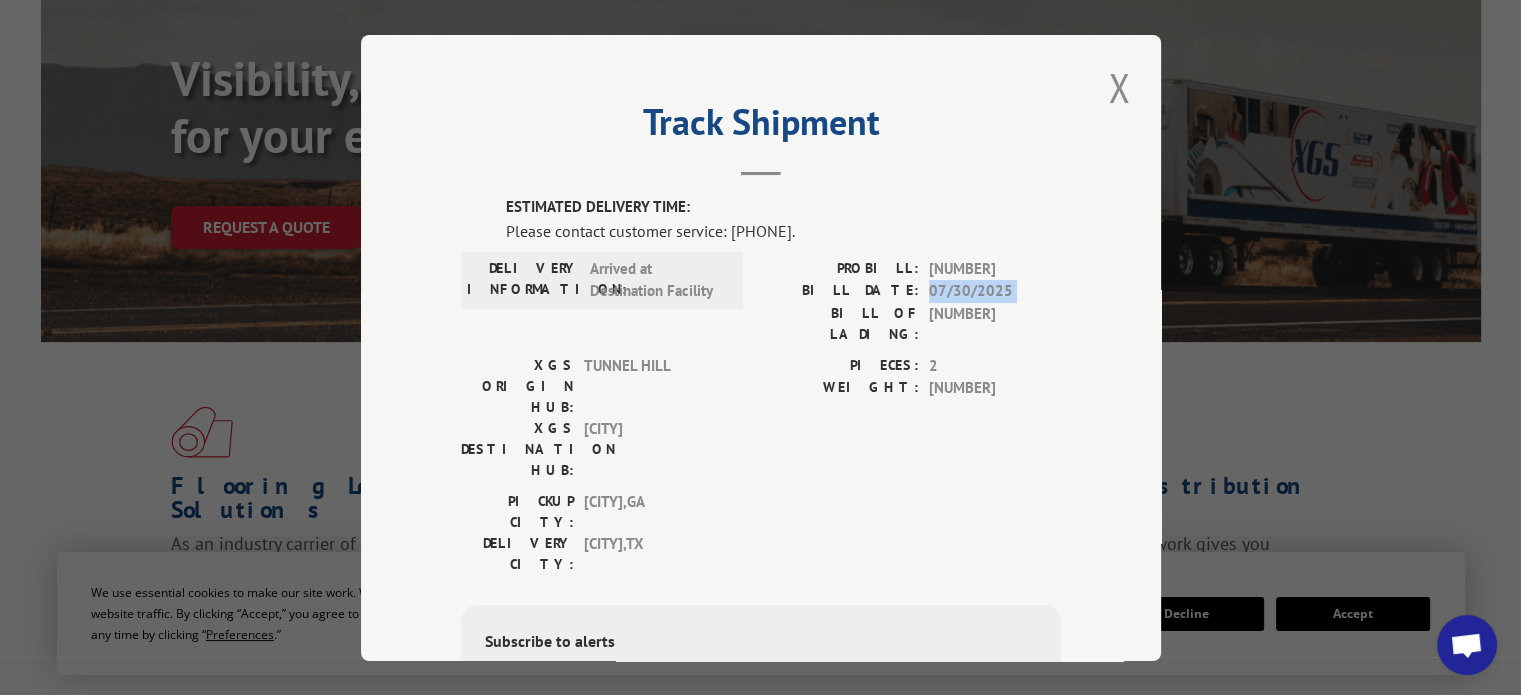click on "07/30/2025" at bounding box center [995, 291] 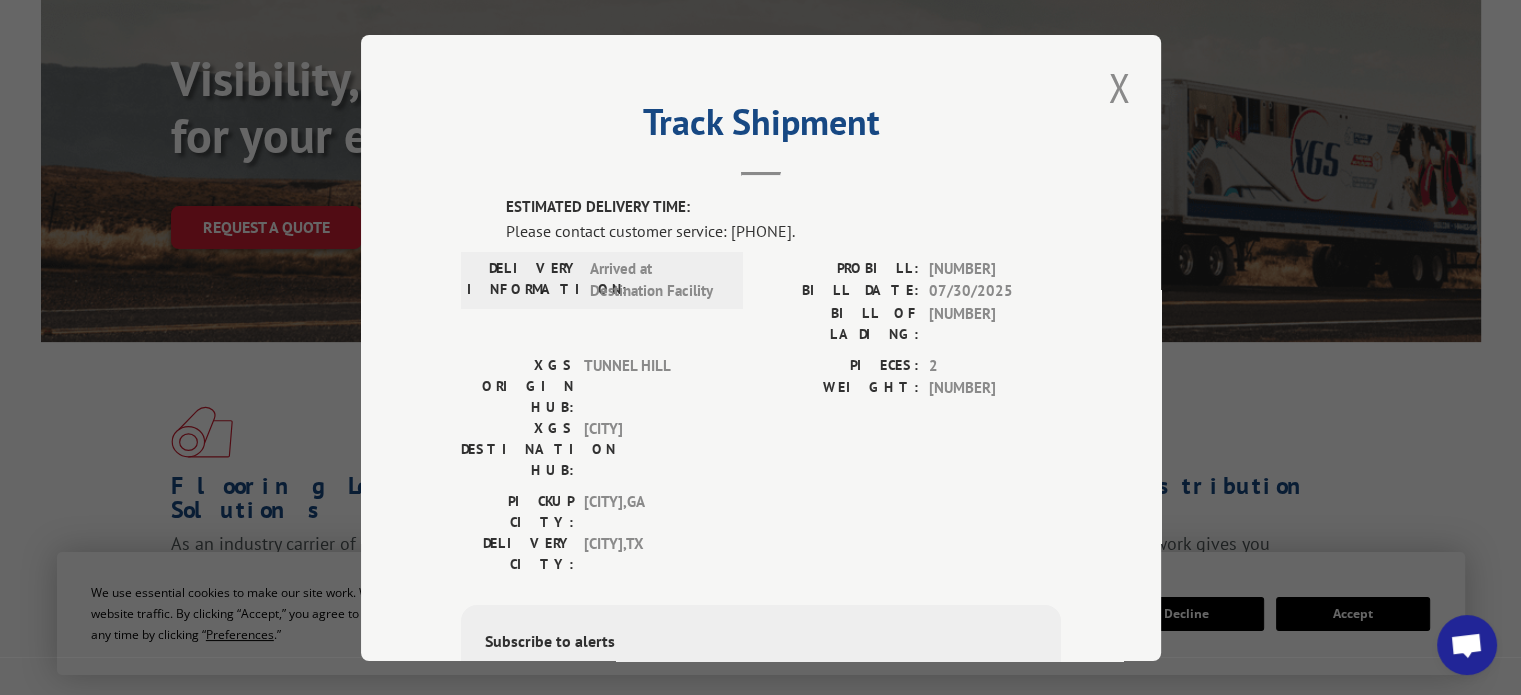 click on "[NUMBER]" at bounding box center [995, 323] 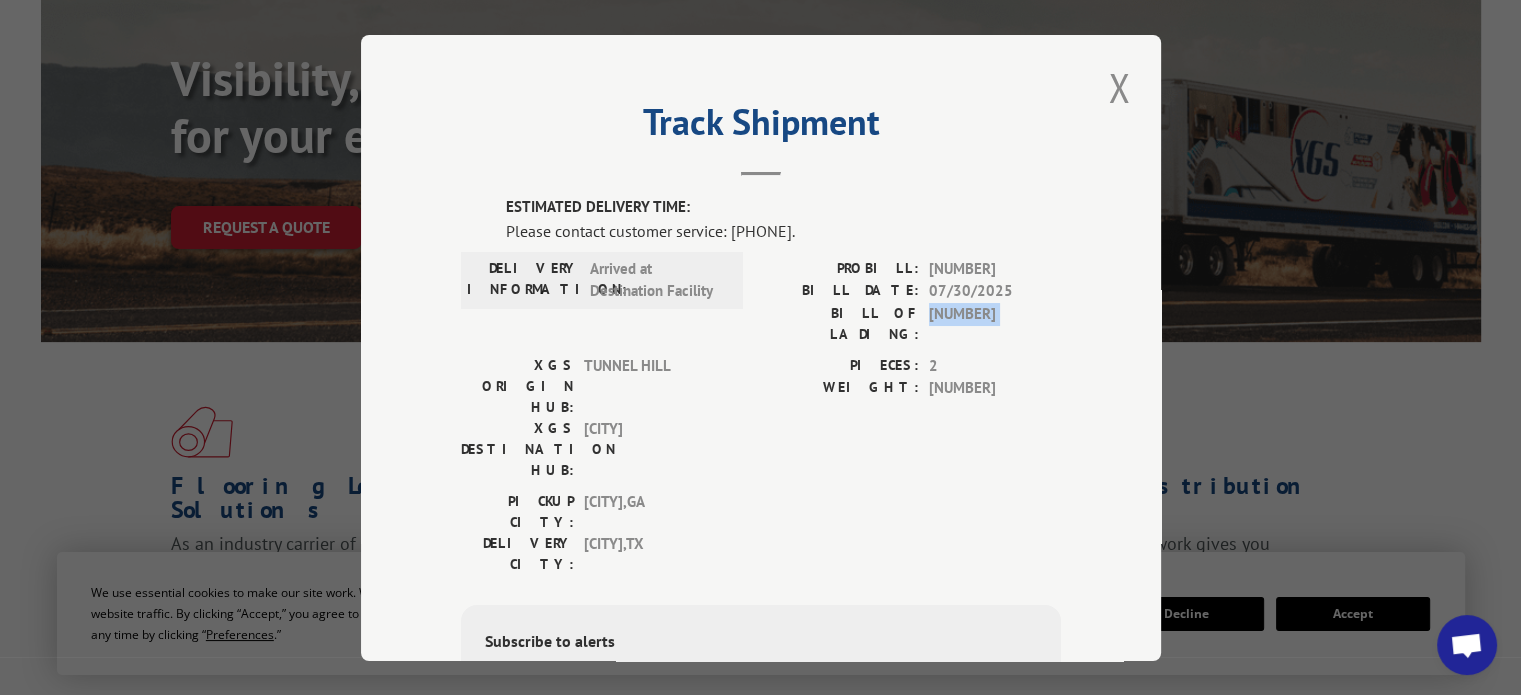 click on "[NUMBER]" at bounding box center [995, 323] 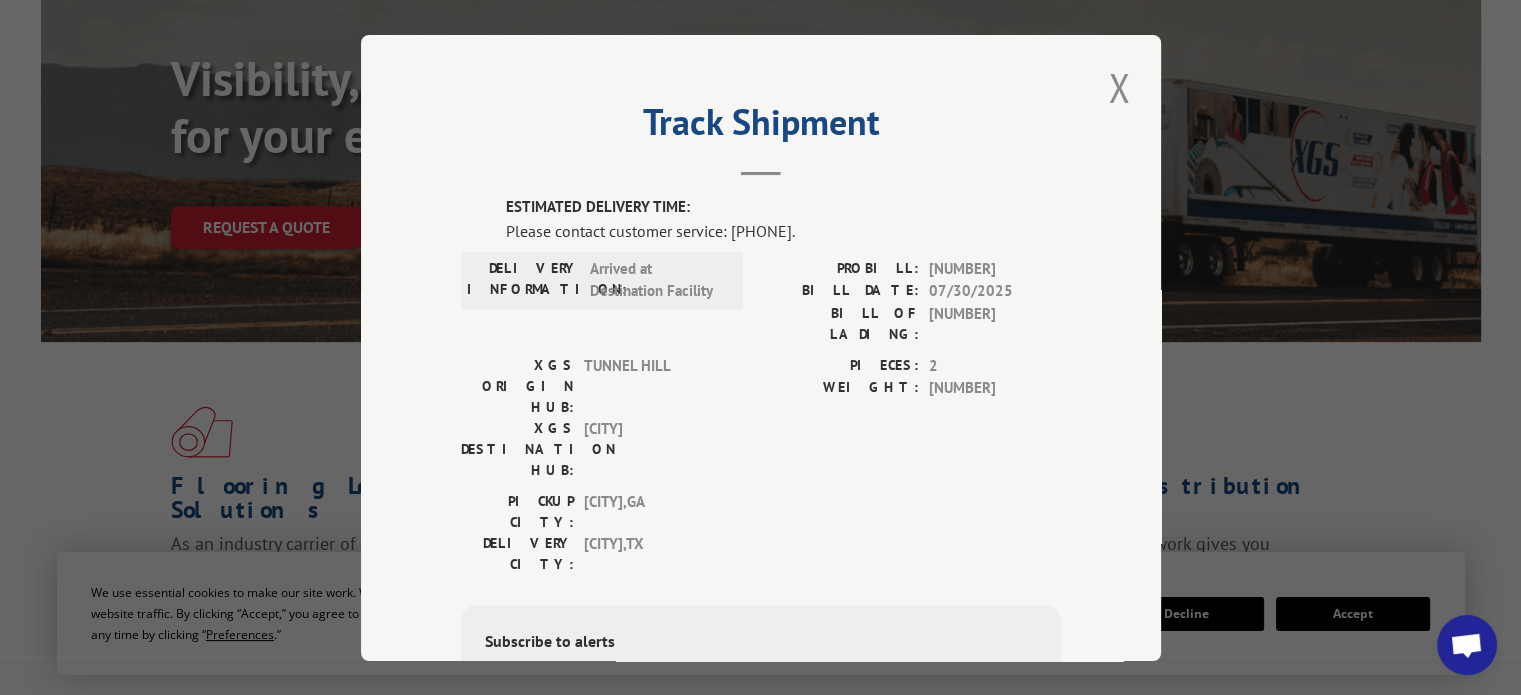 click on "07/30/2025" at bounding box center [995, 291] 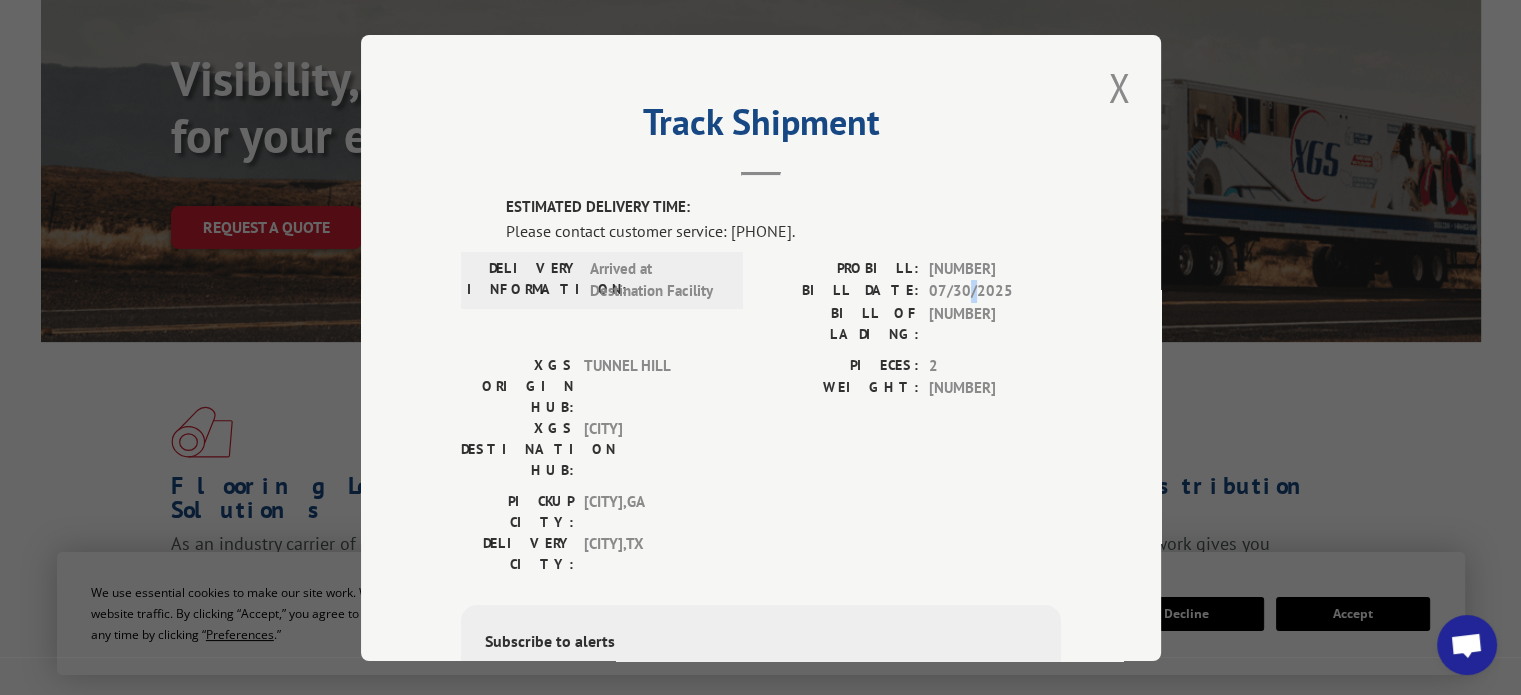 click on "07/30/2025" at bounding box center (995, 291) 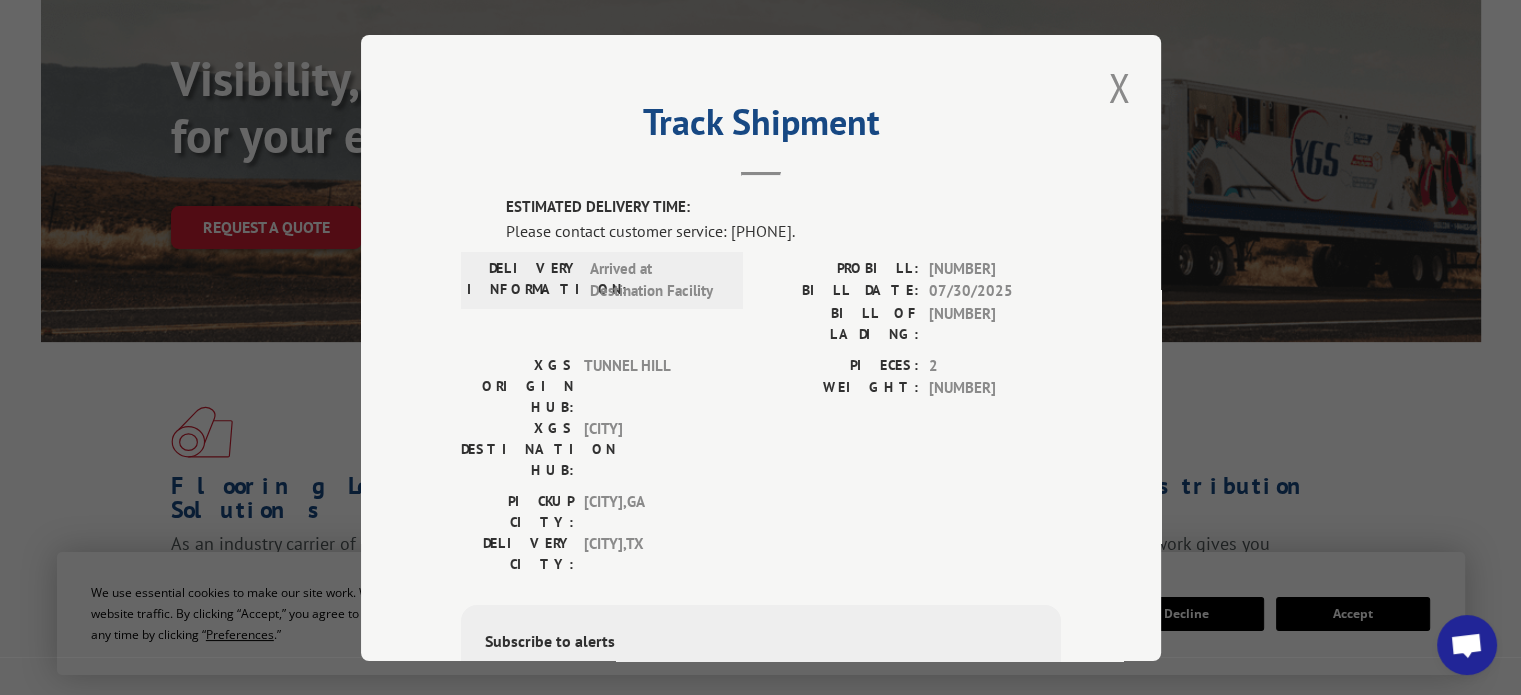click on "[NUMBER]" at bounding box center [995, 268] 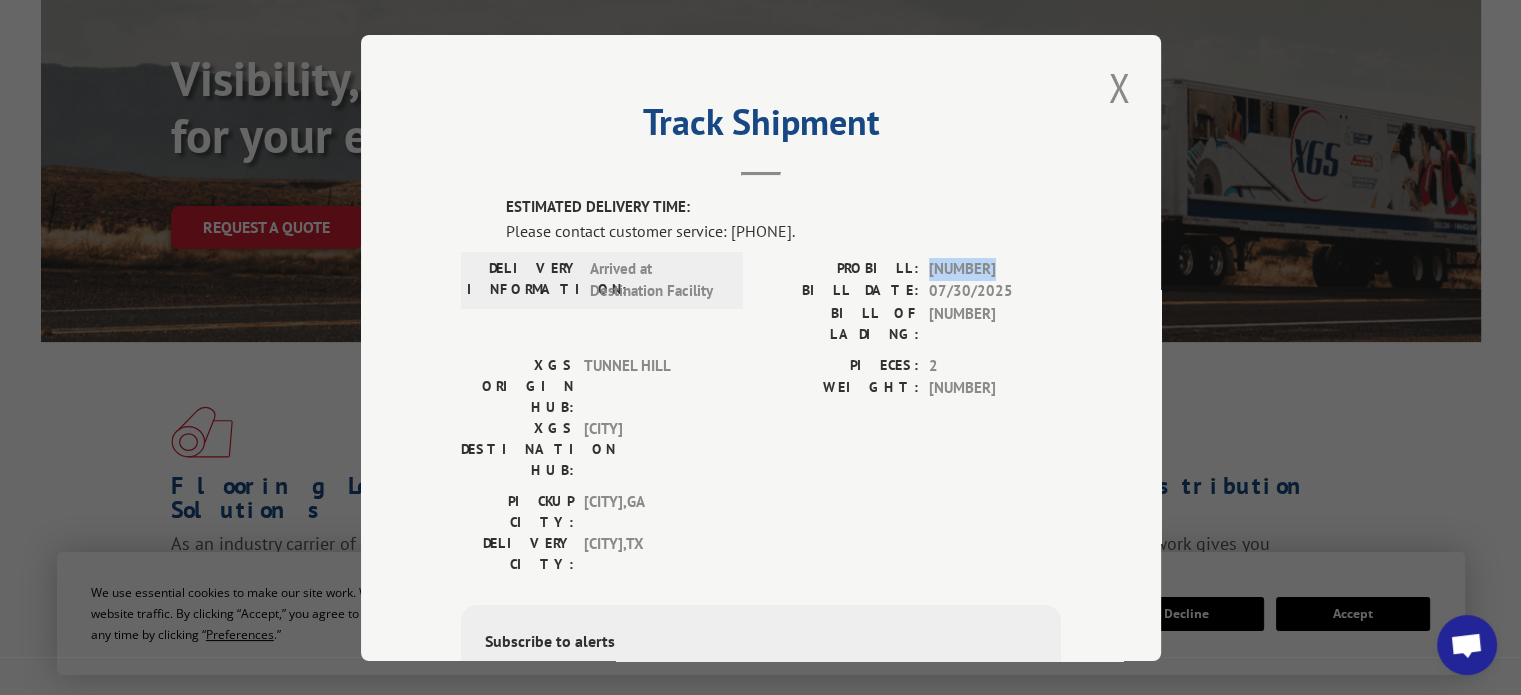 click on "[NUMBER]" at bounding box center (995, 268) 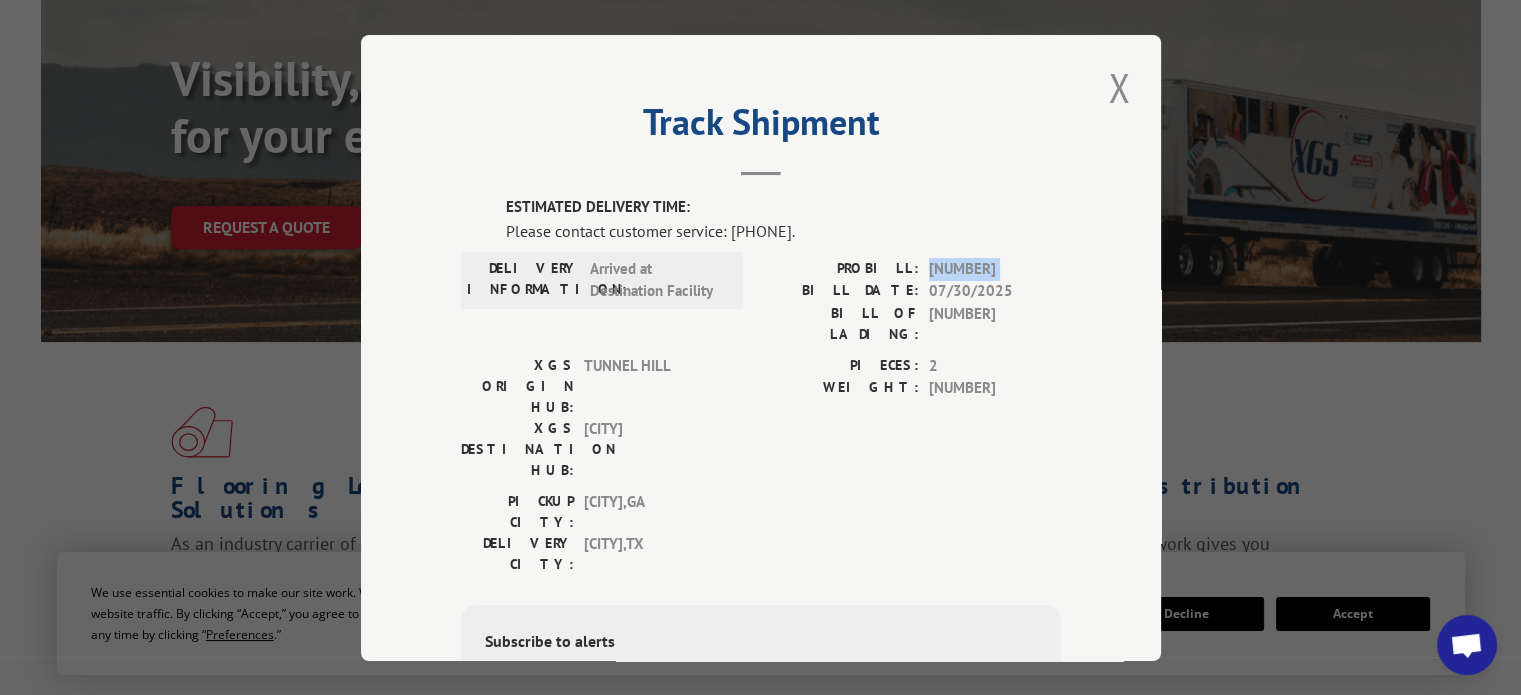 click on "[NUMBER]" at bounding box center [995, 268] 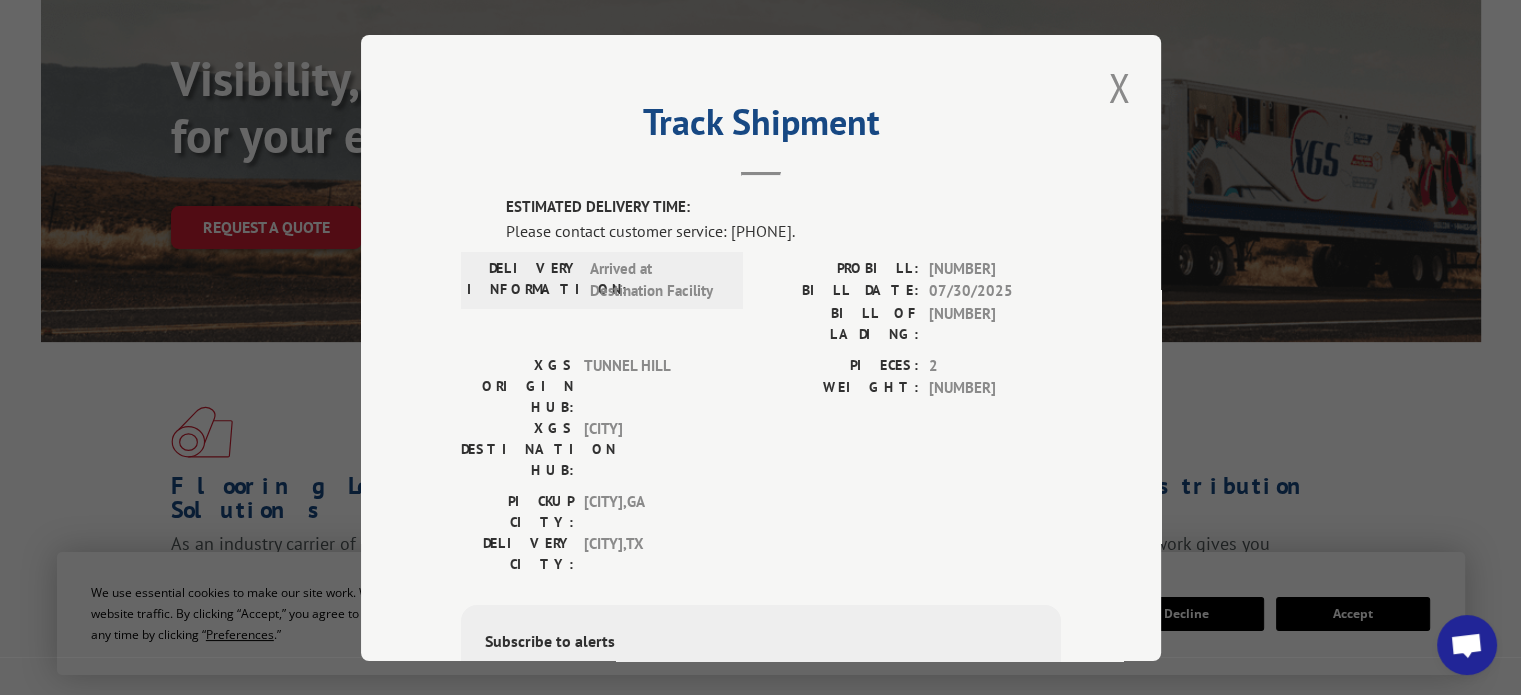 click on "07/30/2025" at bounding box center [995, 291] 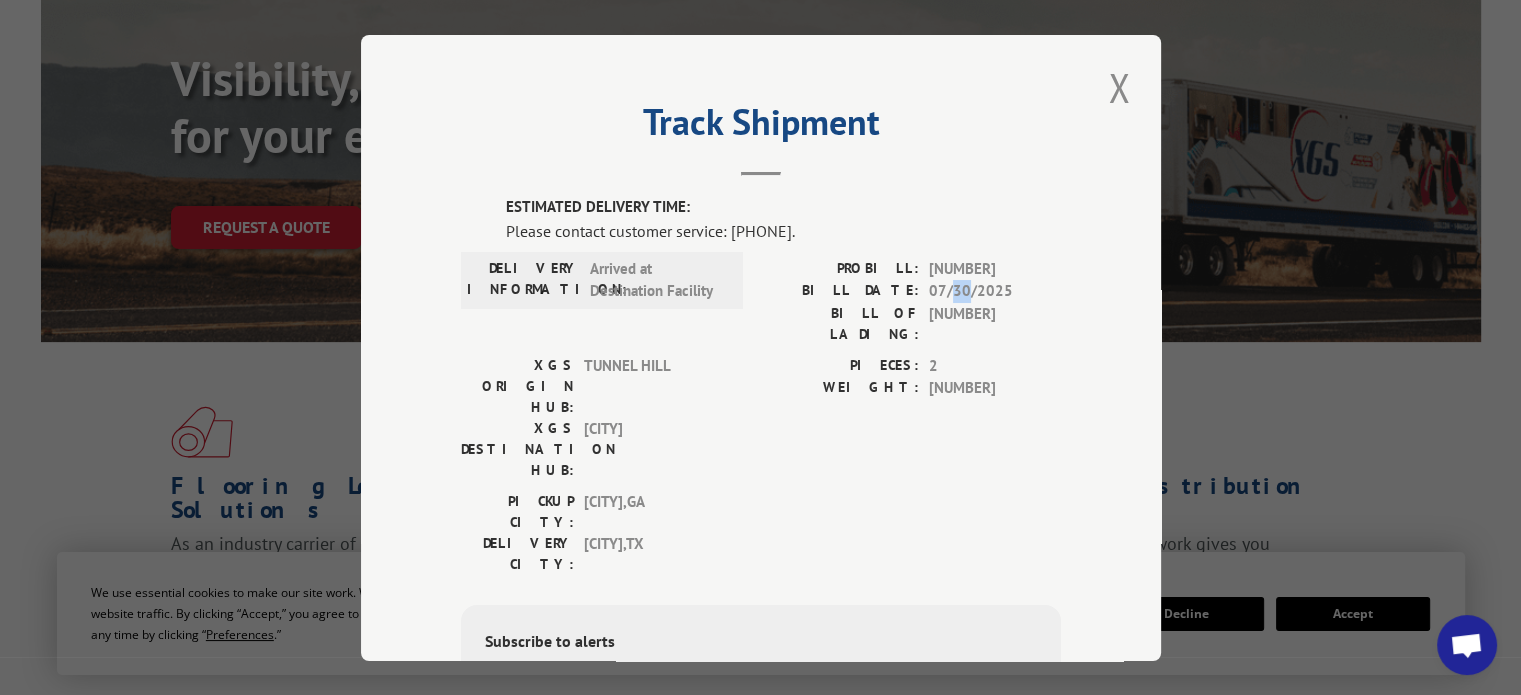 click on "07/30/2025" at bounding box center (995, 291) 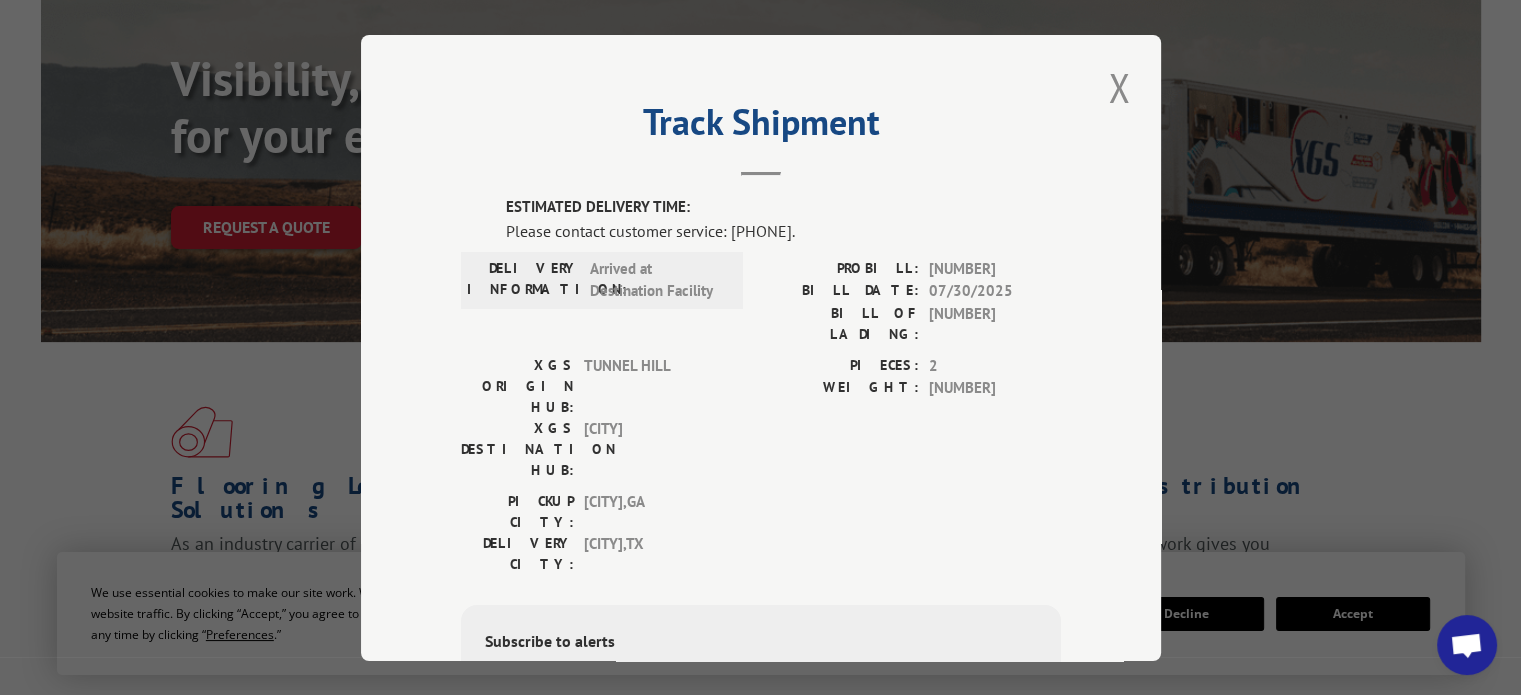 click on "[NUMBER]" at bounding box center [995, 268] 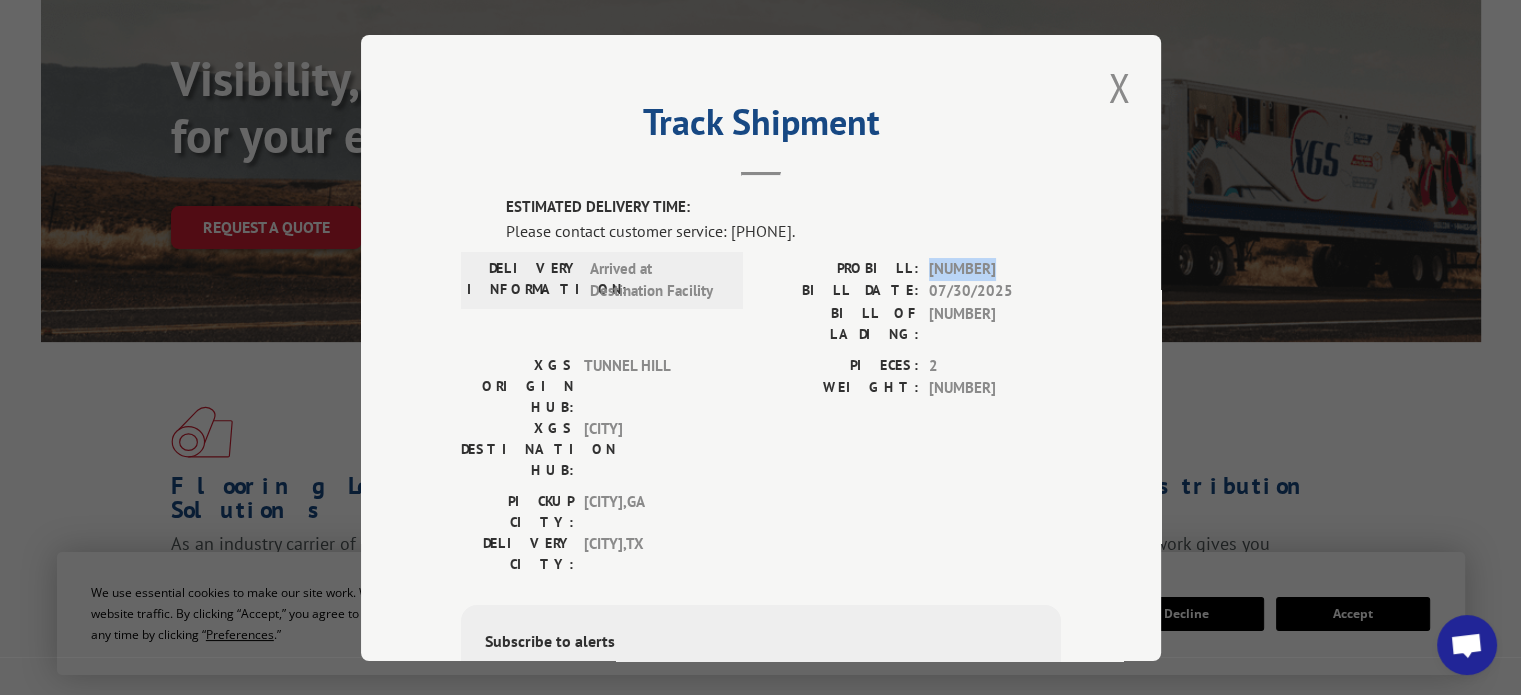 click on "[NUMBER]" at bounding box center (995, 268) 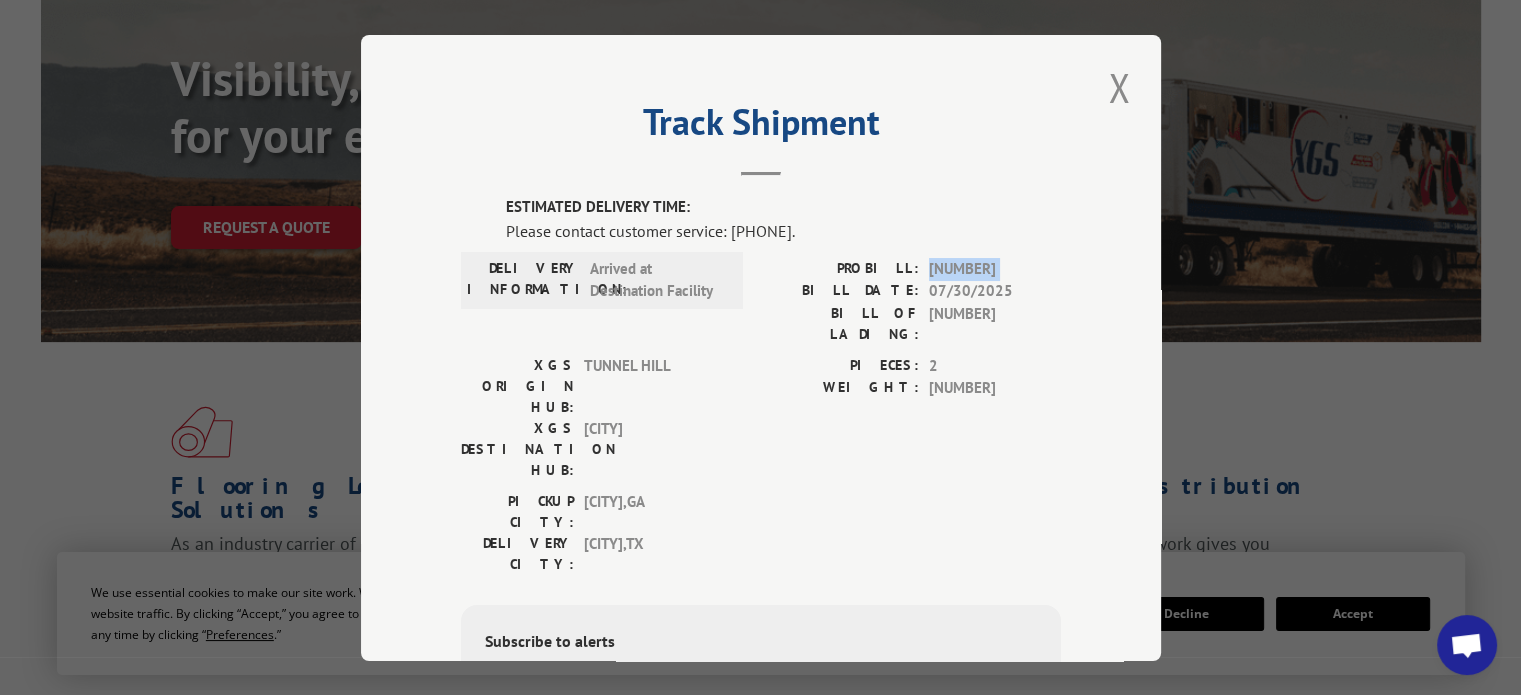 click on "[NUMBER]" at bounding box center (995, 268) 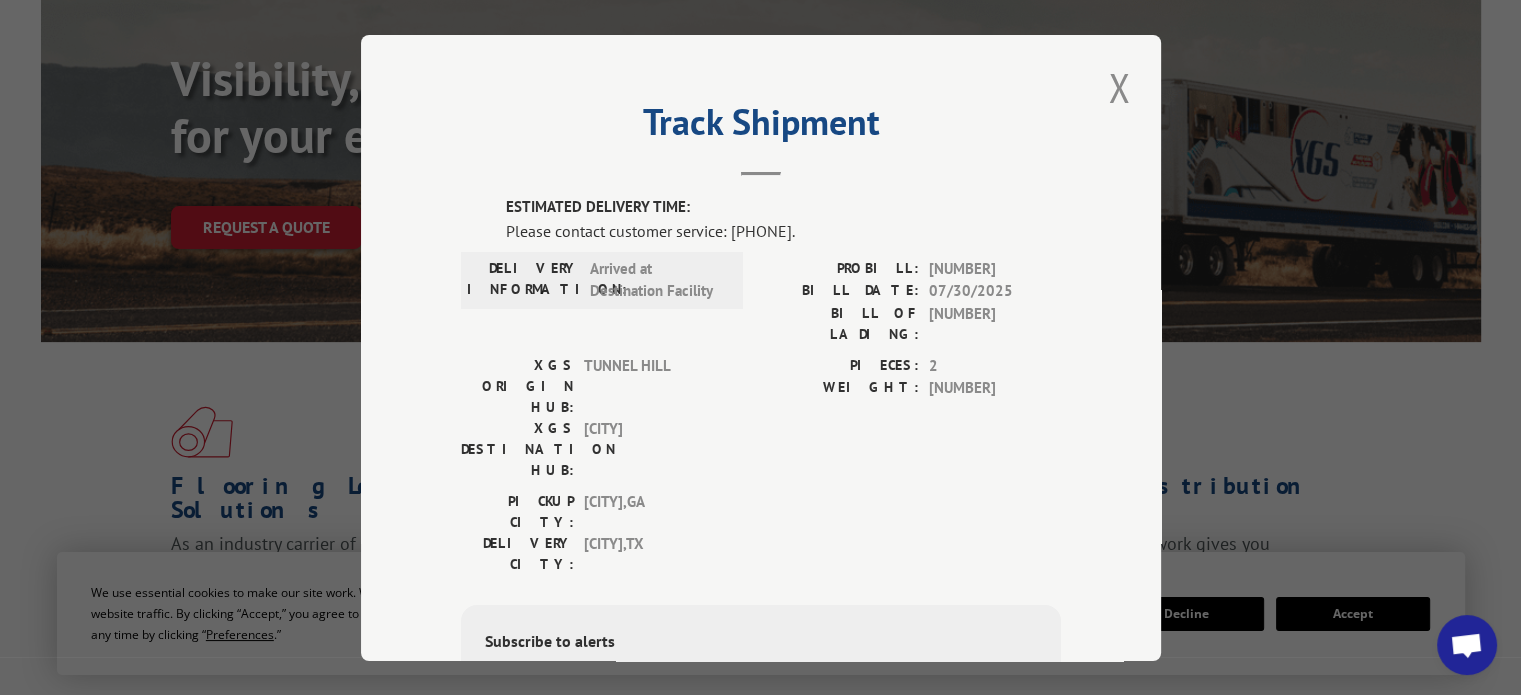 click on "07/30/2025" at bounding box center [995, 291] 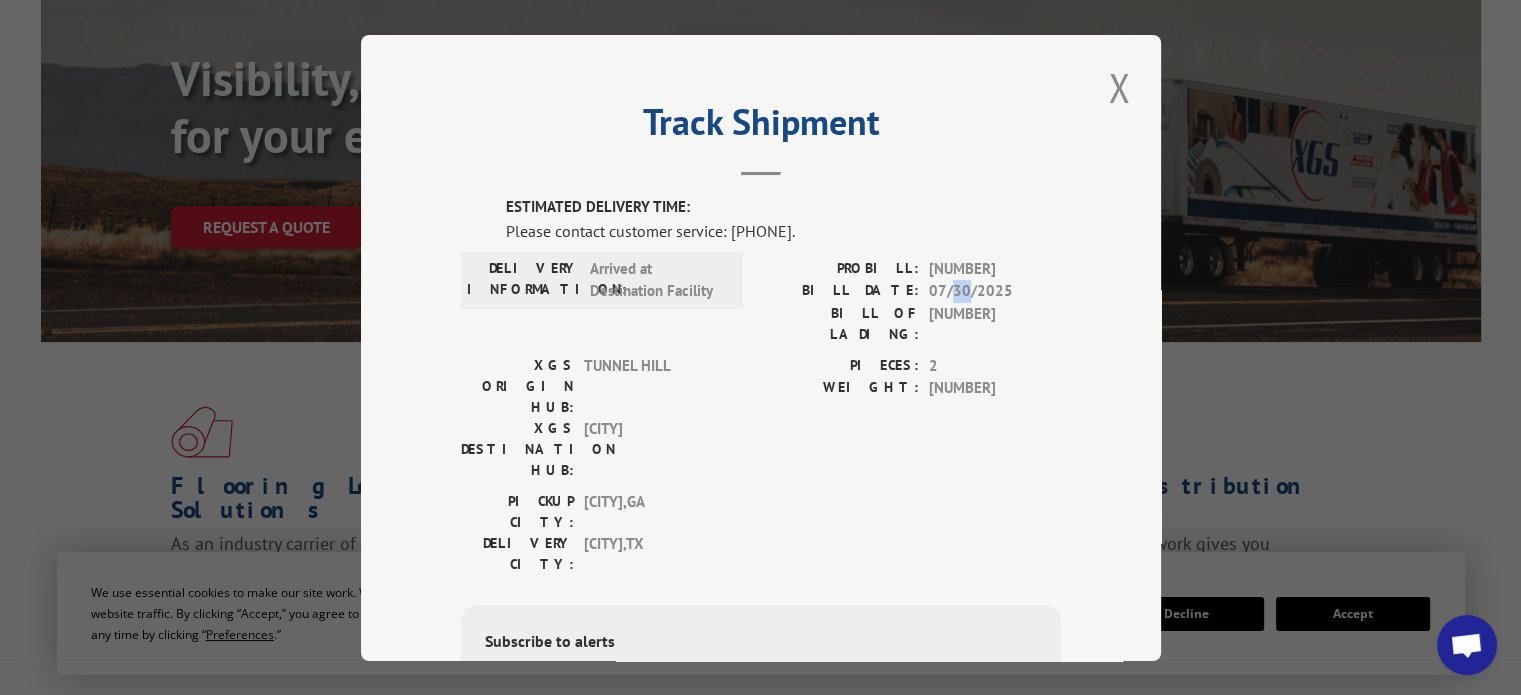 click on "07/30/2025" at bounding box center (995, 291) 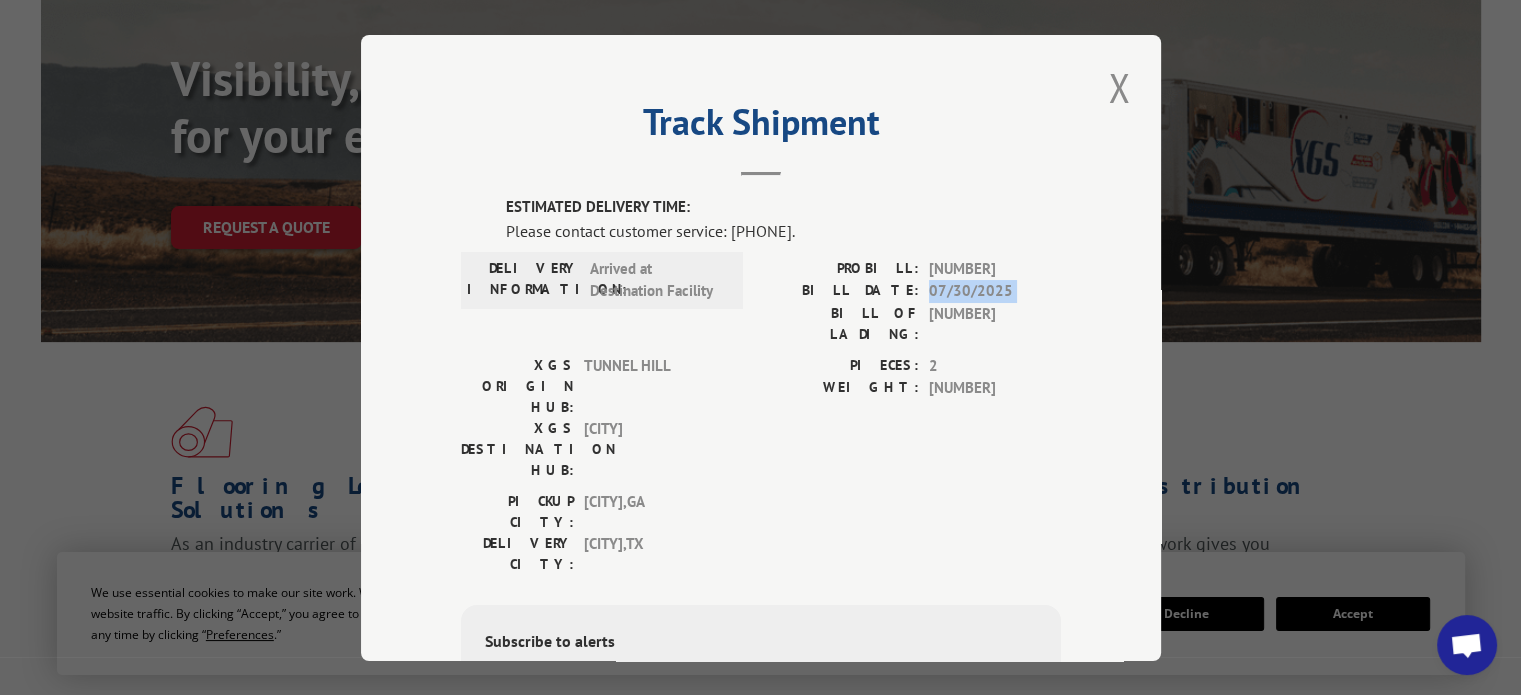 click on "07/30/2025" at bounding box center [995, 291] 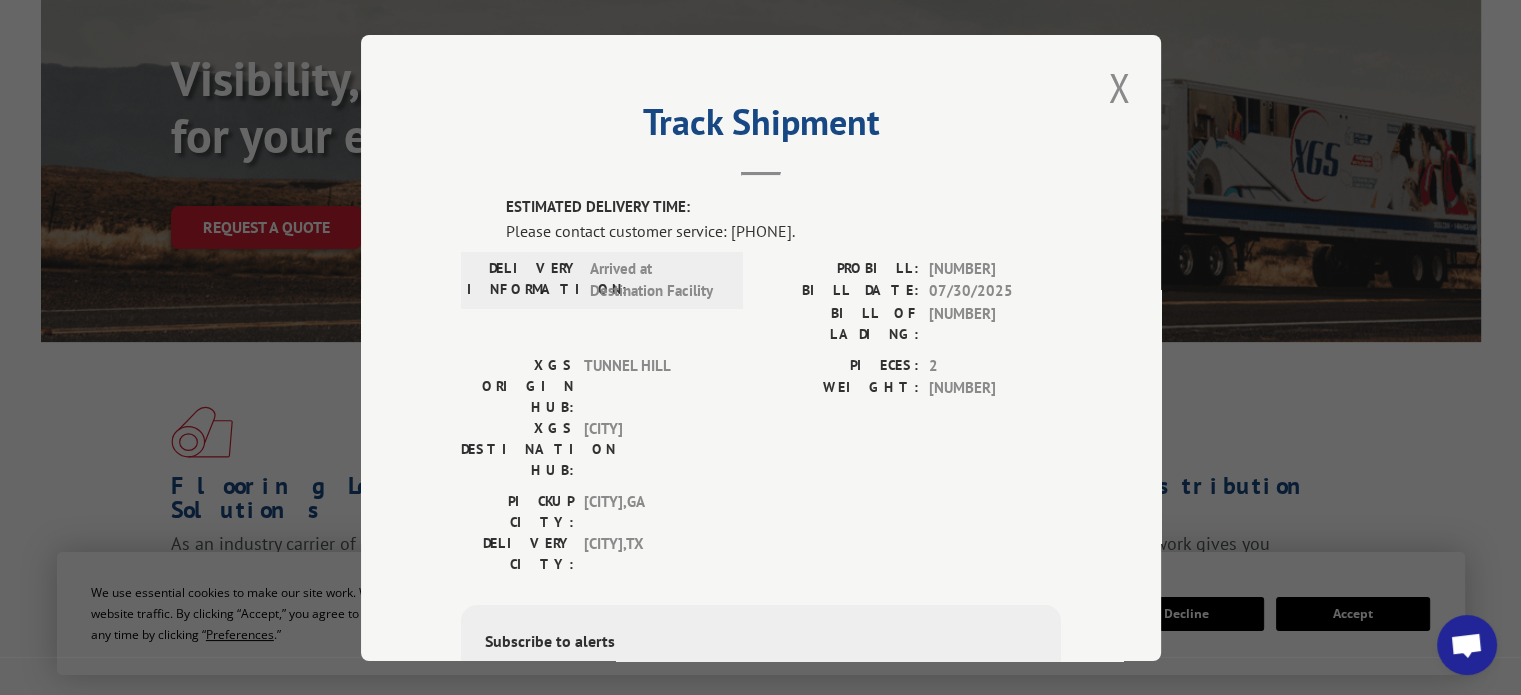 click on "[NUMBER]" at bounding box center (995, 268) 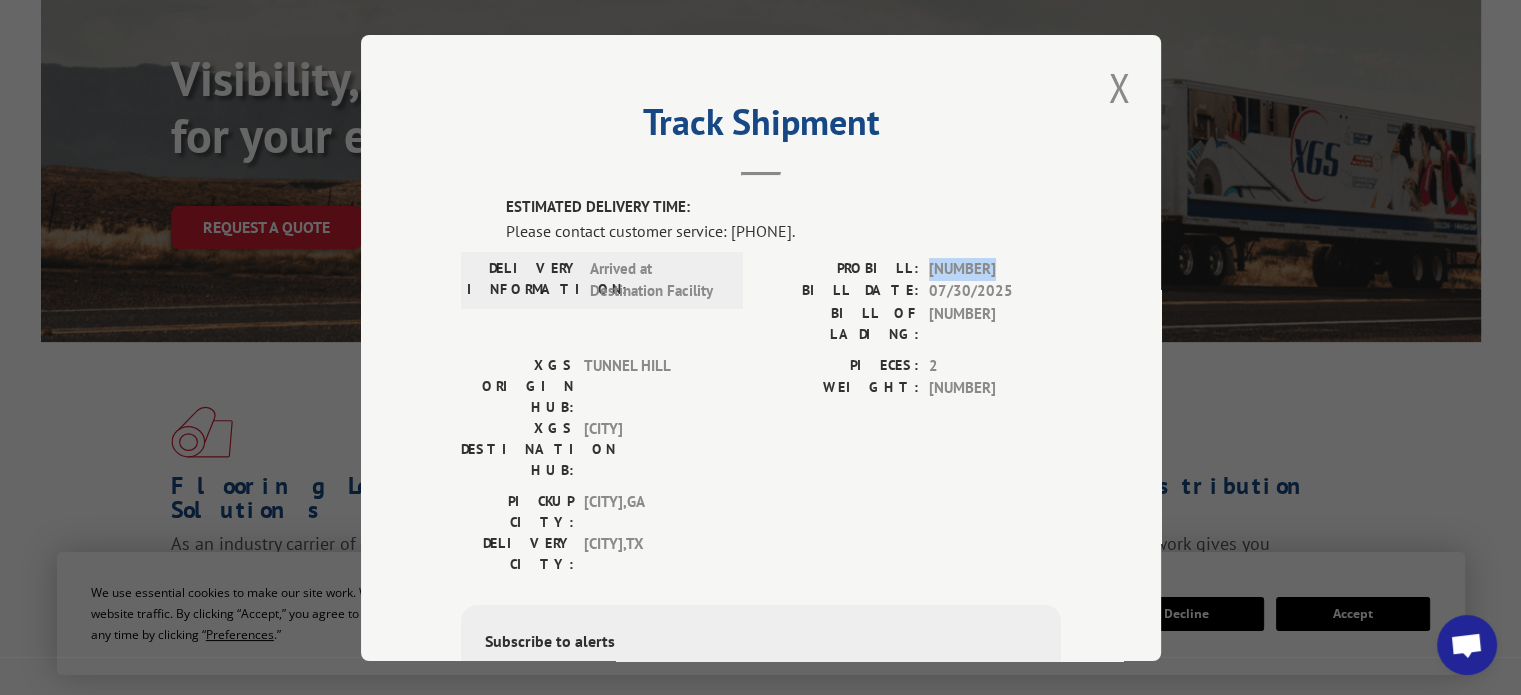 click on "[NUMBER]" at bounding box center (995, 268) 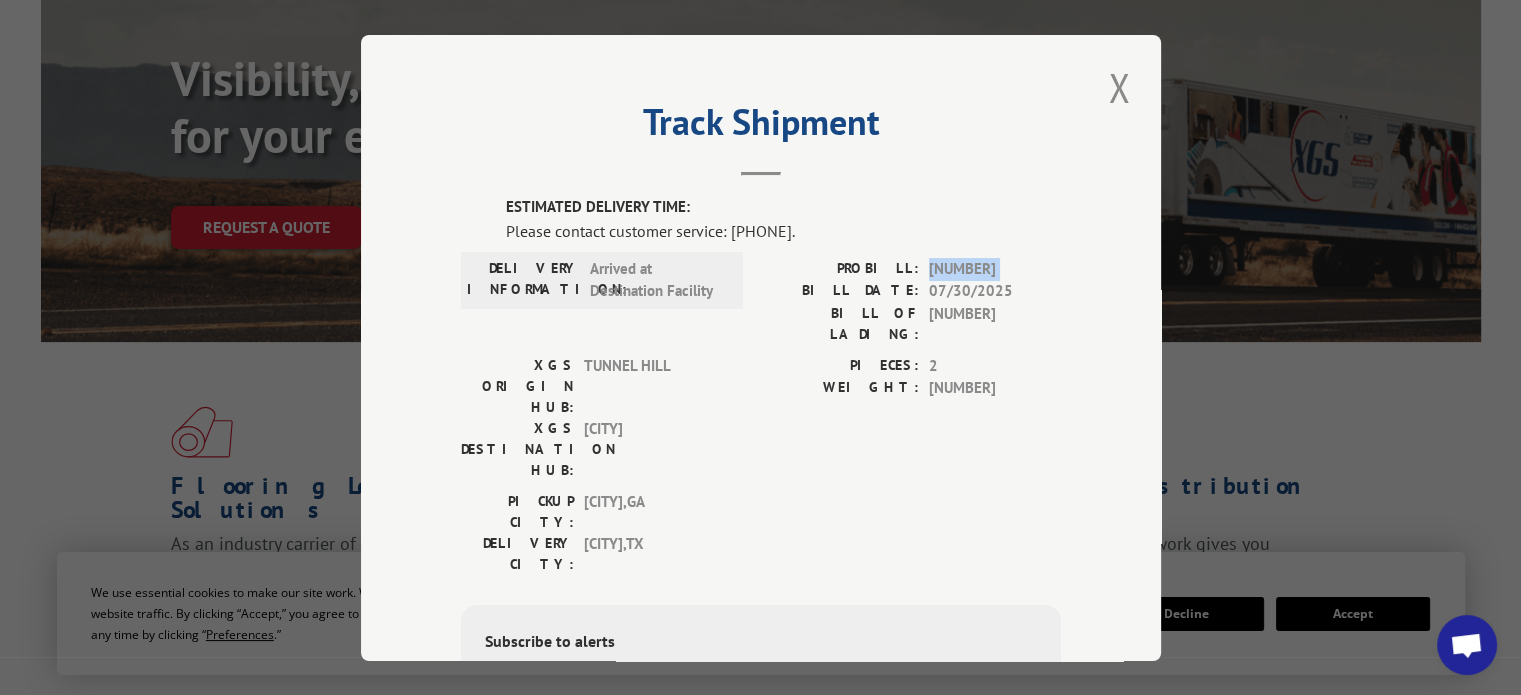 click on "[NUMBER]" at bounding box center (995, 268) 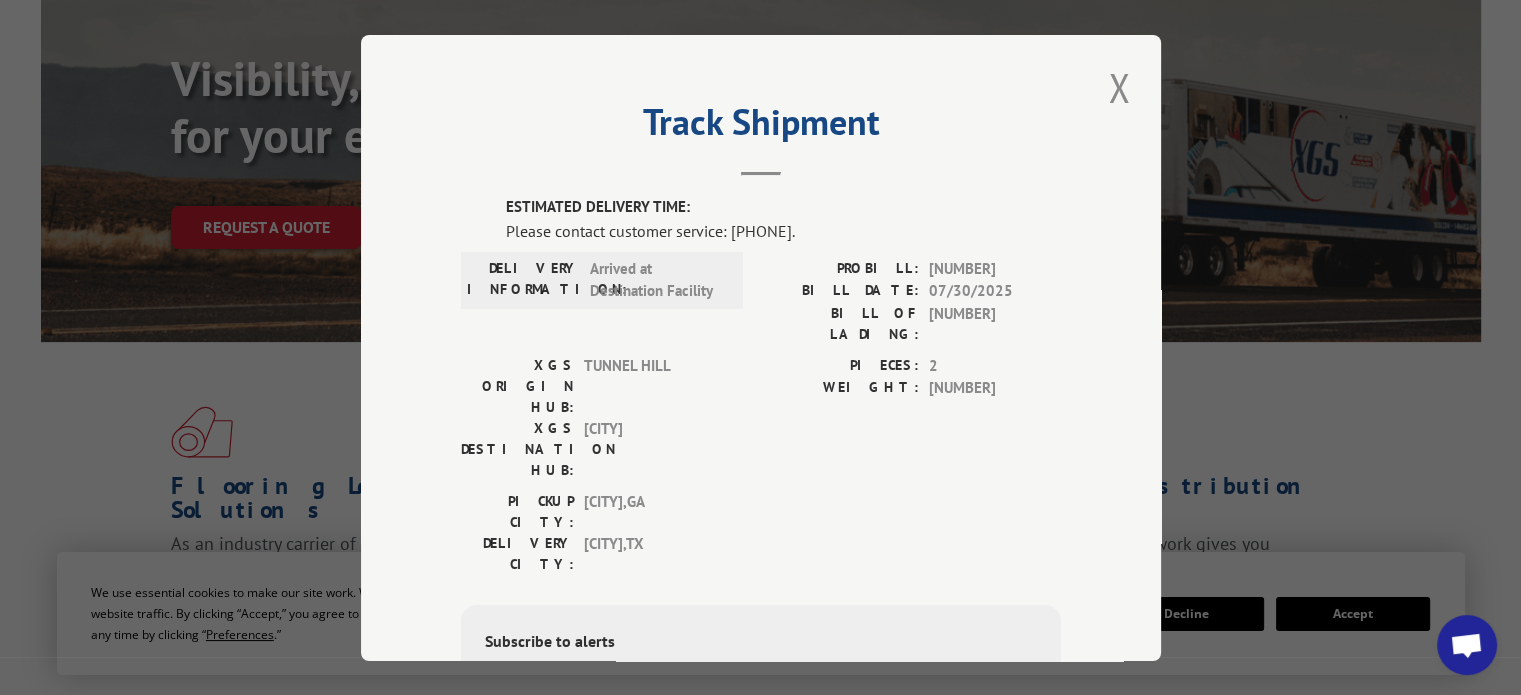 click on "07/30/2025" at bounding box center [995, 291] 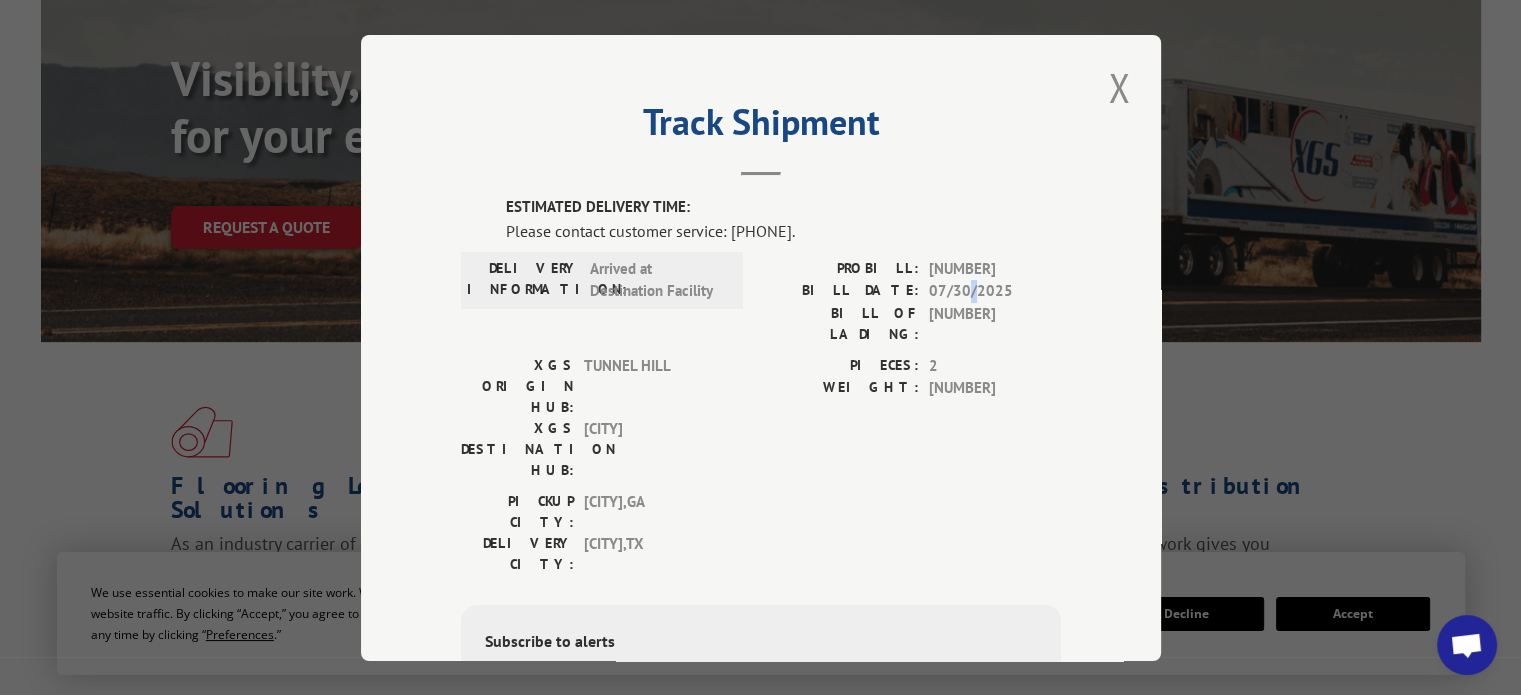 click on "07/30/2025" at bounding box center [995, 291] 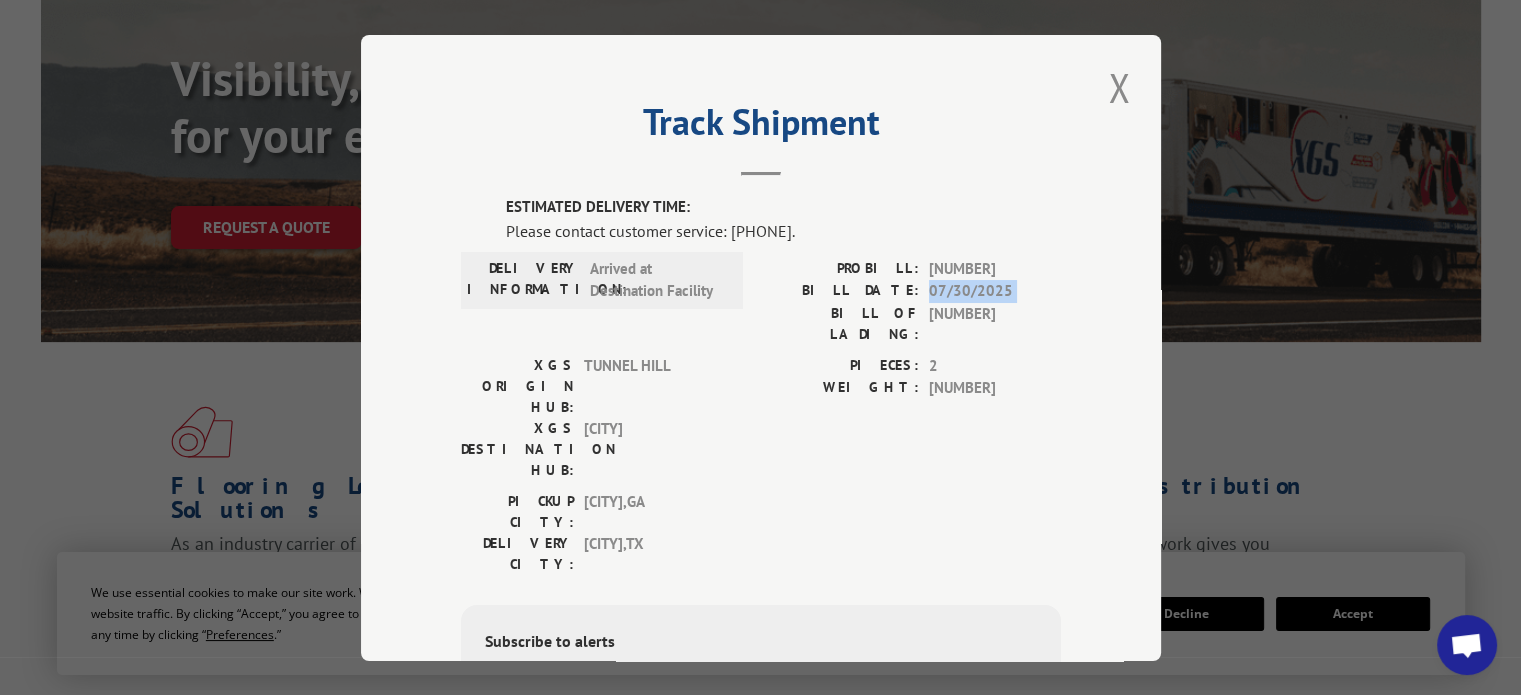 click on "07/30/2025" at bounding box center [995, 291] 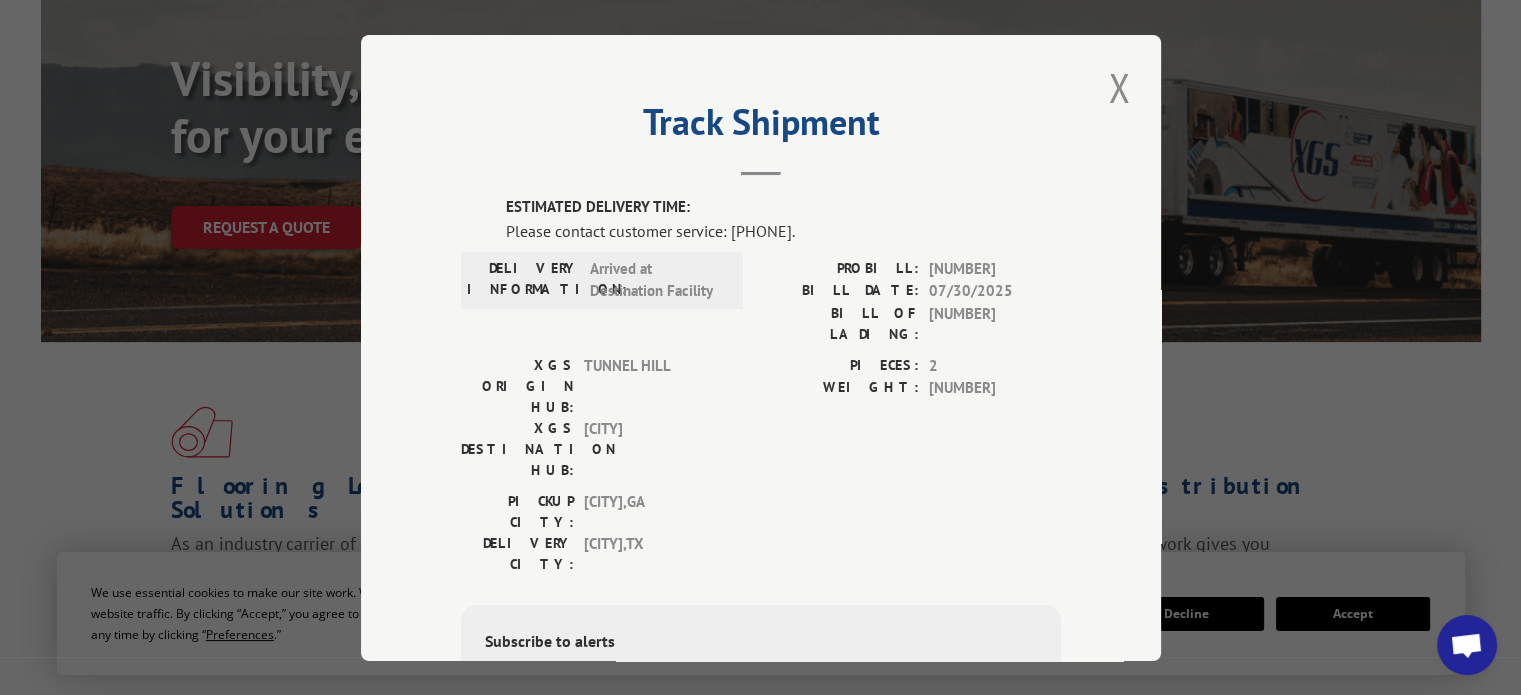 click on "[NUMBER]" at bounding box center [995, 323] 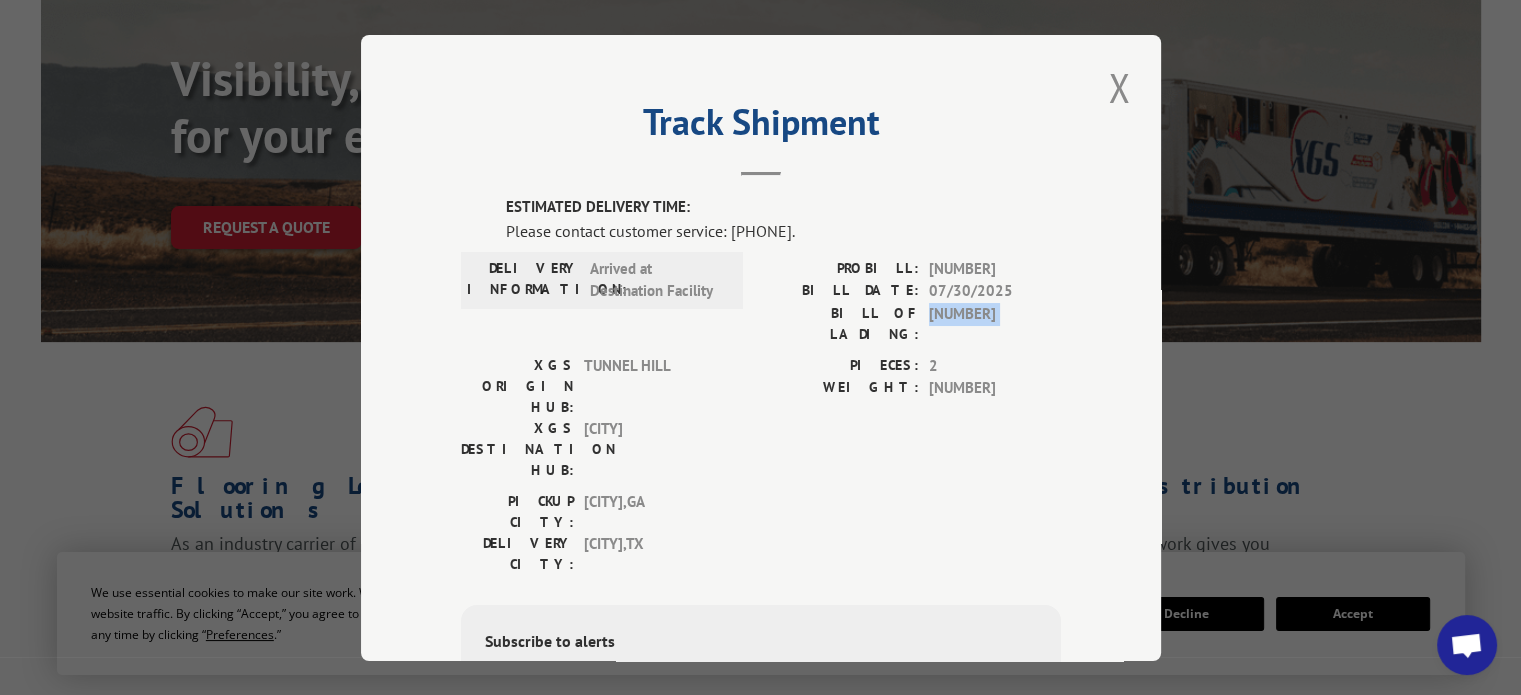 click on "[NUMBER]" at bounding box center (995, 323) 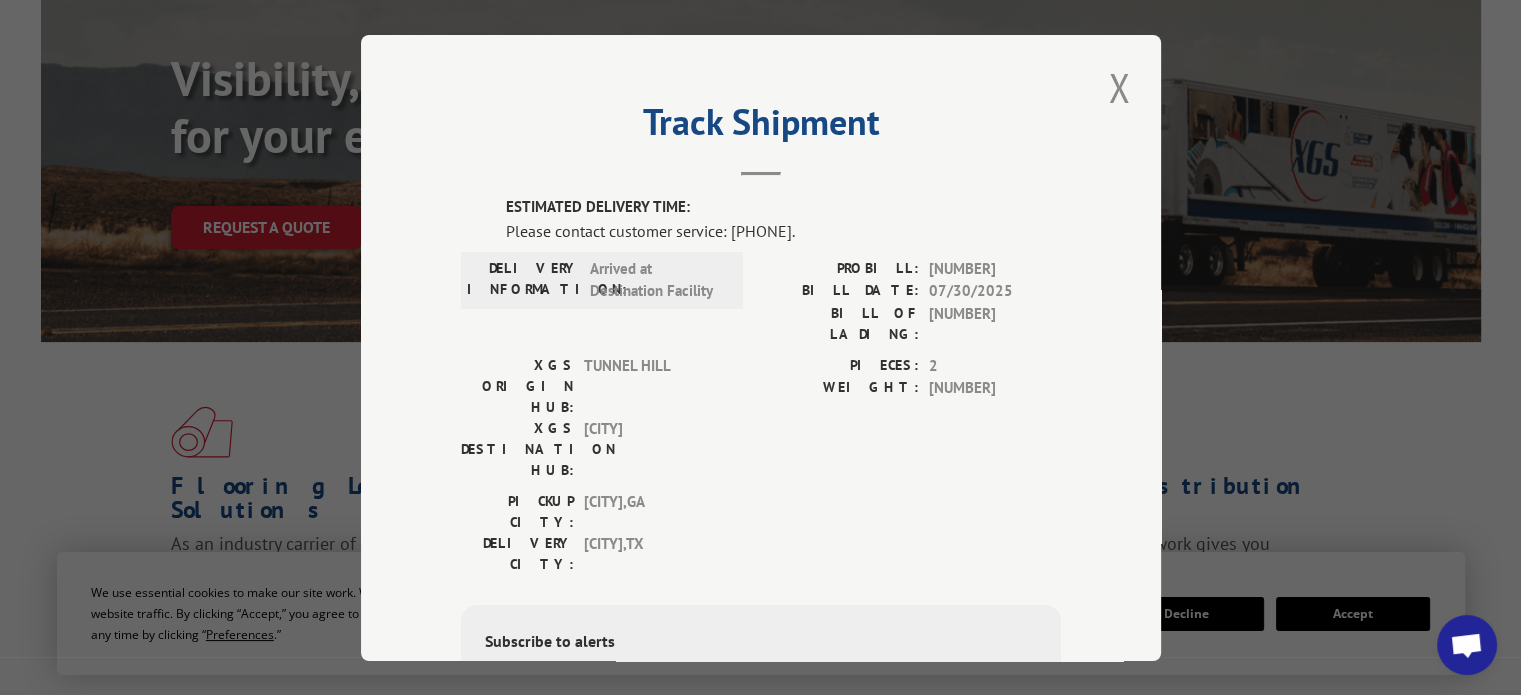 click on "[NUMBER]" at bounding box center [995, 388] 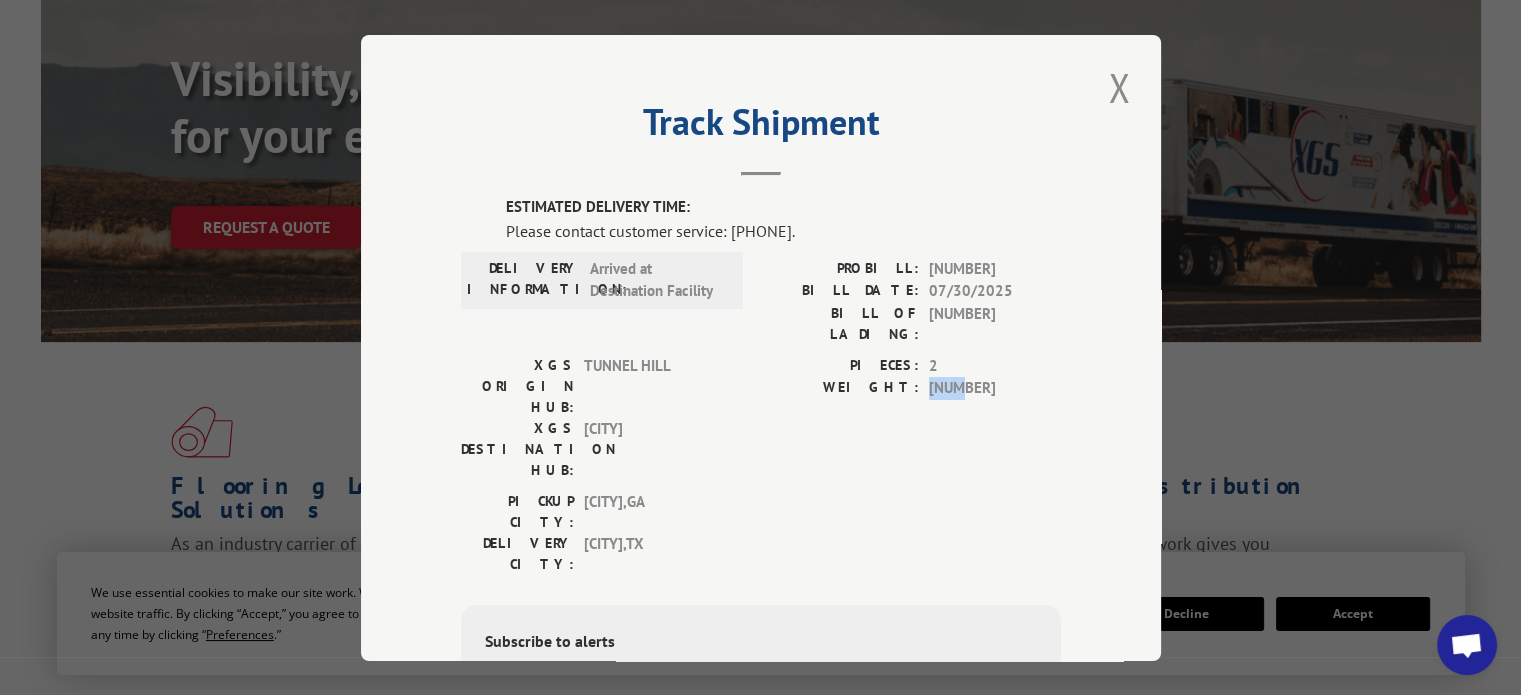 click on "[NUMBER]" at bounding box center [995, 388] 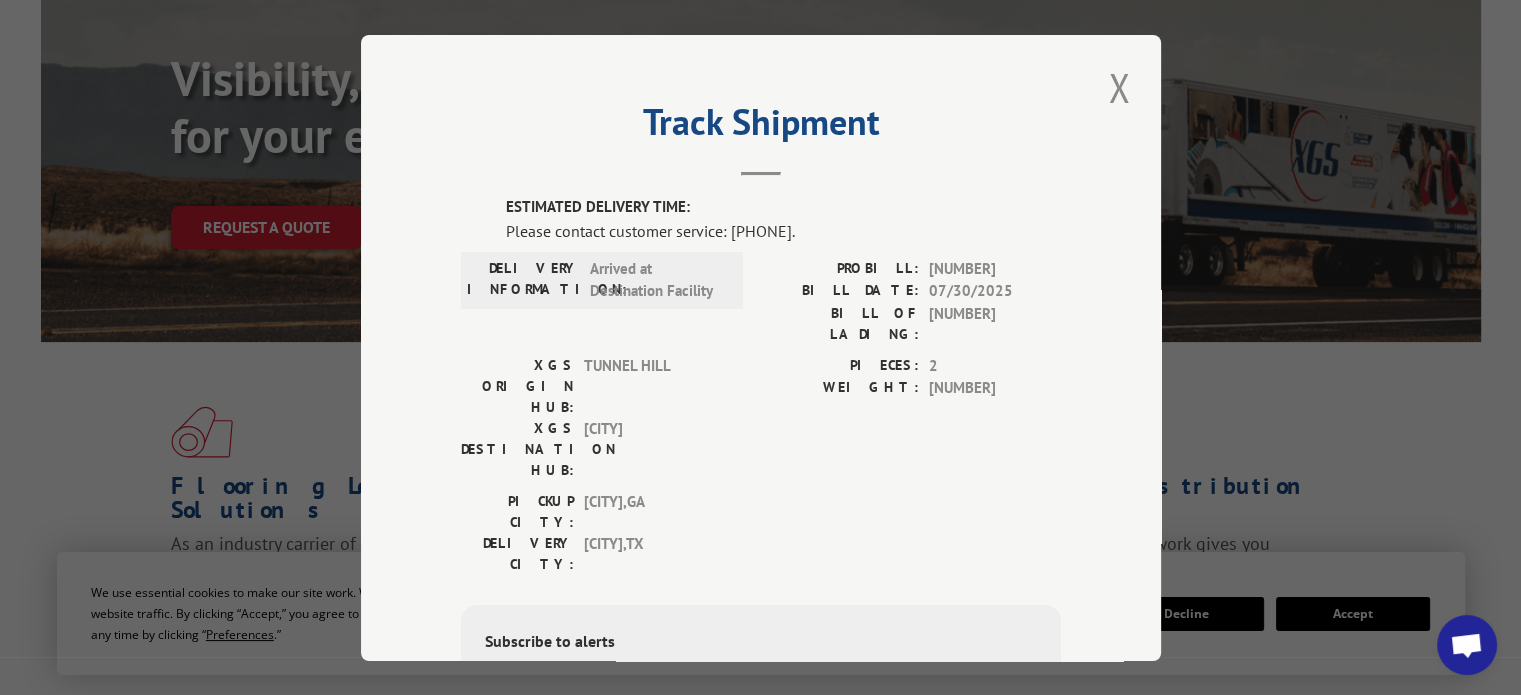 click on "XGS ORIGIN HUB:" at bounding box center [517, 385] 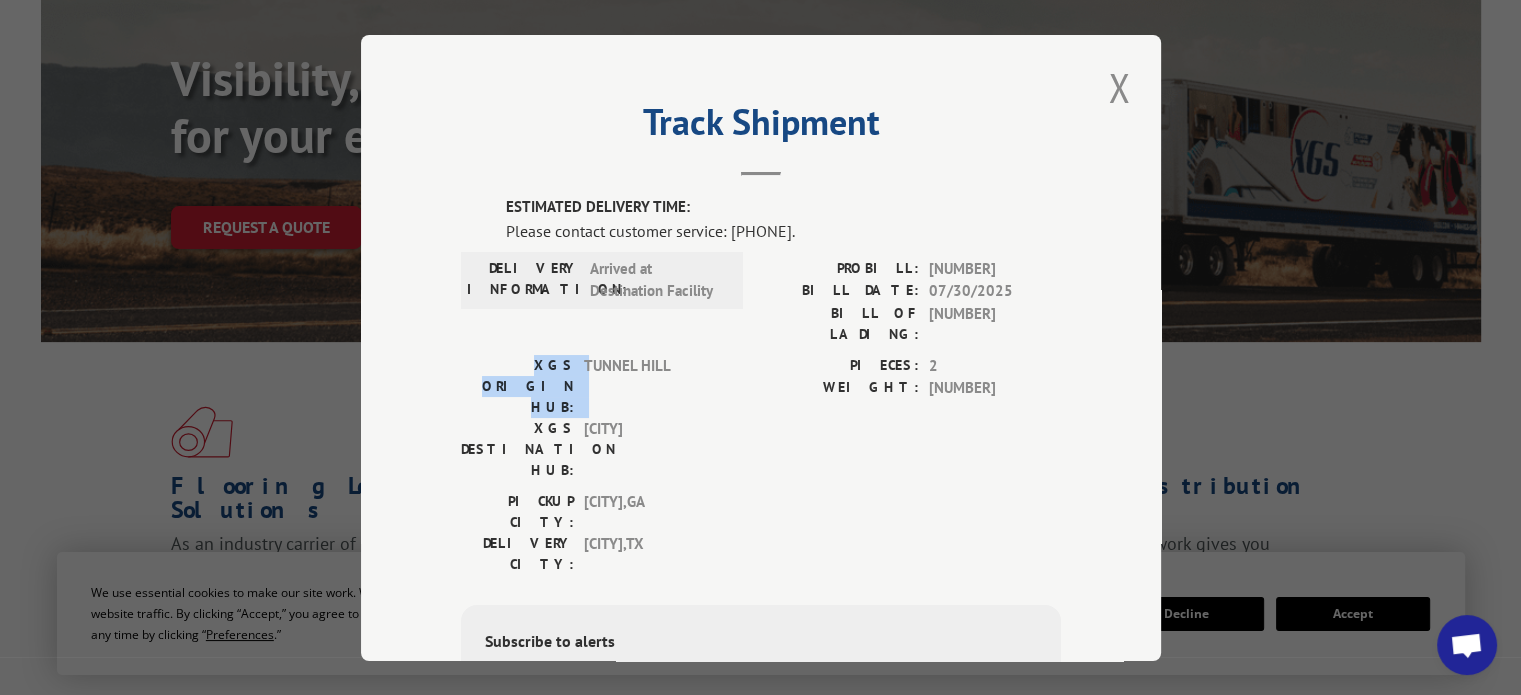 click on "XGS ORIGIN HUB:" at bounding box center (517, 385) 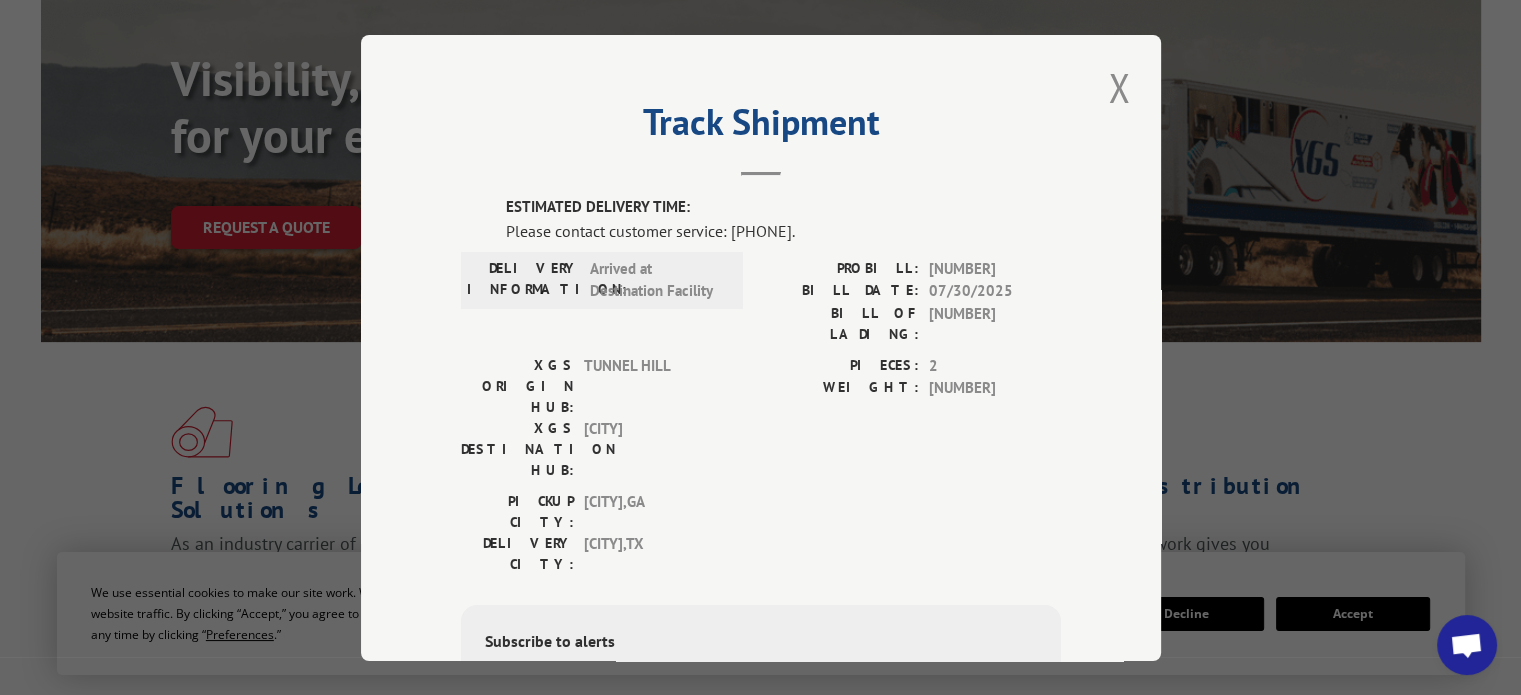 click on "XGS DESTINATION HUB:" at bounding box center (517, 448) 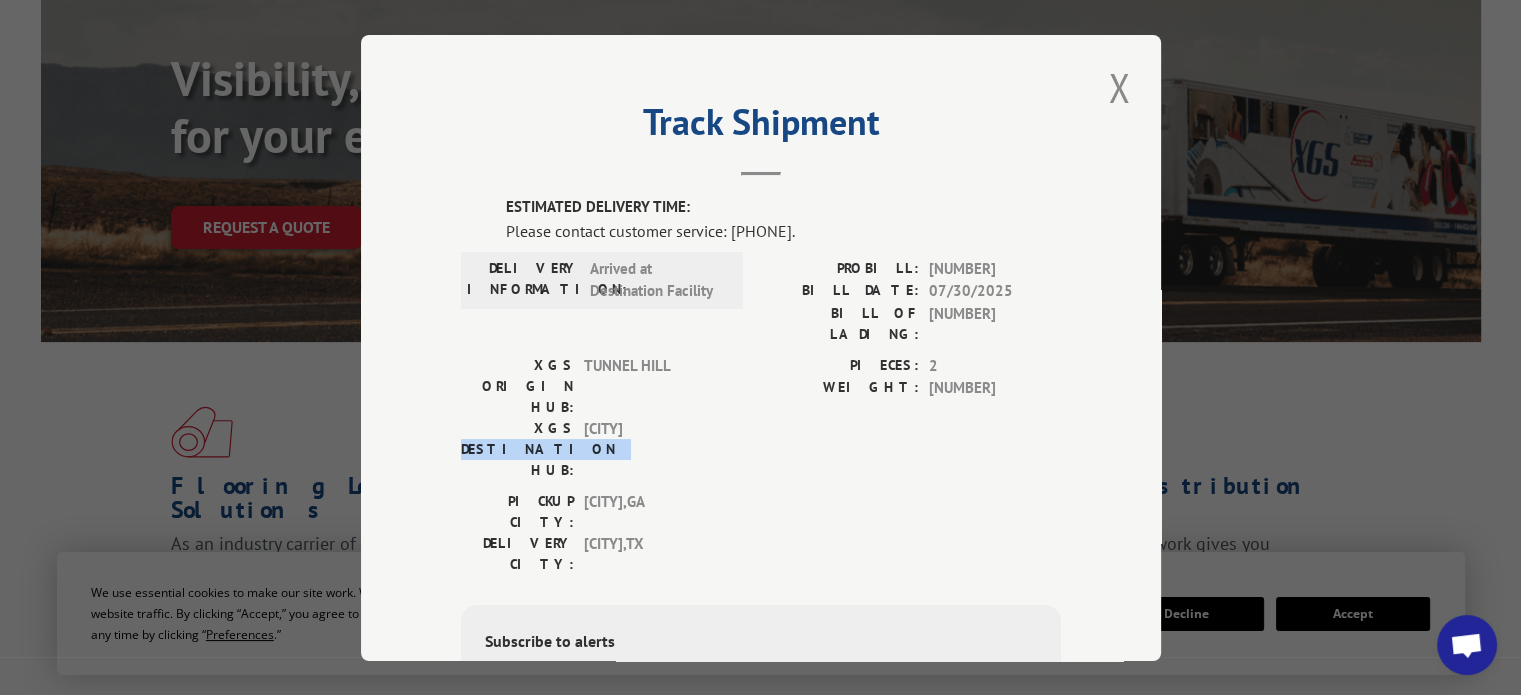 click on "XGS DESTINATION HUB:" at bounding box center (517, 448) 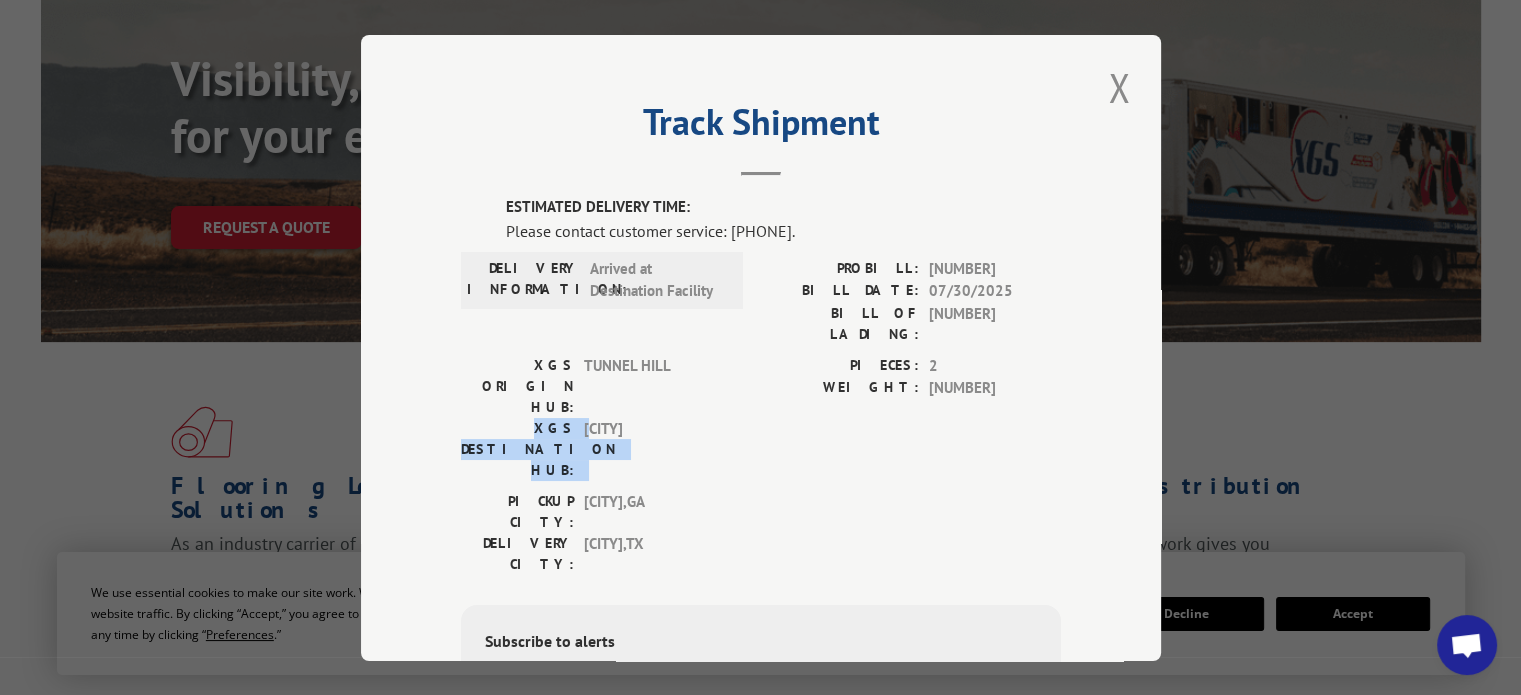 click on "XGS DESTINATION HUB:" at bounding box center [517, 448] 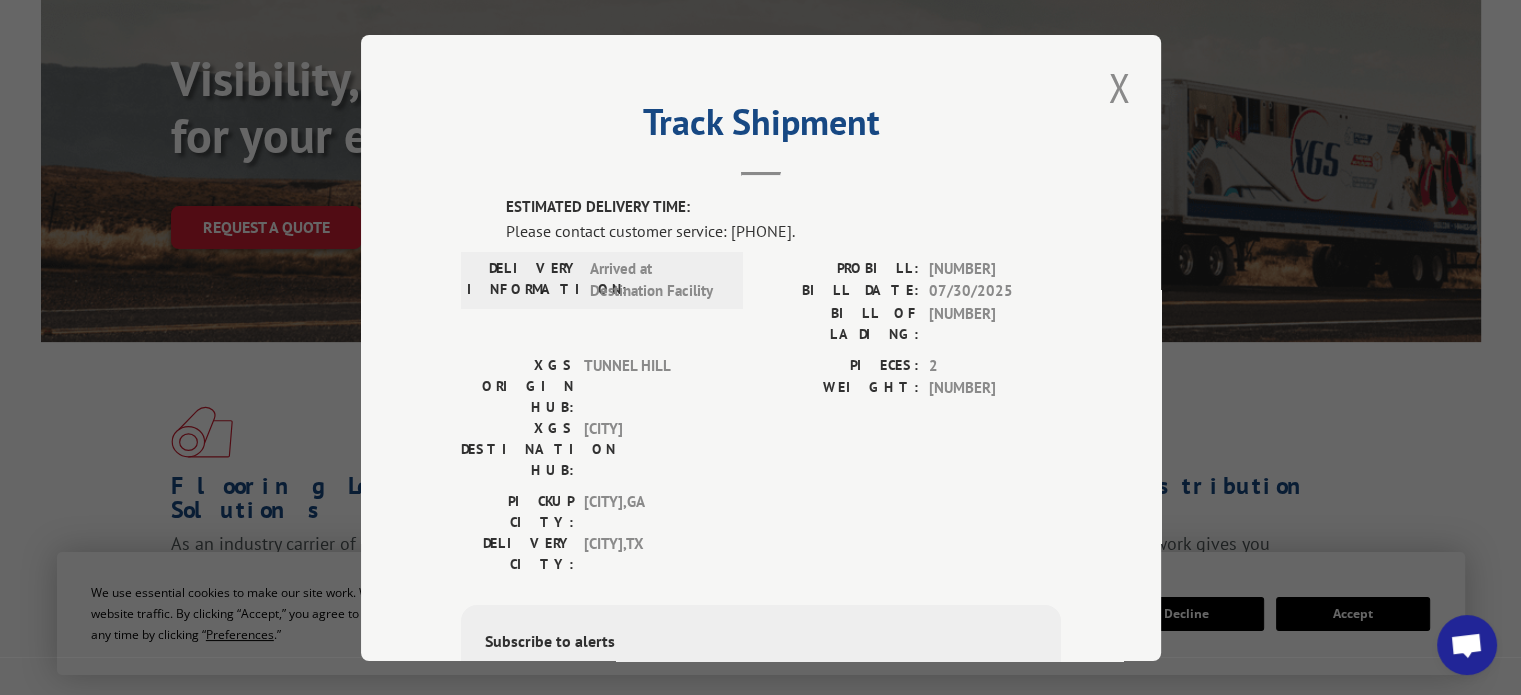 click on "[CITY]" at bounding box center (651, 448) 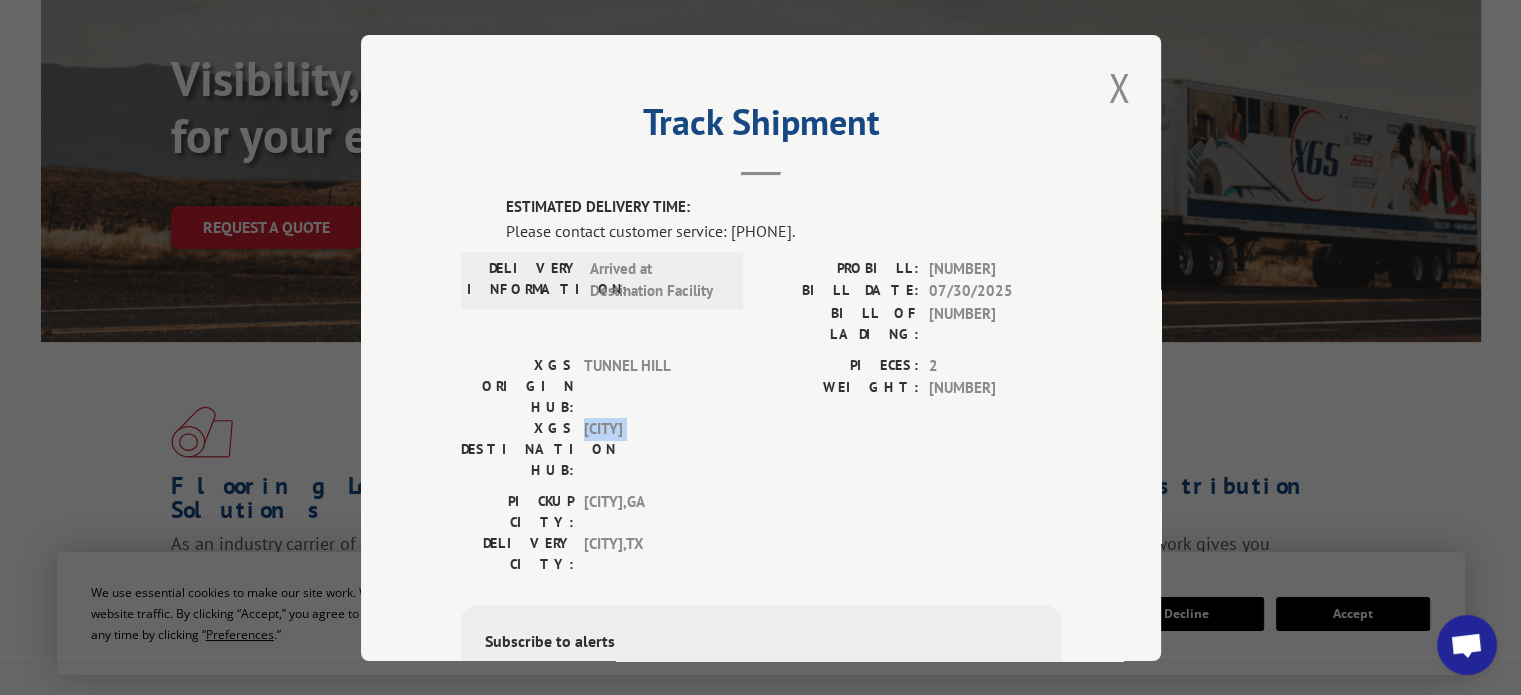 click on "[CITY]" at bounding box center [651, 448] 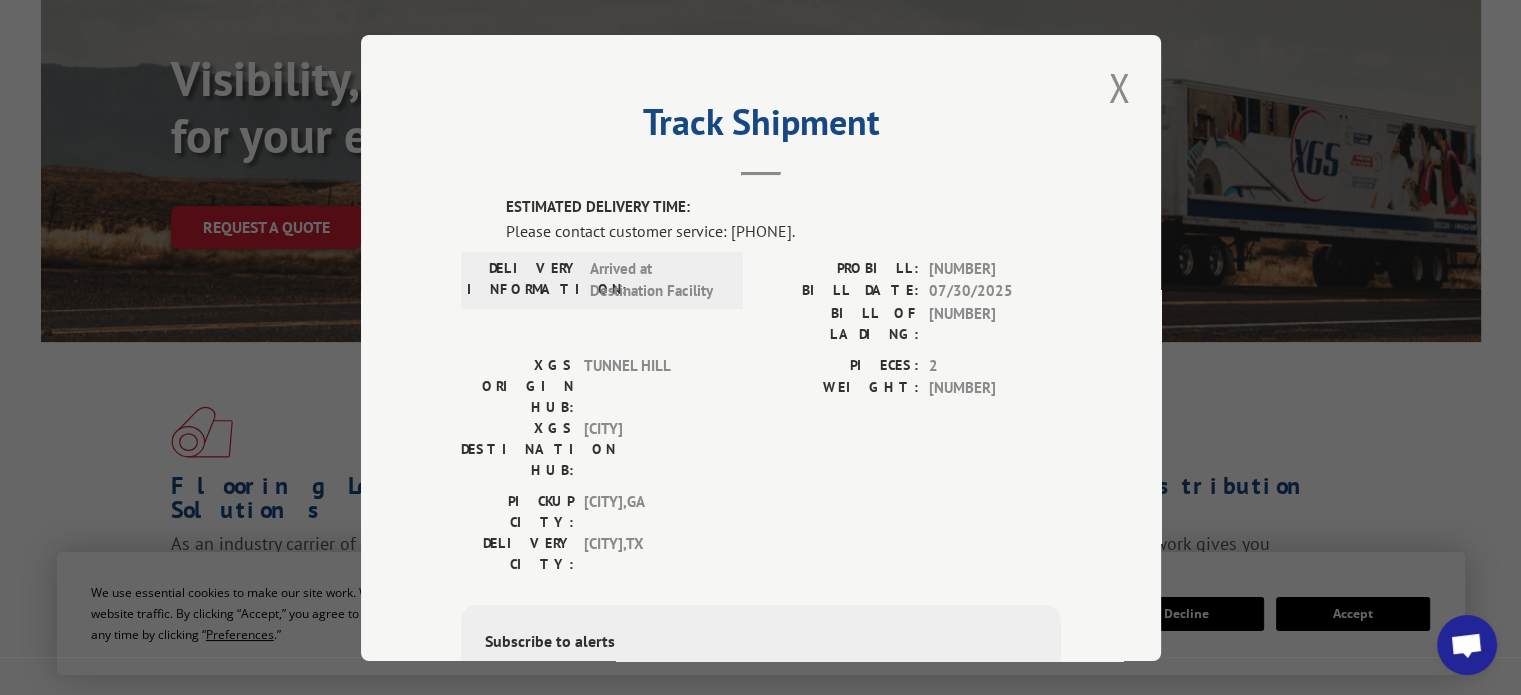 click on "Please contact customer service: [PHONE]." at bounding box center [783, 230] 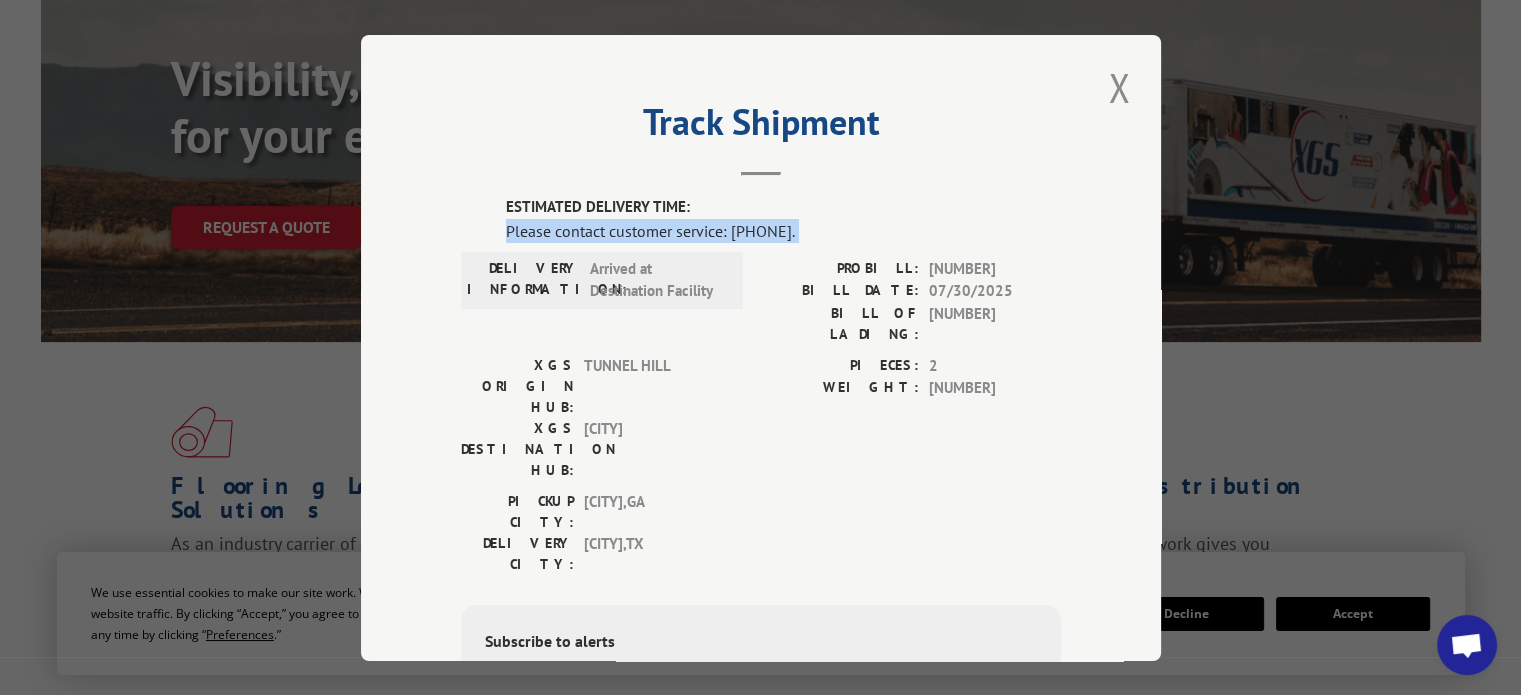 click on "Please contact customer service: [PHONE]." at bounding box center (783, 230) 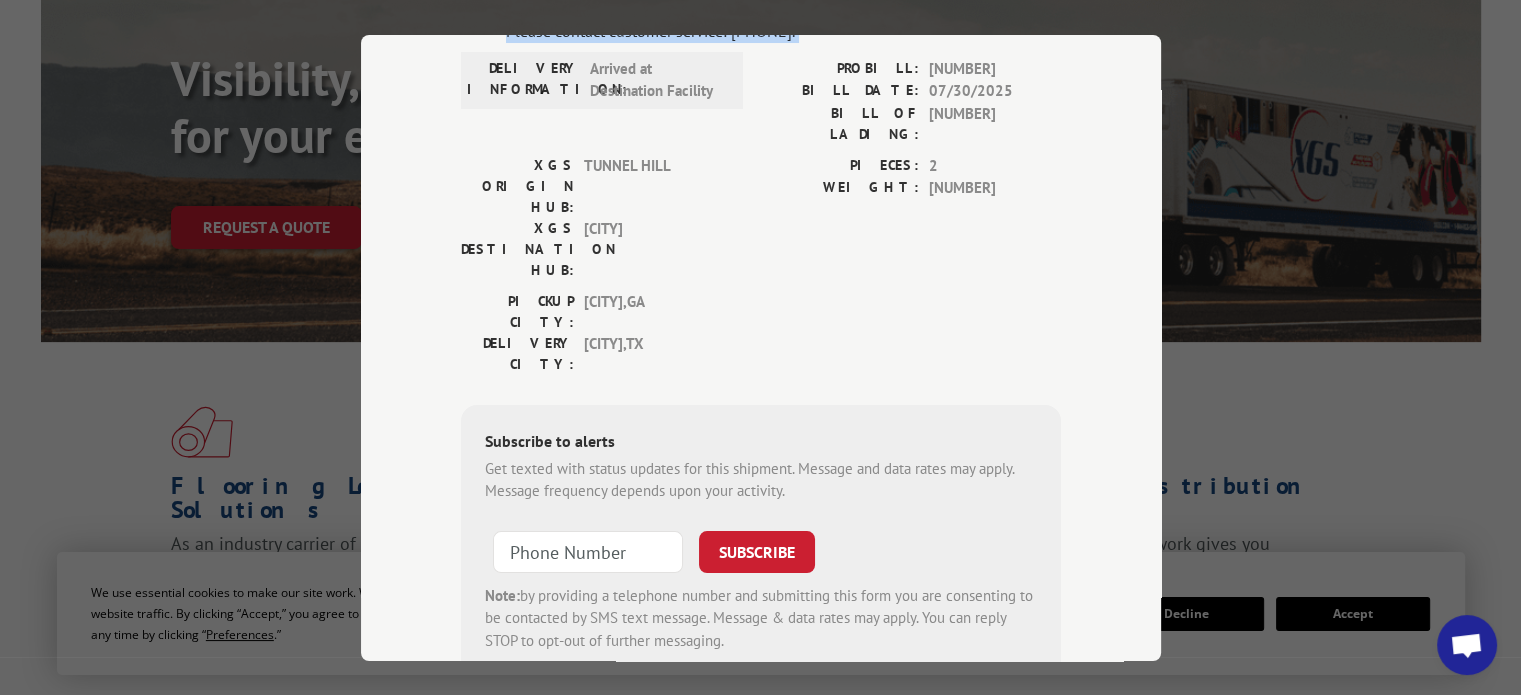 scroll, scrollTop: 234, scrollLeft: 0, axis: vertical 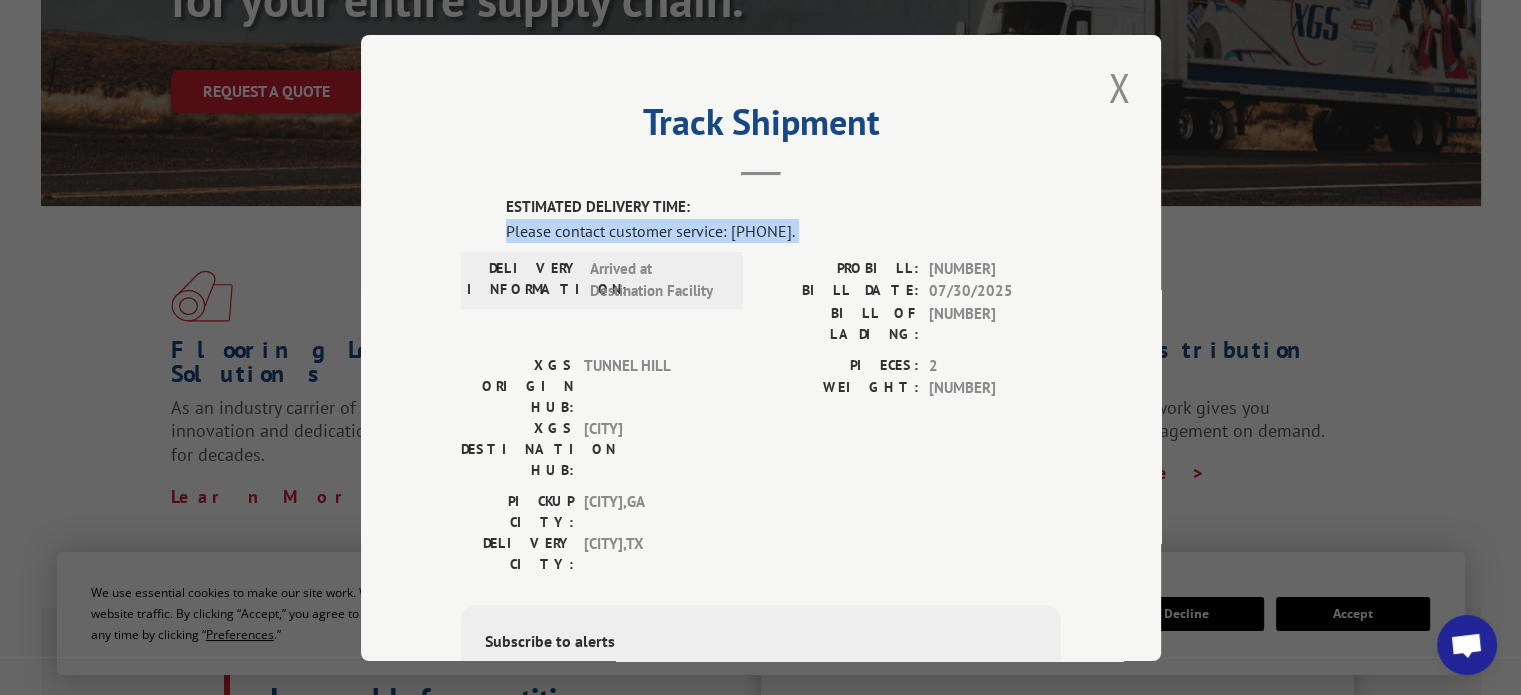 click on "Please contact customer service: [PHONE]." at bounding box center [783, 230] 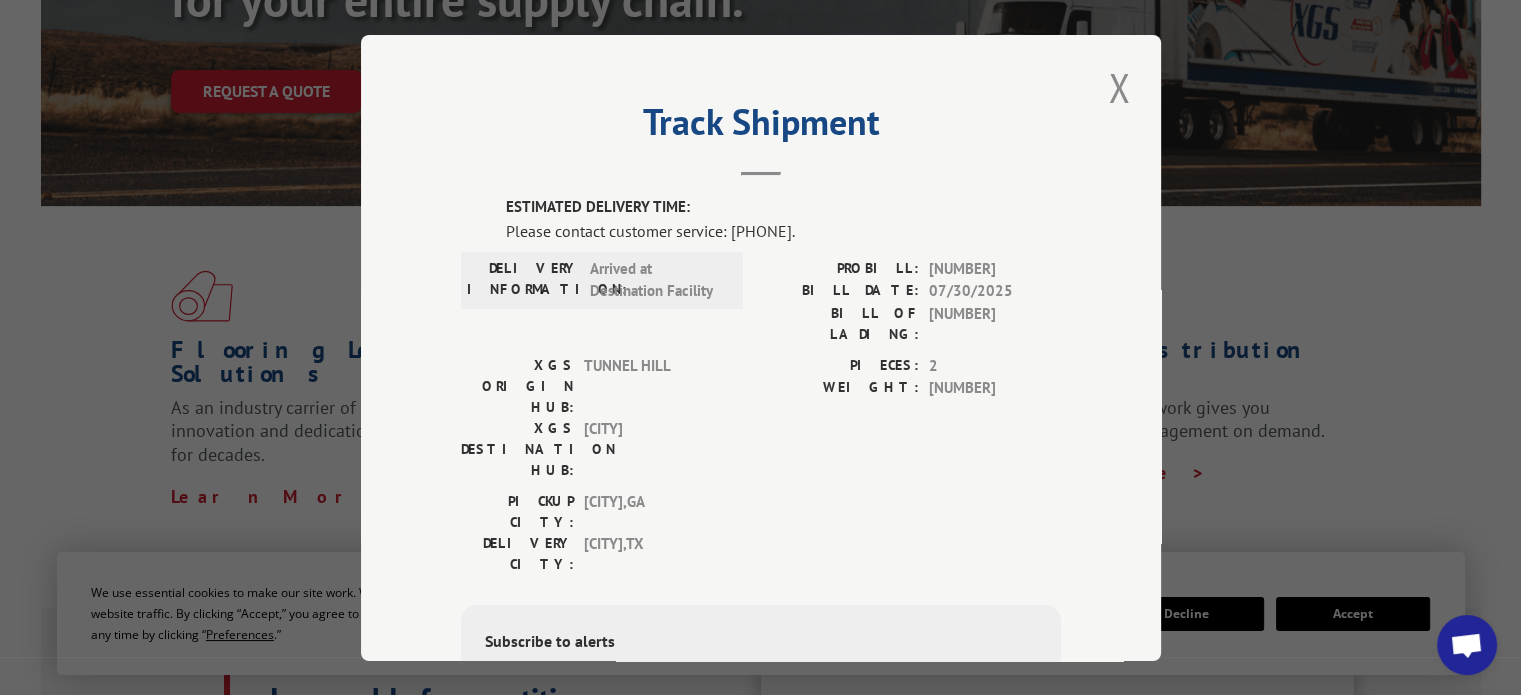 click on "Please contact customer service: [PHONE]." at bounding box center (783, 230) 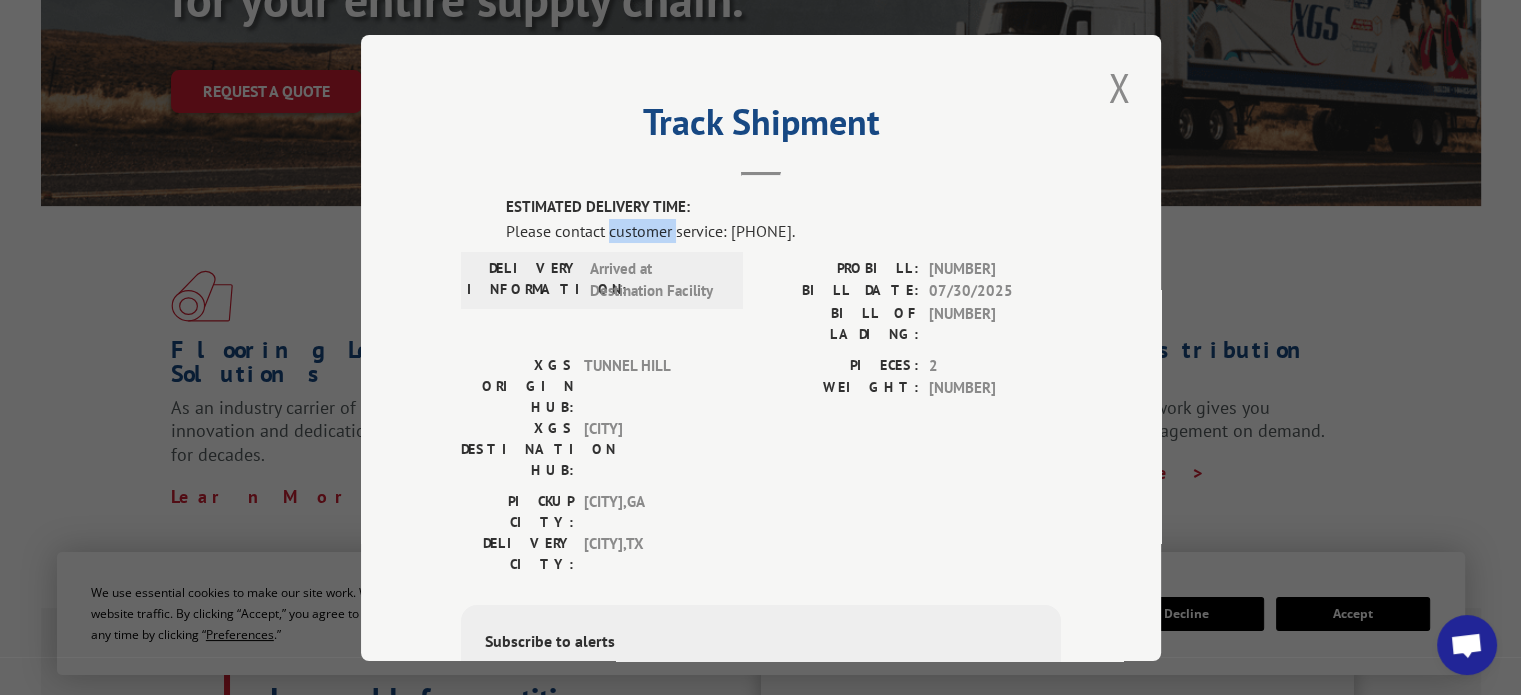 click on "Please contact customer service: [PHONE]." at bounding box center [783, 230] 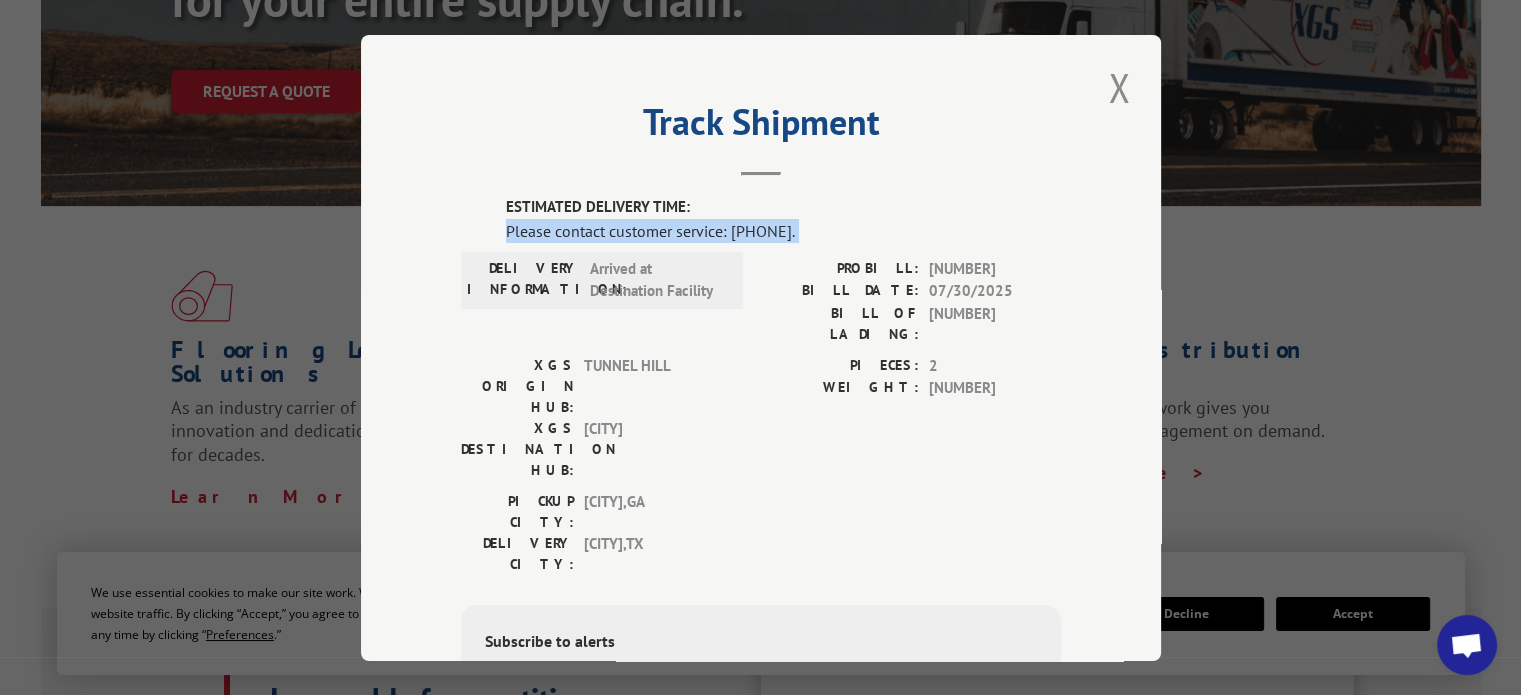 click on "Please contact customer service: [PHONE]." at bounding box center (783, 230) 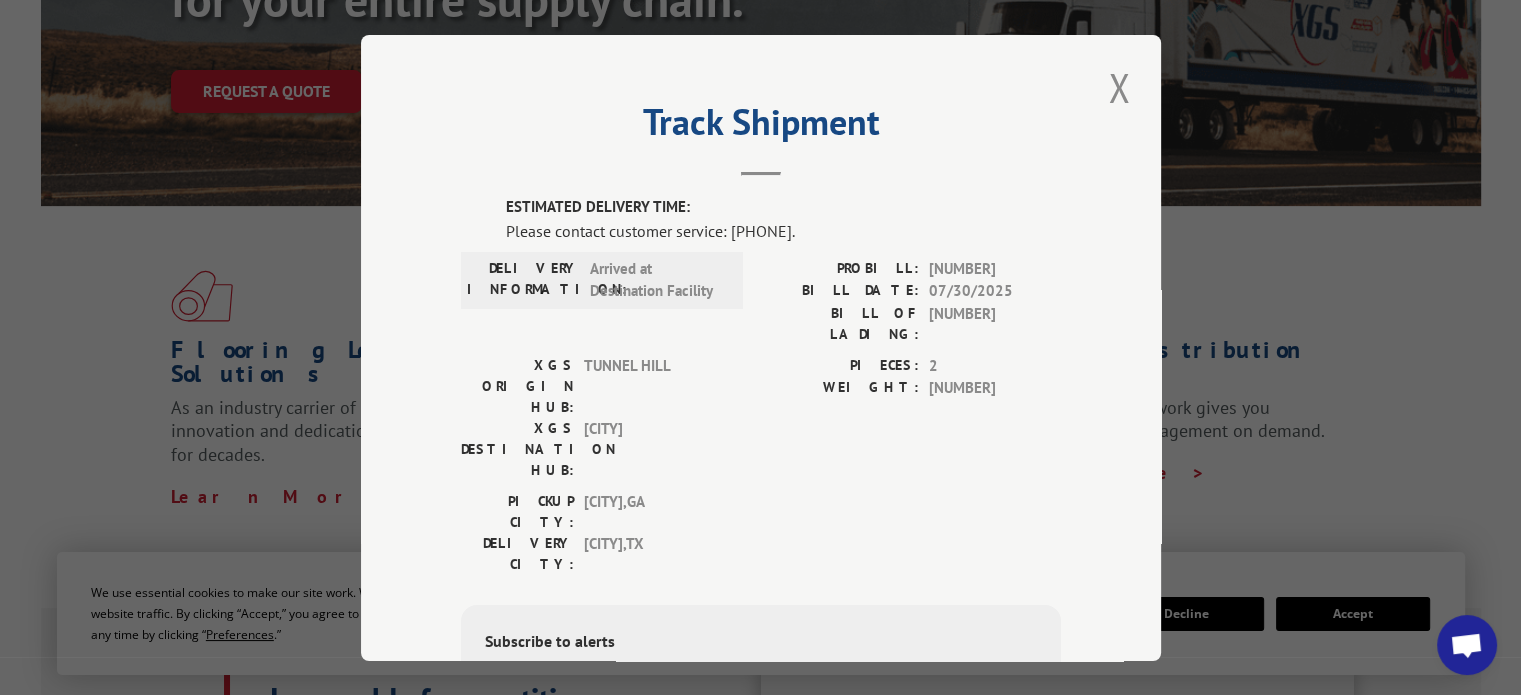 click on "ESTIMATED DELIVERY TIME:" at bounding box center [783, 207] 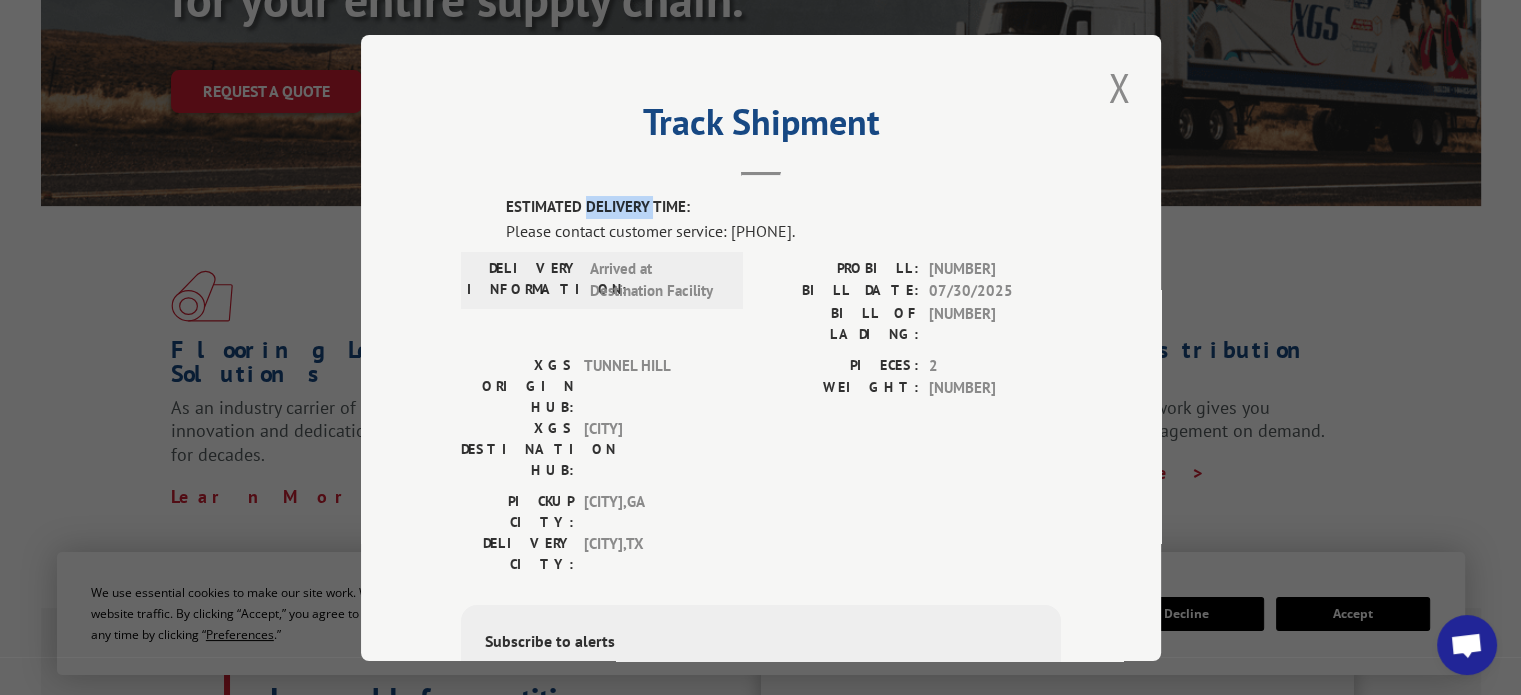 click on "ESTIMATED DELIVERY TIME:" at bounding box center [783, 207] 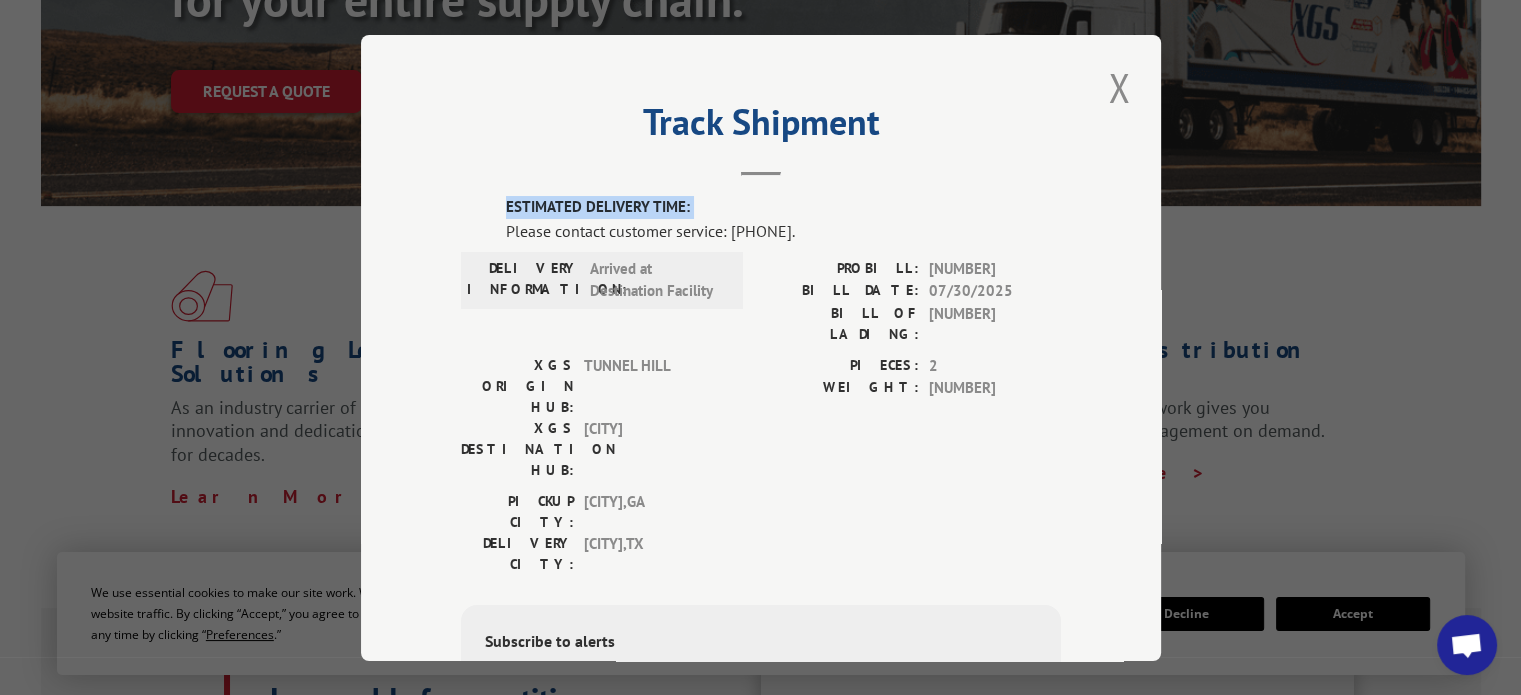 click on "ESTIMATED DELIVERY TIME:" at bounding box center (783, 207) 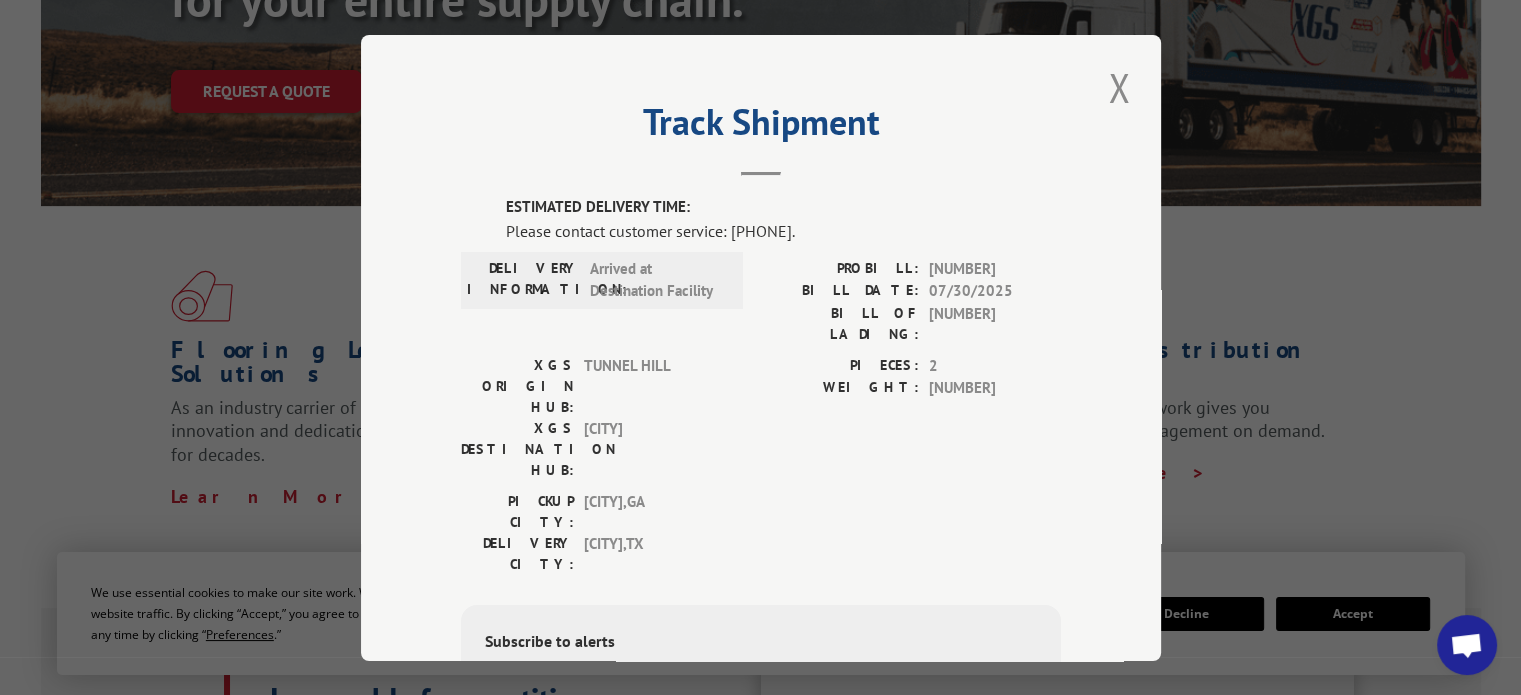 click on "[NUMBER]" at bounding box center (995, 323) 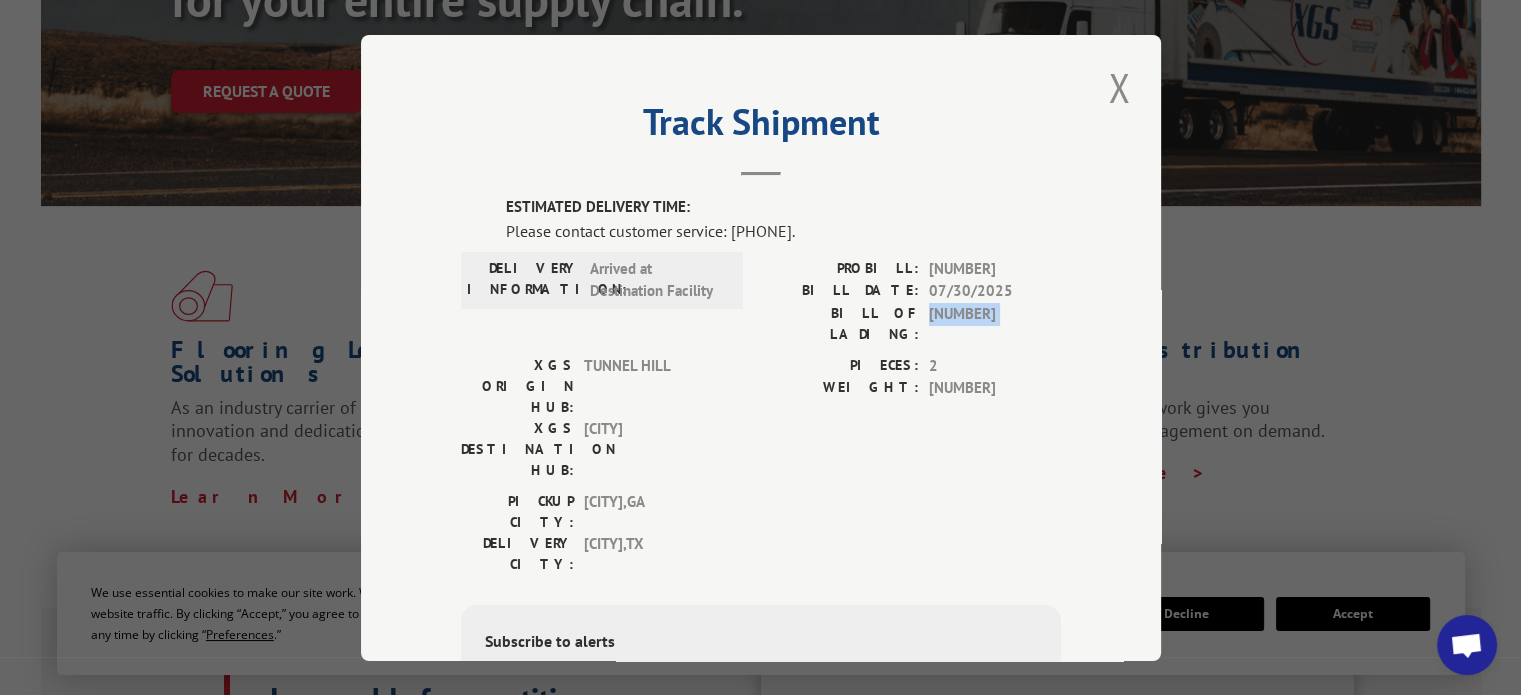 click on "[NUMBER]" at bounding box center [995, 323] 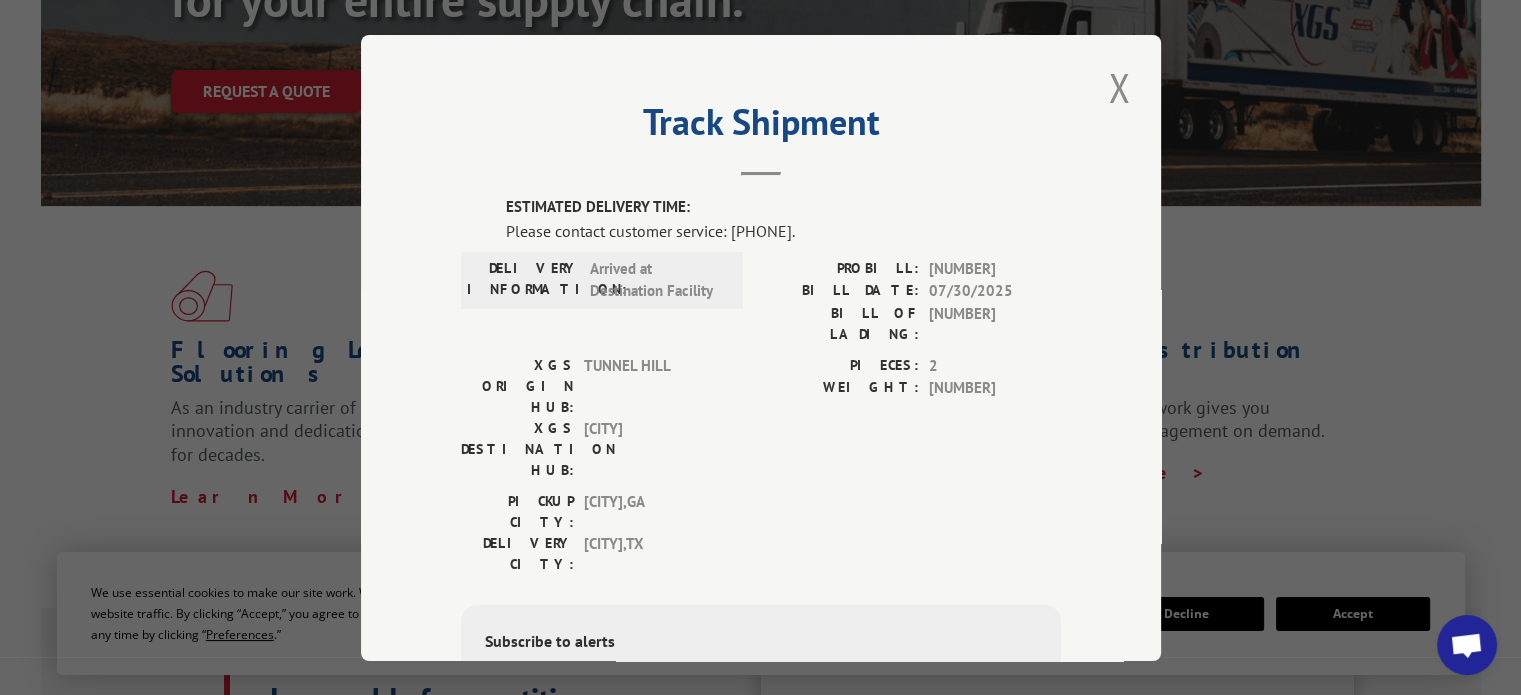 click on "[NUMBER]" at bounding box center [995, 323] 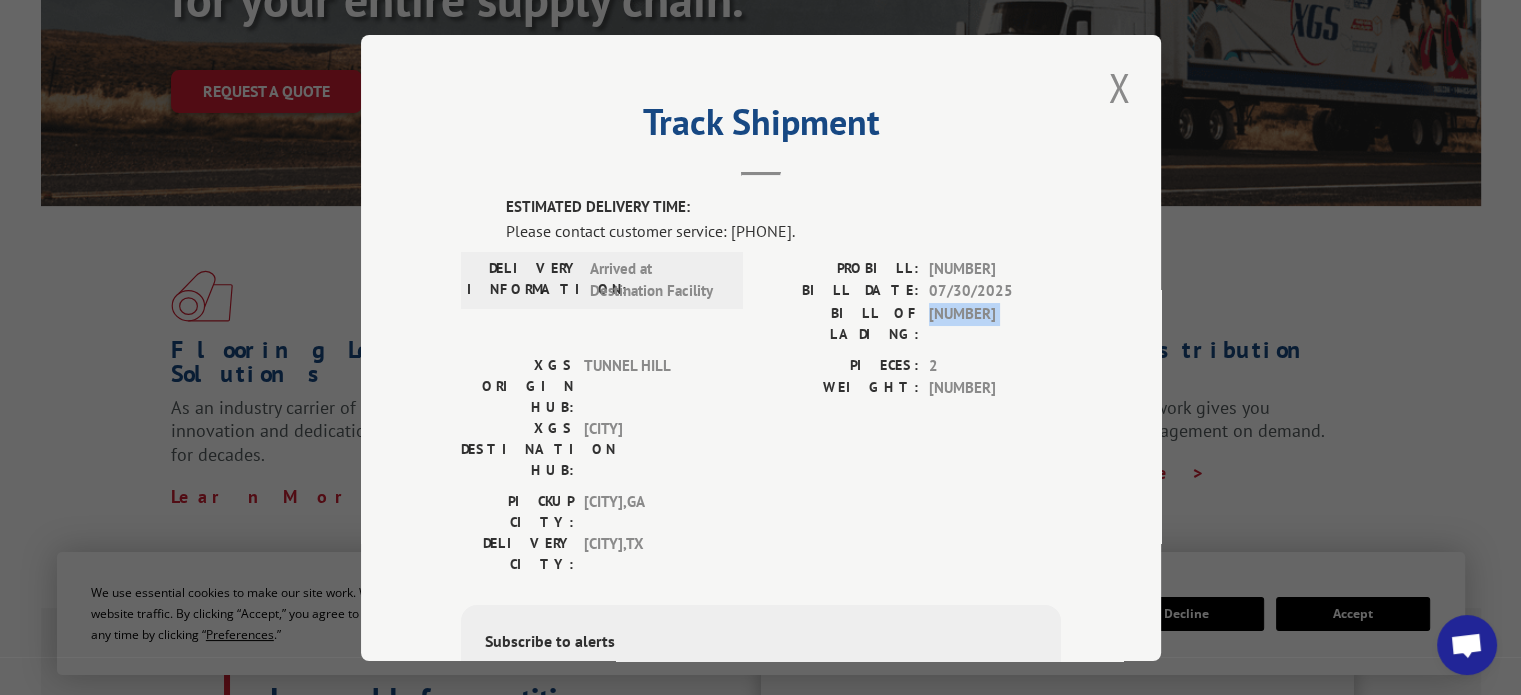click on "[NUMBER]" at bounding box center [995, 323] 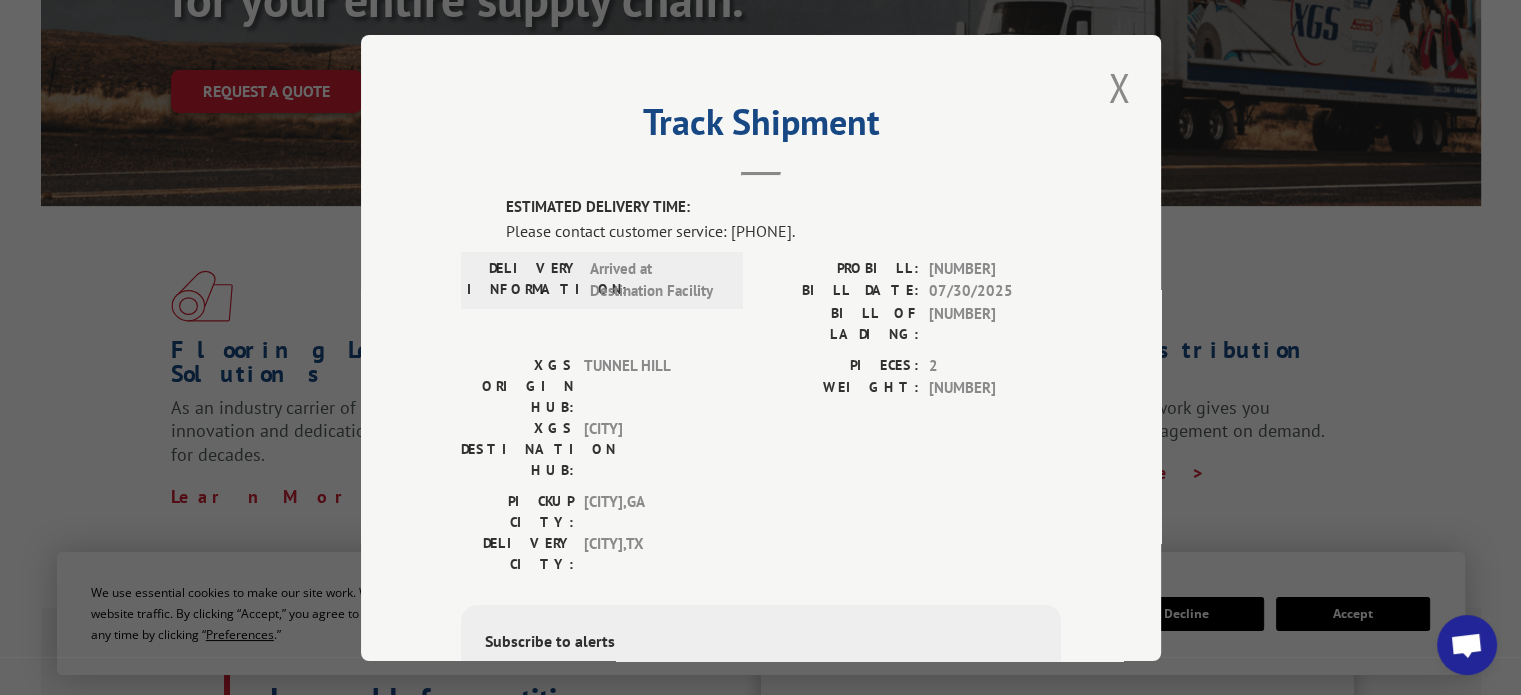 click on "07/30/2025" at bounding box center [995, 291] 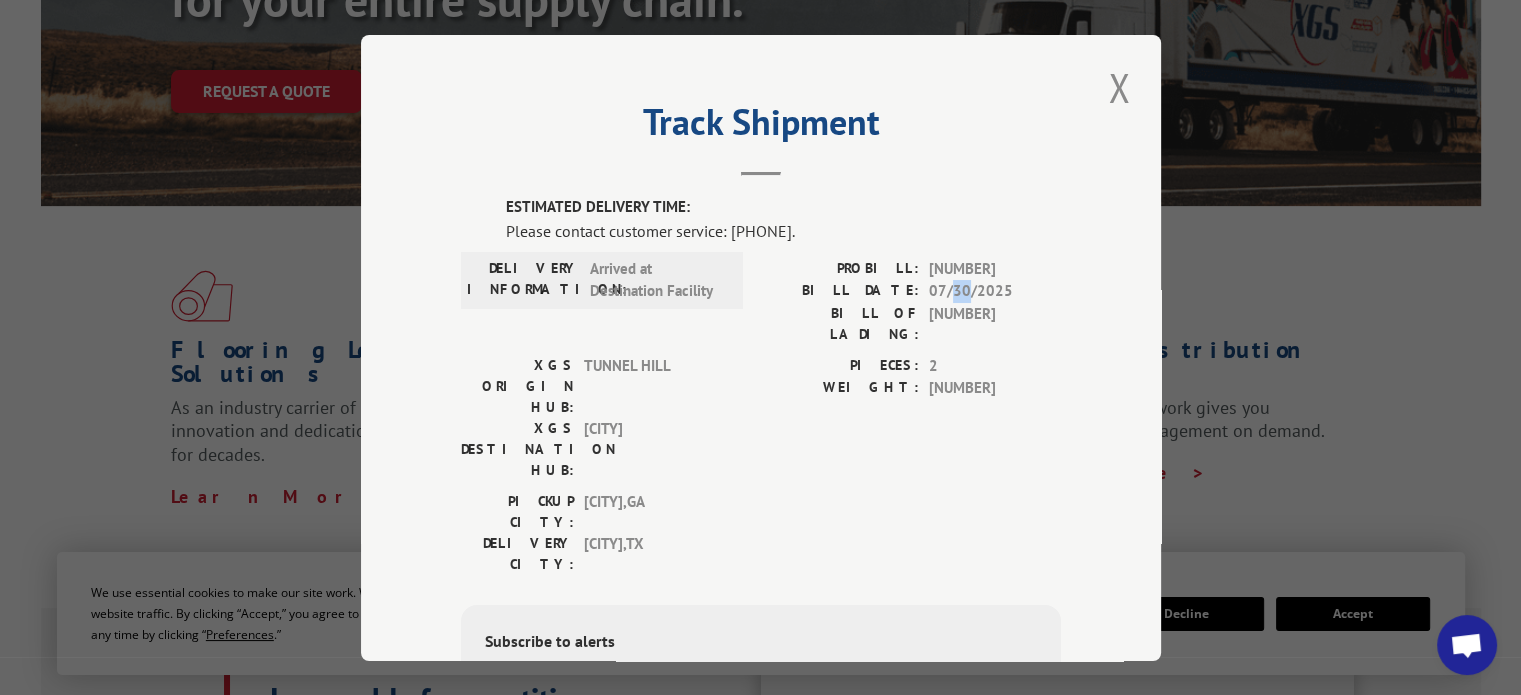 click on "07/30/2025" at bounding box center [995, 291] 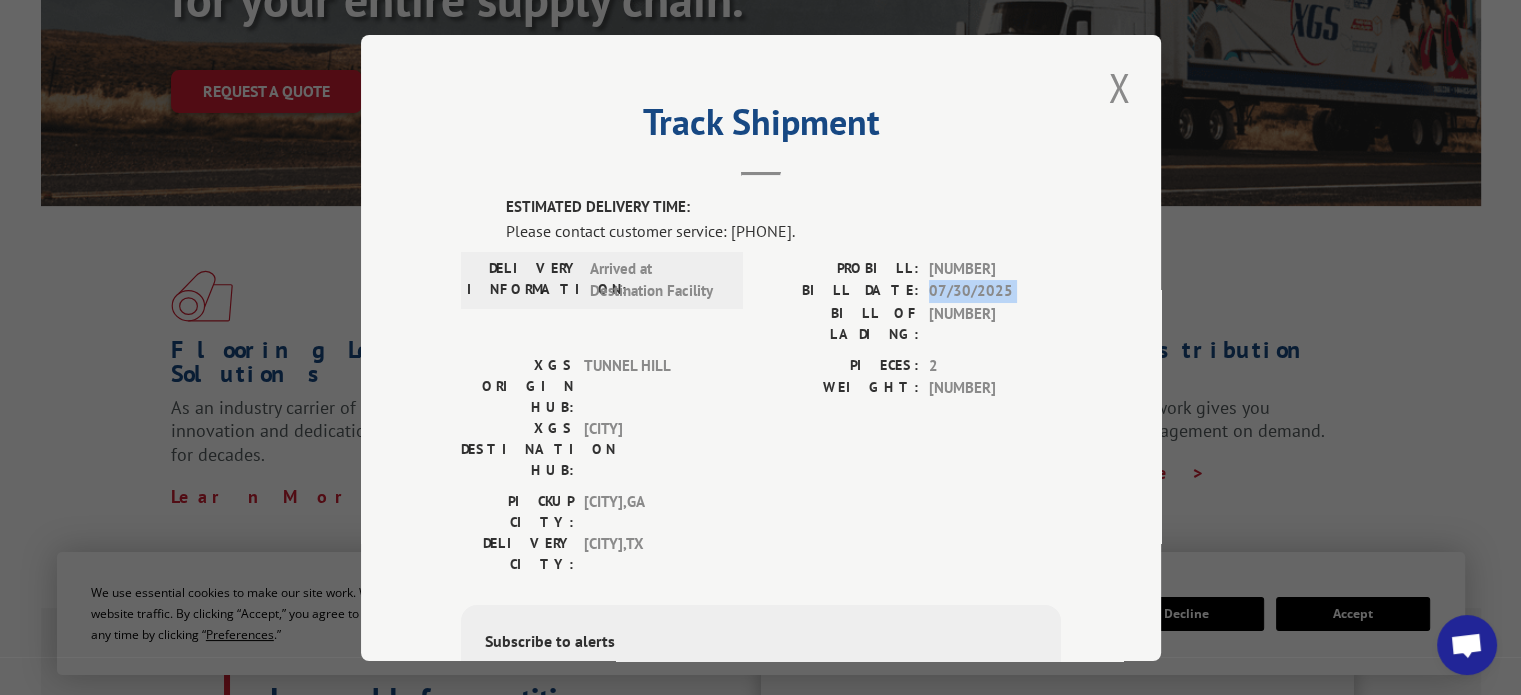 click on "07/30/2025" at bounding box center [995, 291] 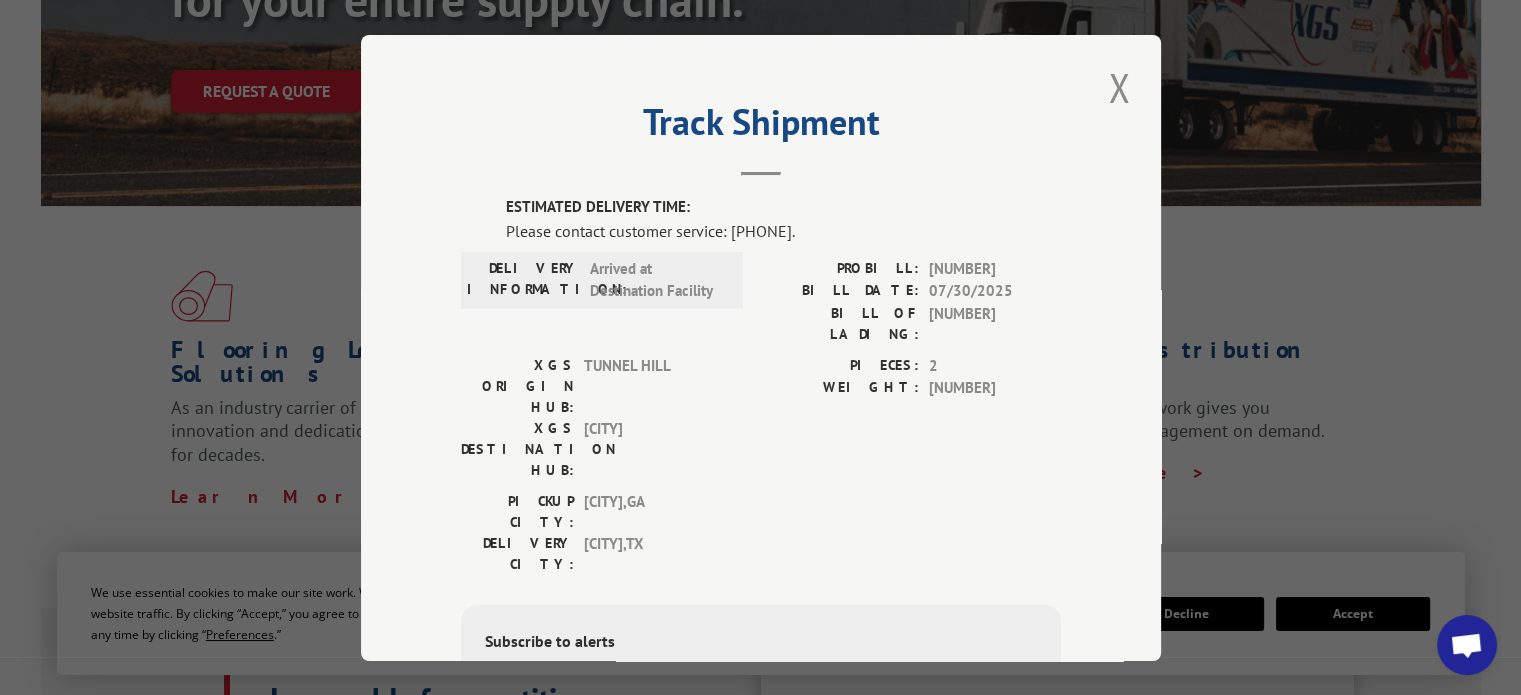 click on "[NUMBER]" at bounding box center [995, 268] 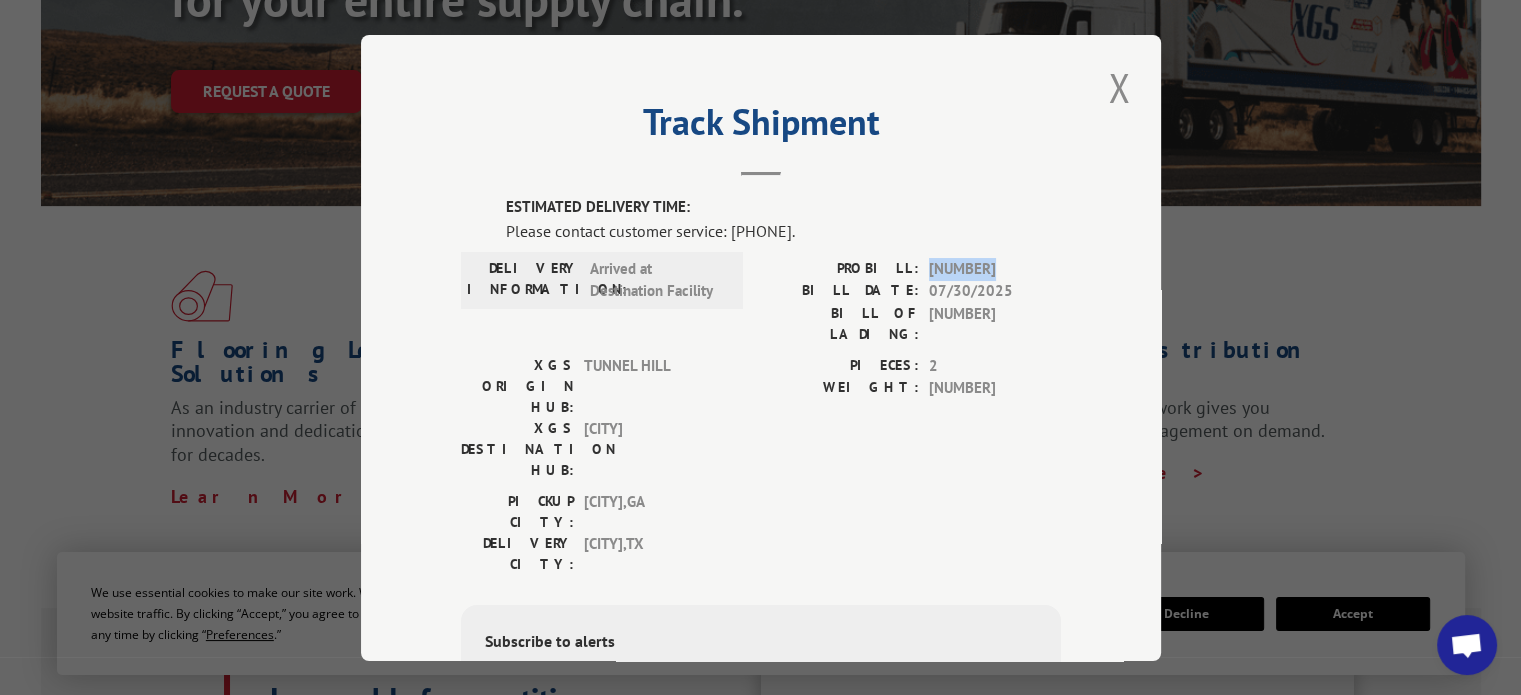 click on "[NUMBER]" at bounding box center [995, 268] 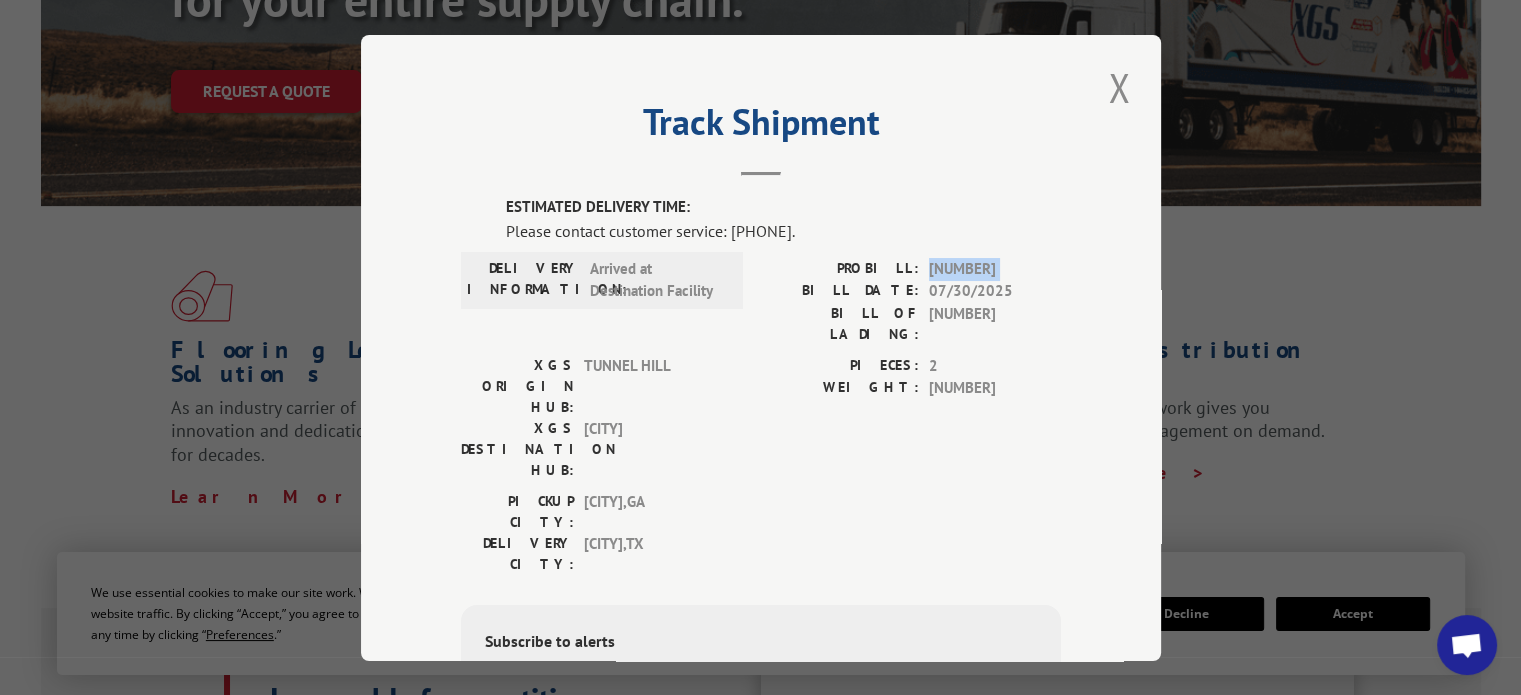 click on "[NUMBER]" at bounding box center [995, 268] 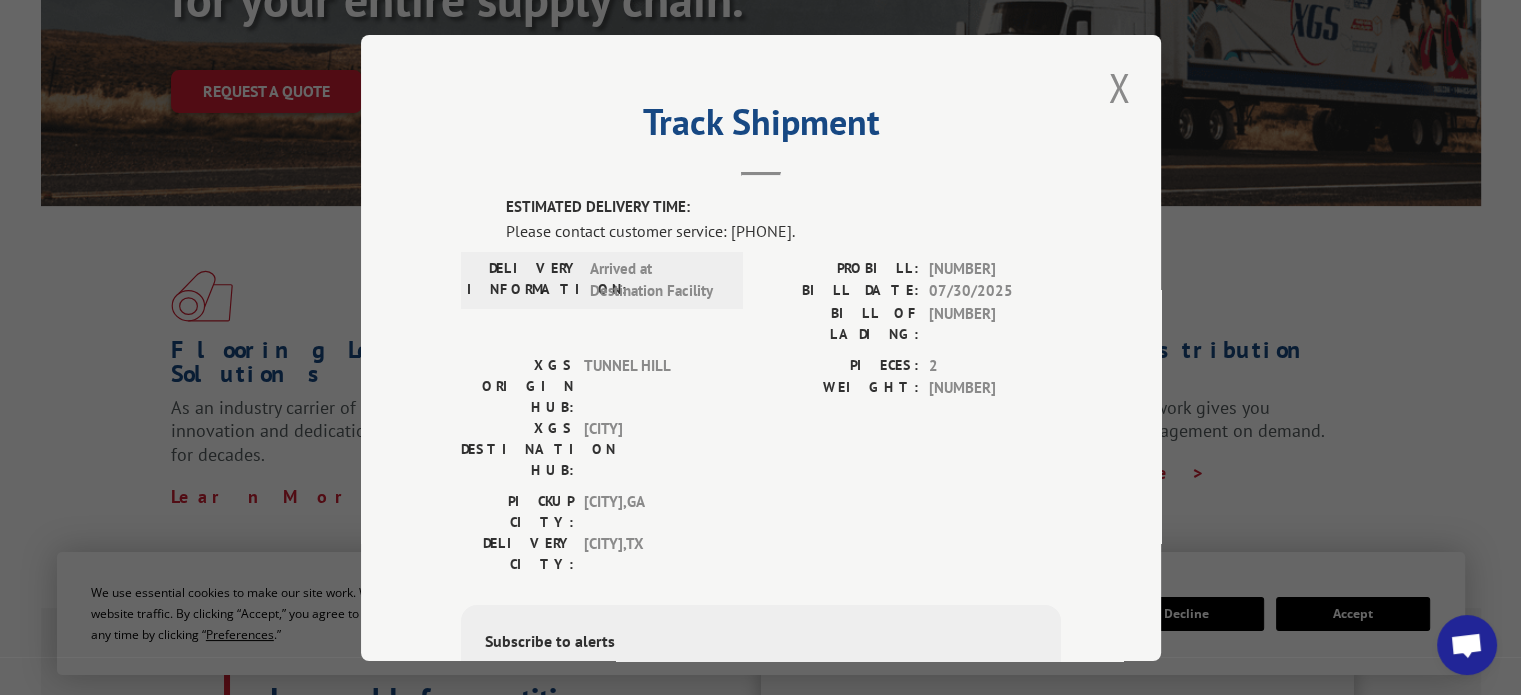click on "07/30/2025" at bounding box center [995, 291] 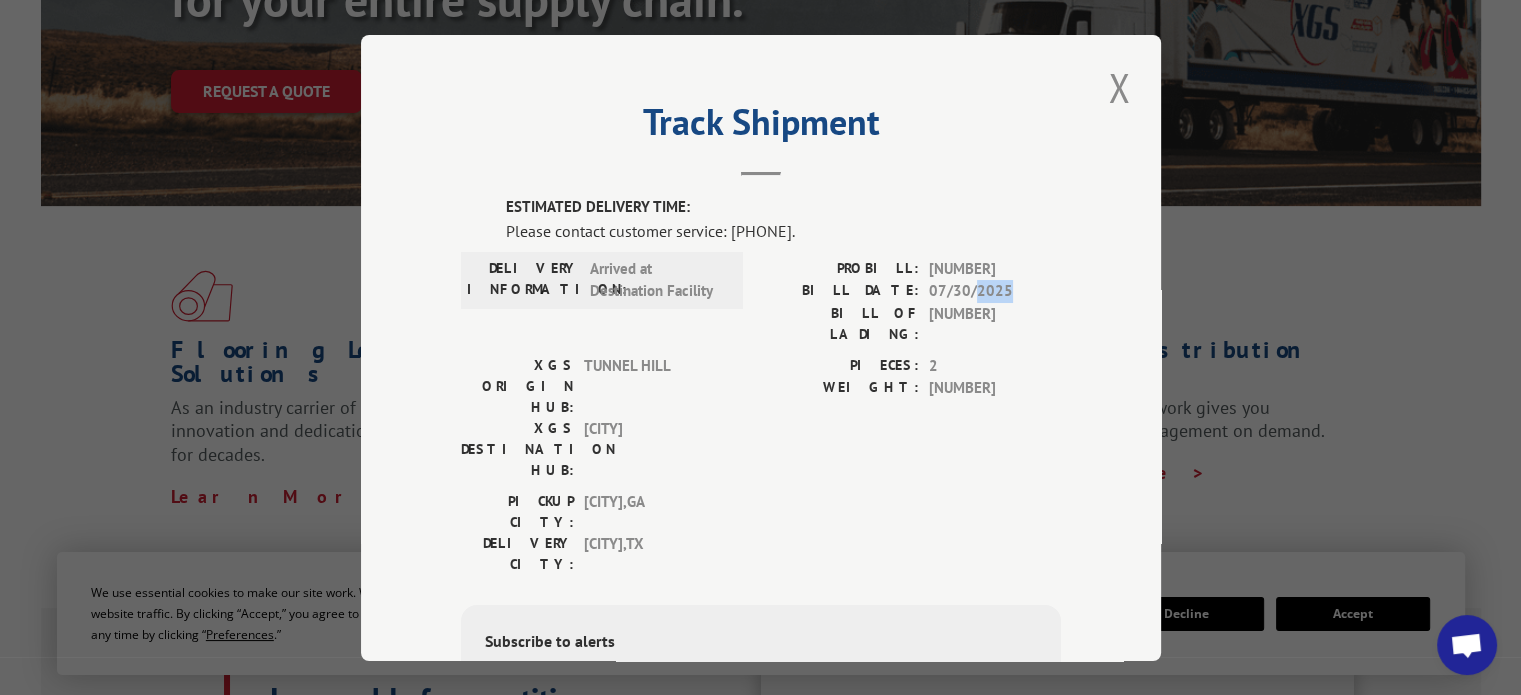 click on "07/30/2025" at bounding box center (995, 291) 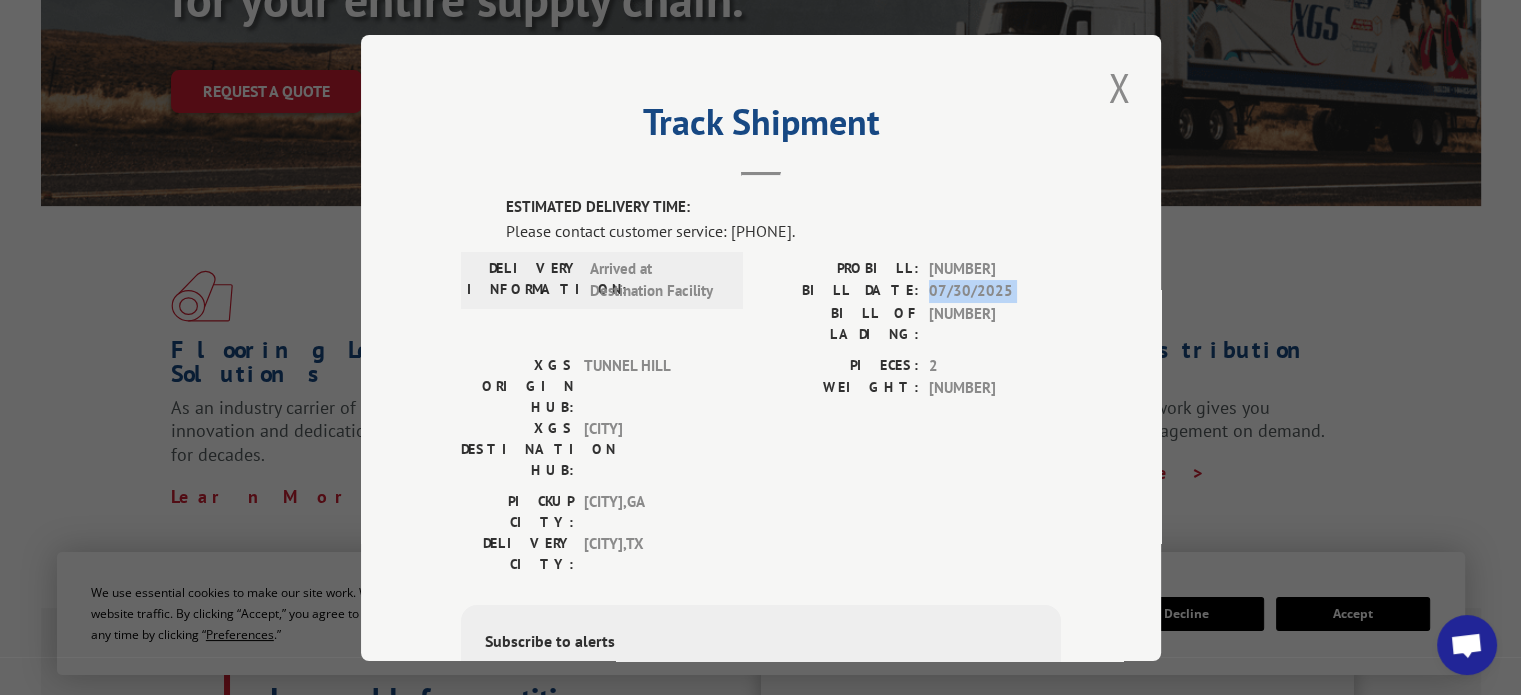click on "07/30/2025" at bounding box center [995, 291] 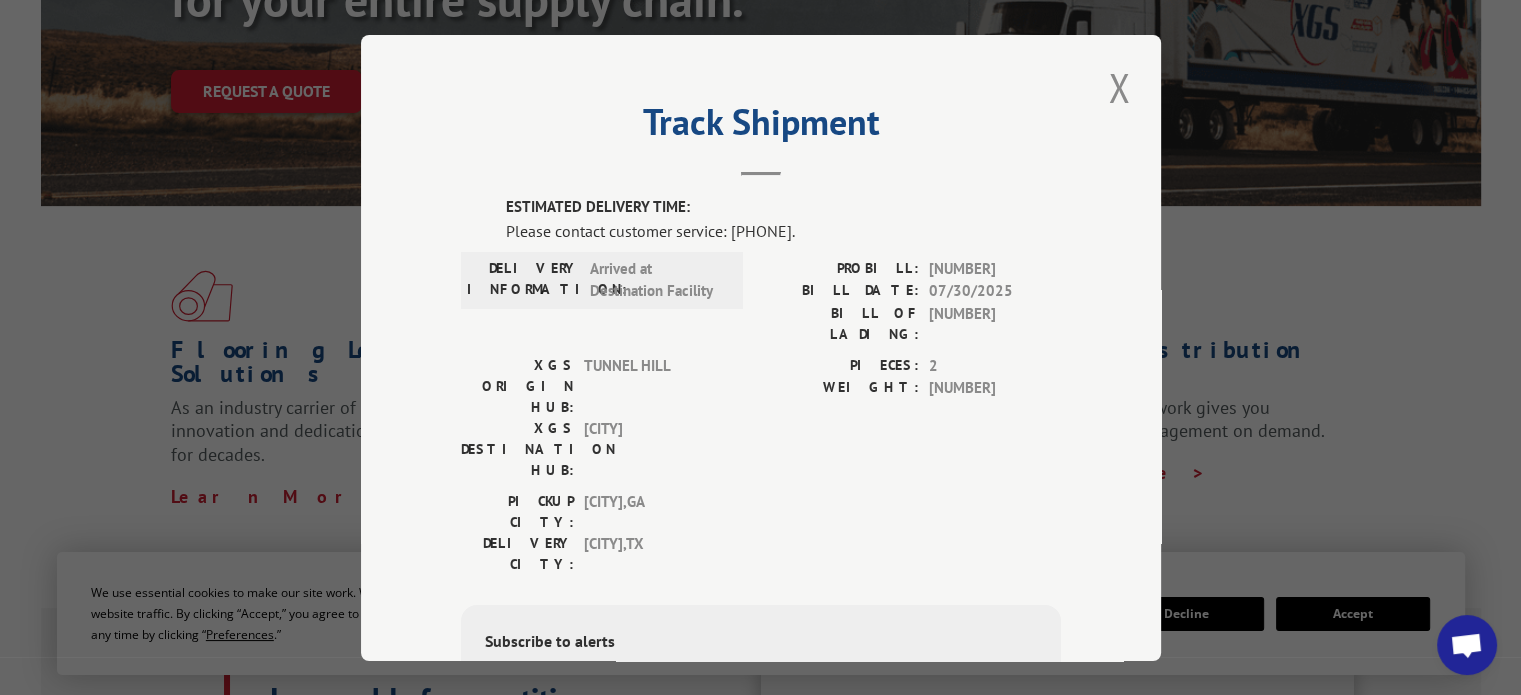 click on "[NUMBER]" at bounding box center (995, 323) 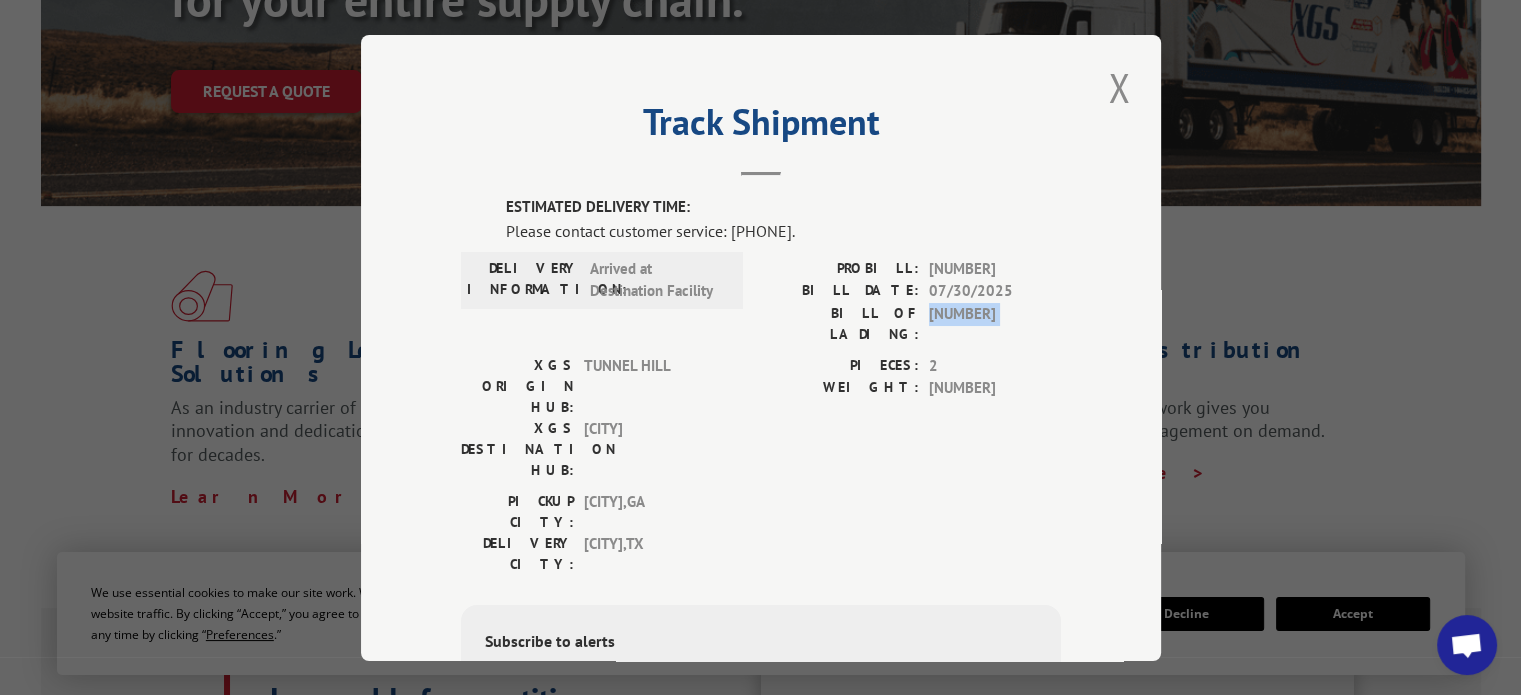 click on "[NUMBER]" at bounding box center [995, 323] 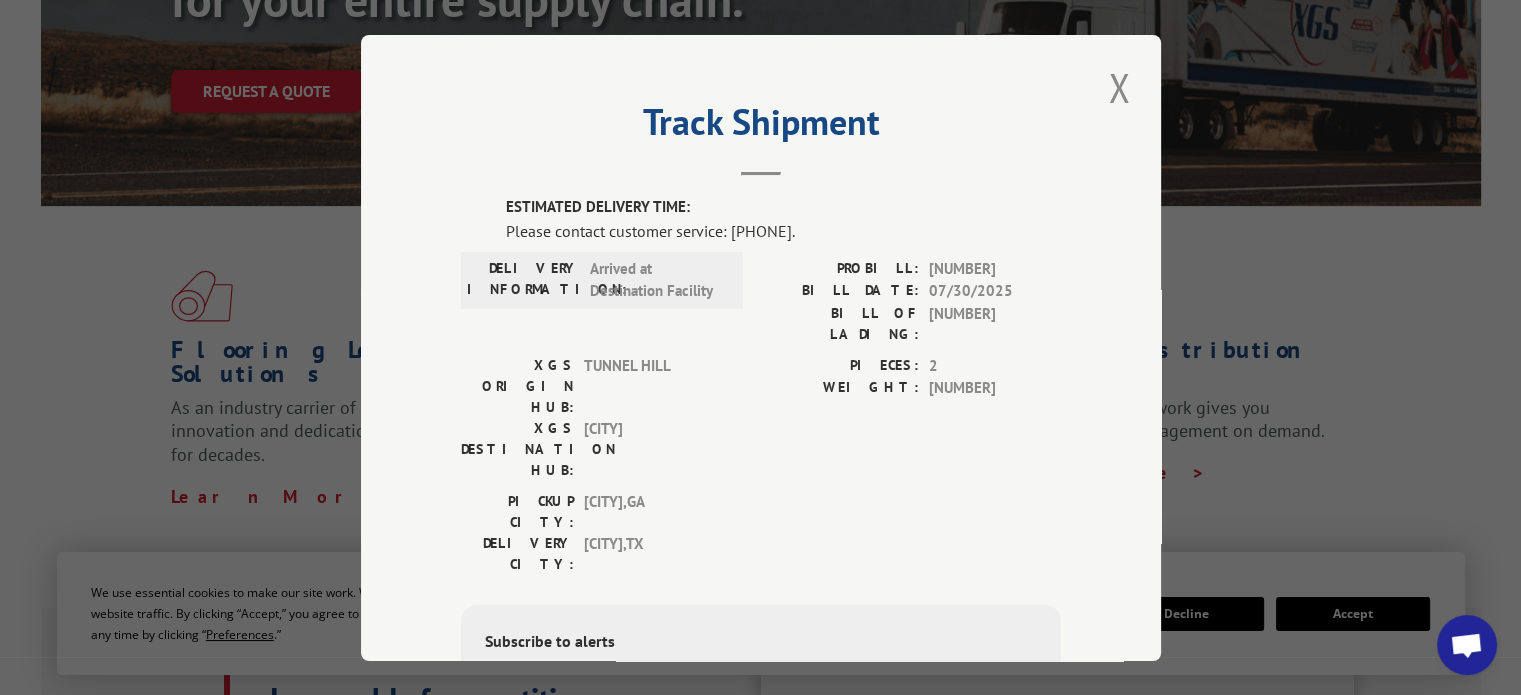 click on "[NUMBER]" at bounding box center (995, 388) 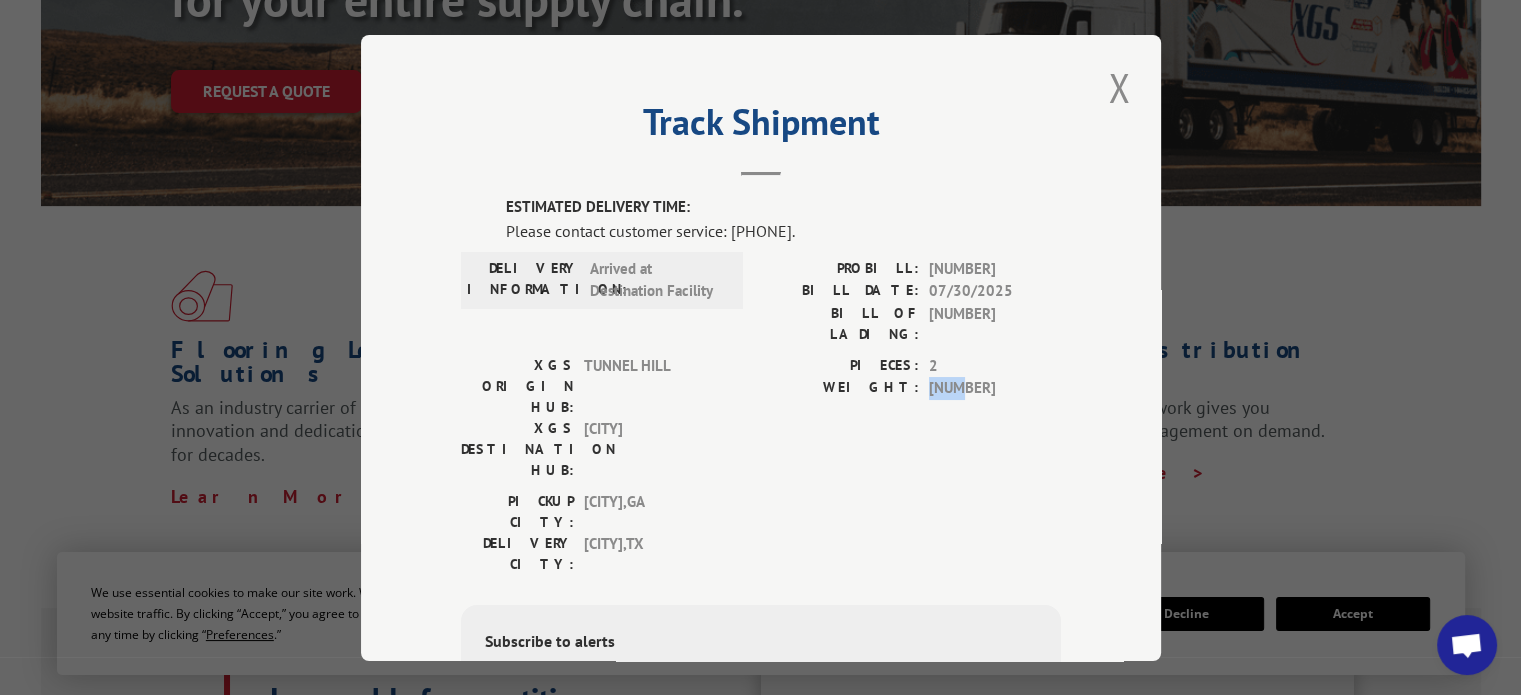 click on "[NUMBER]" at bounding box center [995, 388] 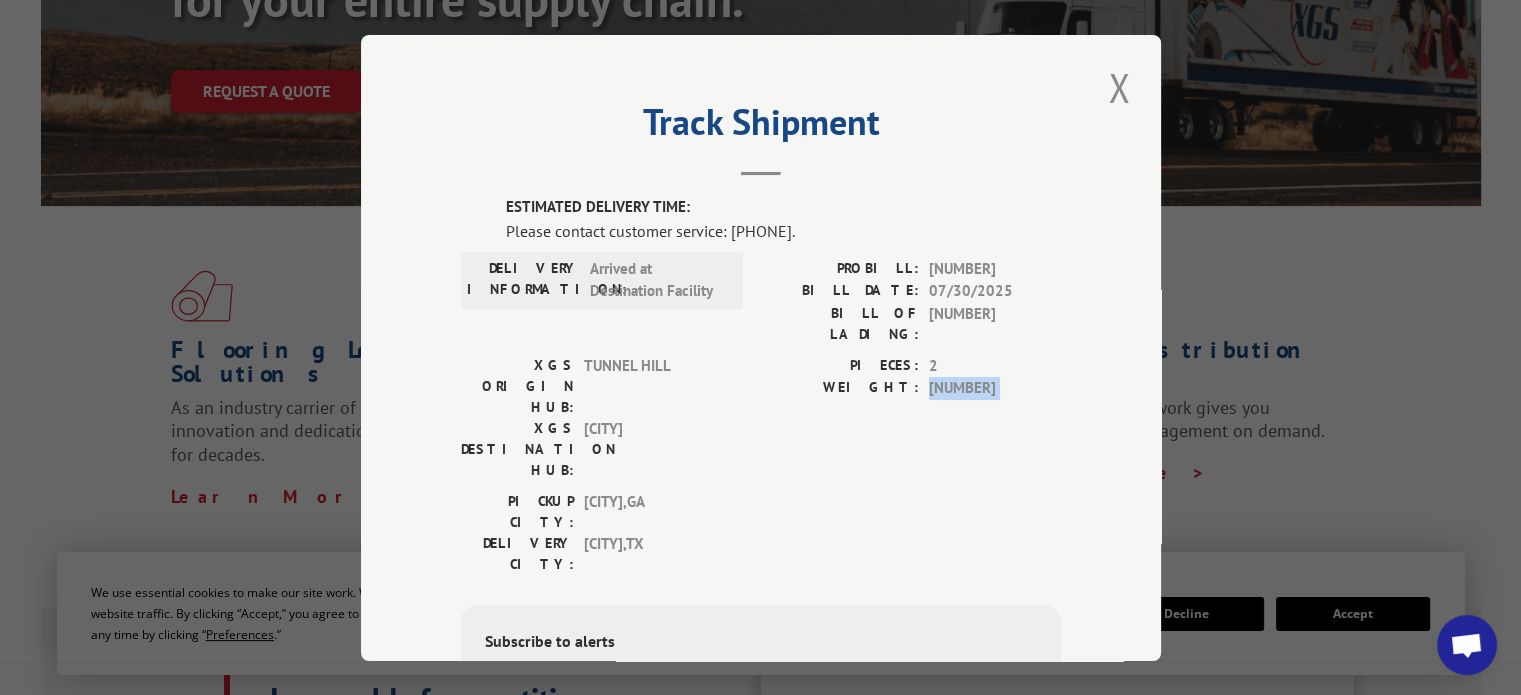 click on "[NUMBER]" at bounding box center (995, 388) 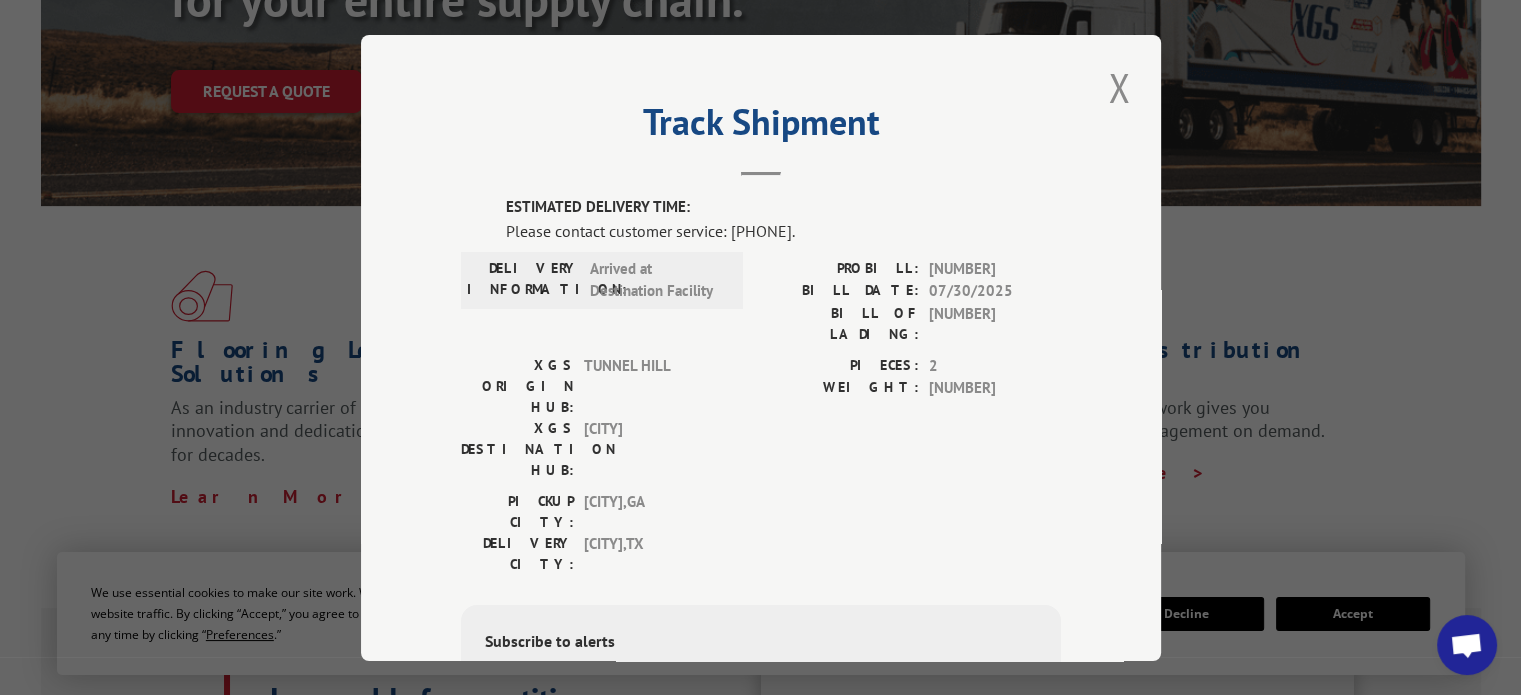 click on "[NUMBER]" at bounding box center [995, 323] 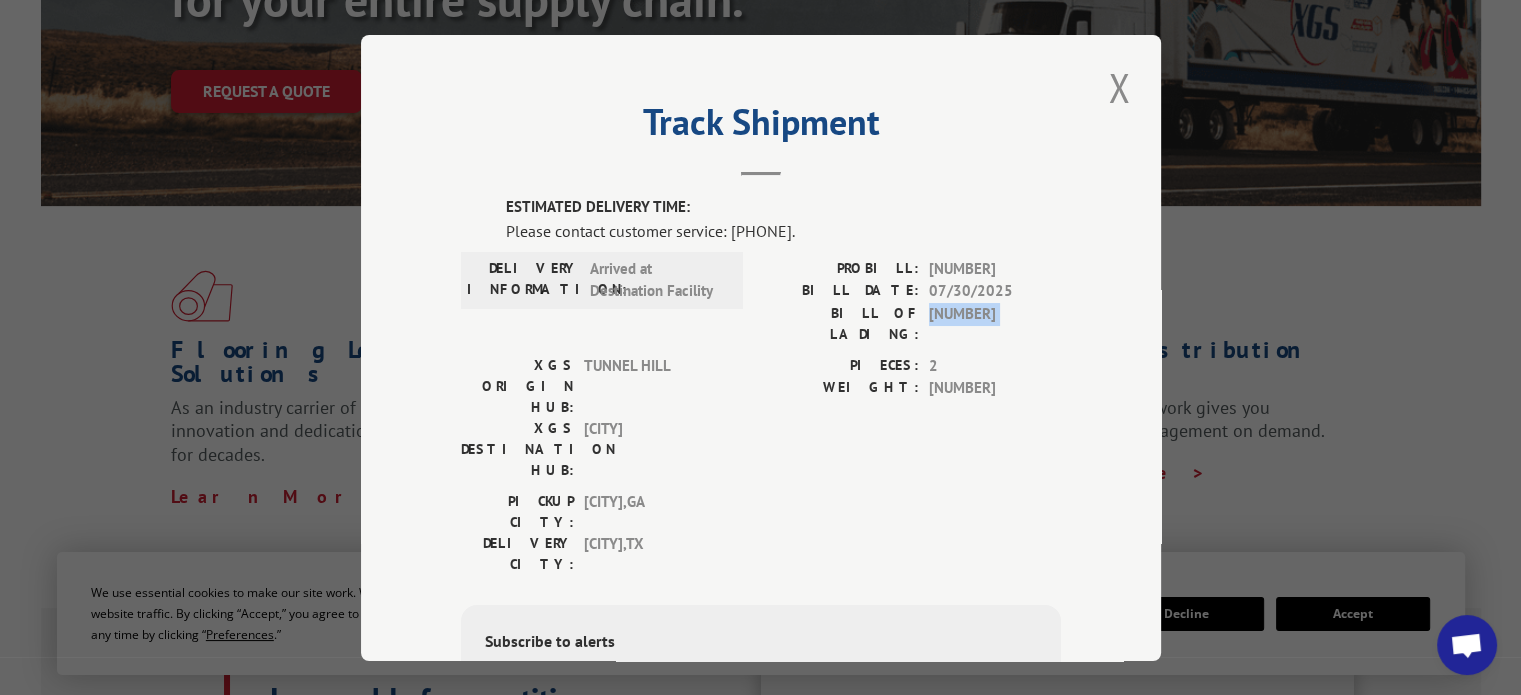click on "[NUMBER]" at bounding box center [995, 323] 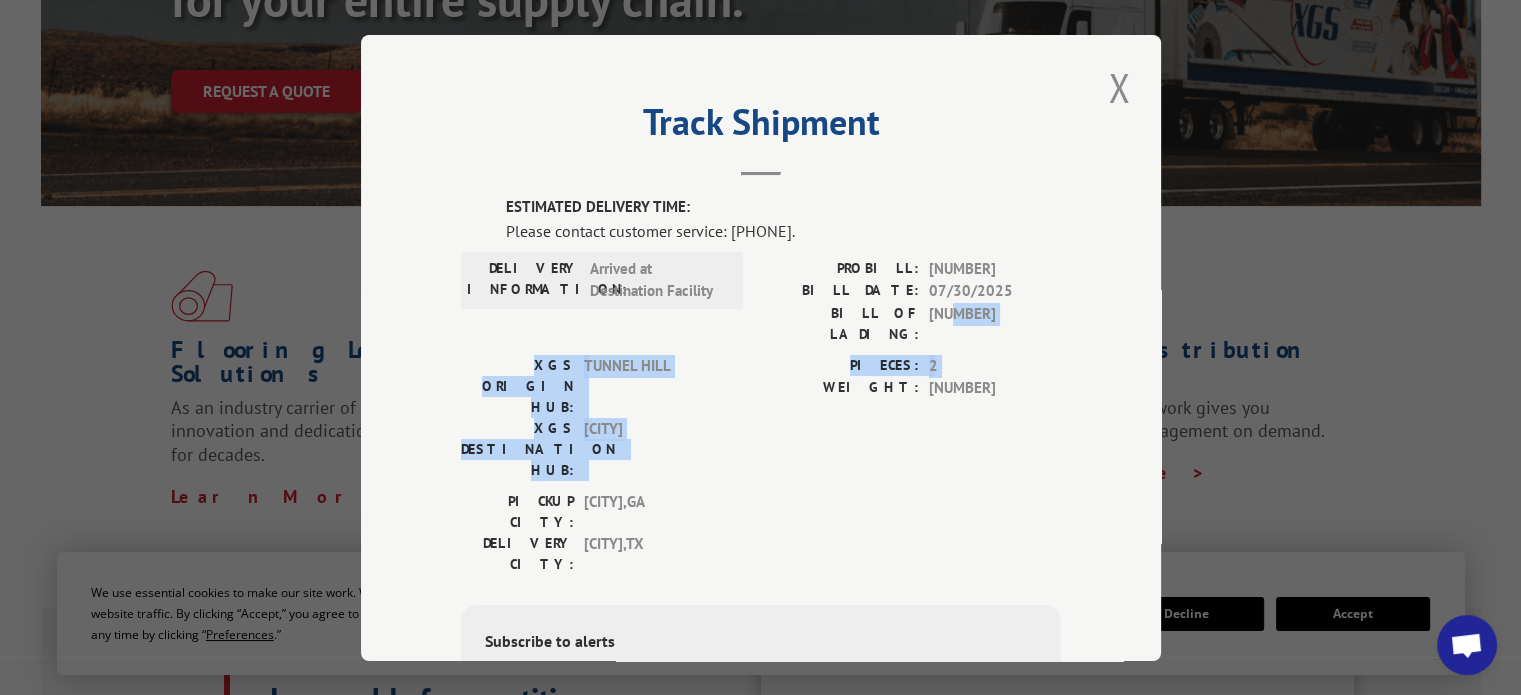 drag, startPoint x: 944, startPoint y: 308, endPoint x: 846, endPoint y: 371, distance: 116.50322 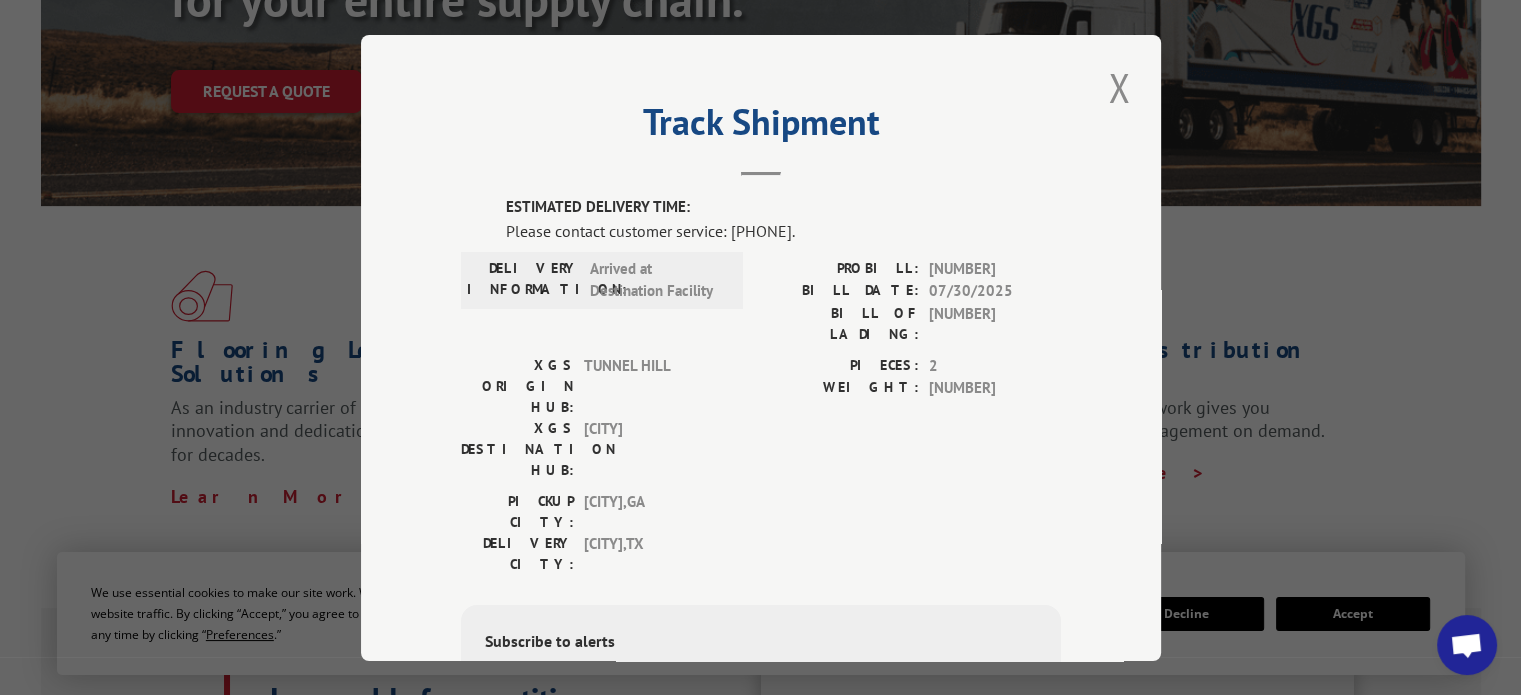 click on "07/30/2025" at bounding box center (995, 291) 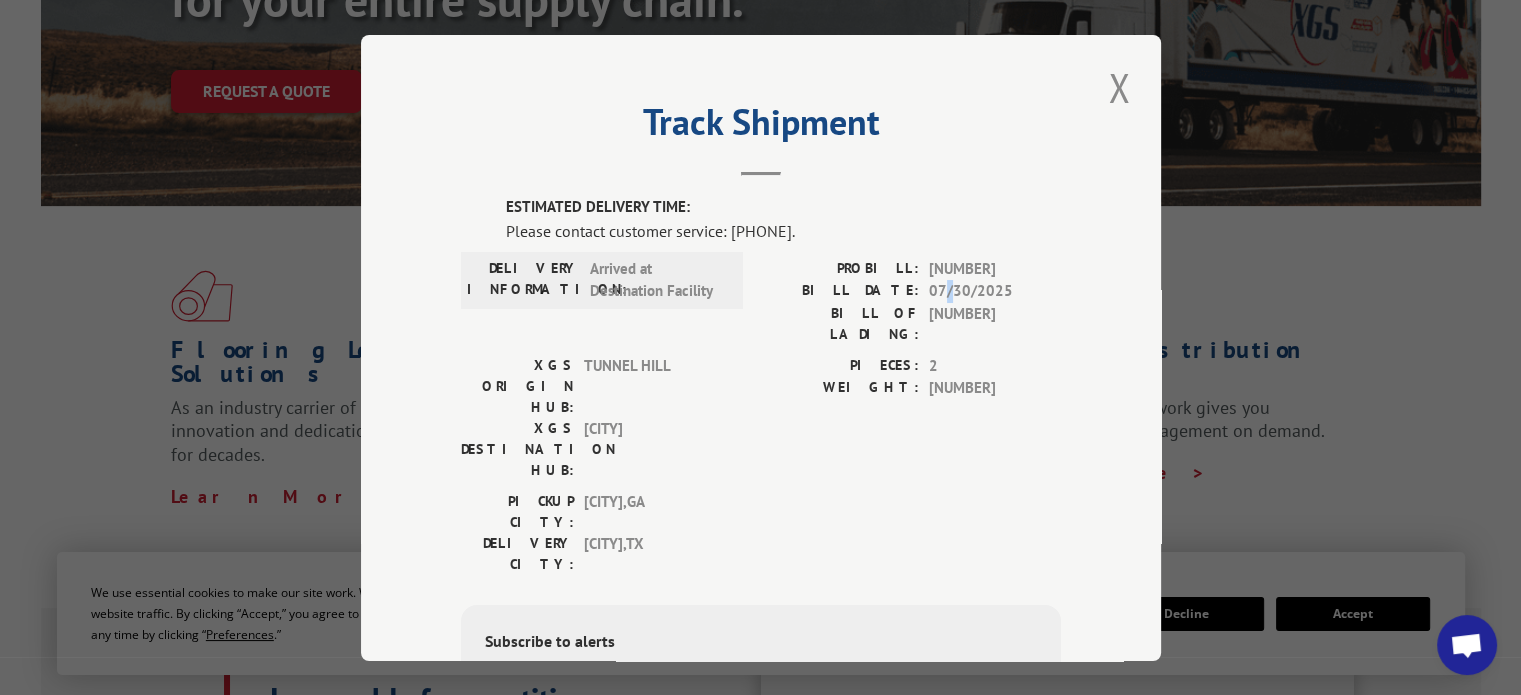 click on "07/30/2025" at bounding box center (995, 291) 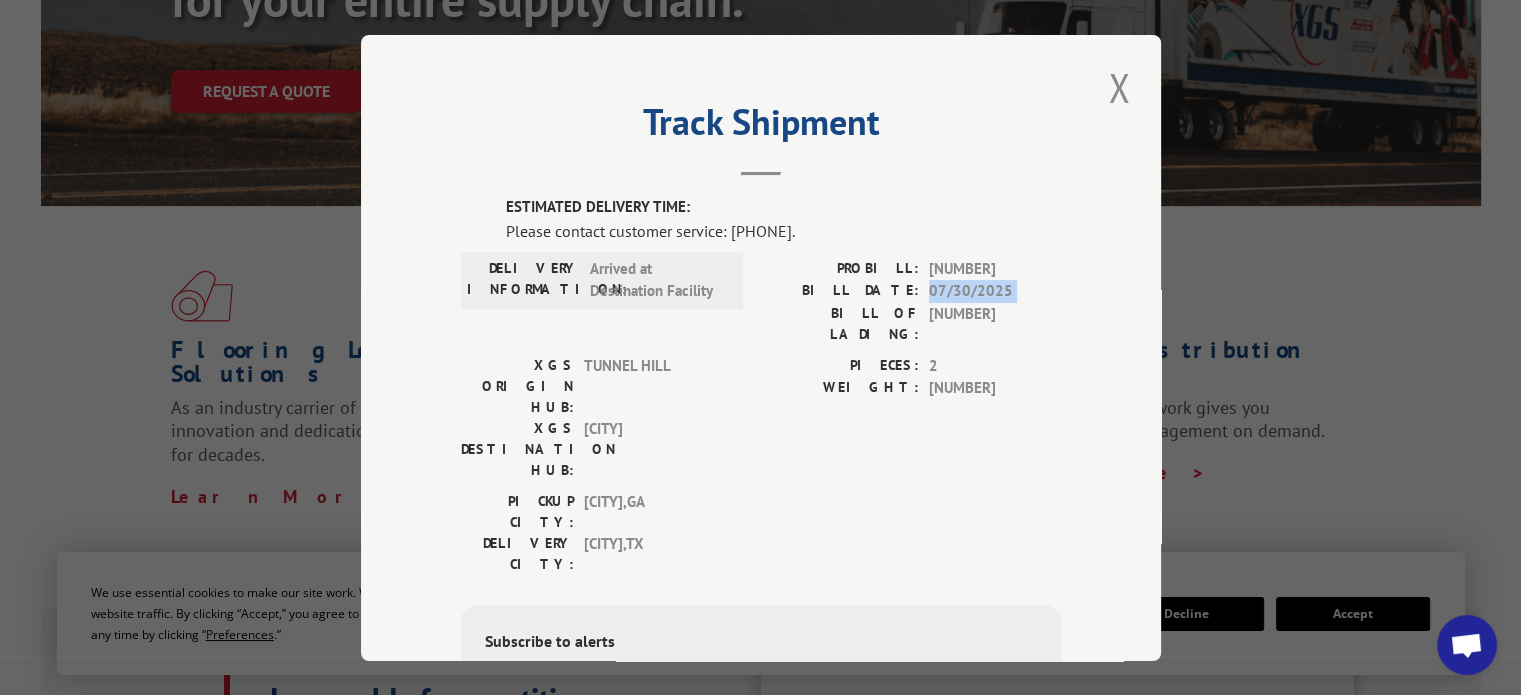 click on "07/30/2025" at bounding box center (995, 291) 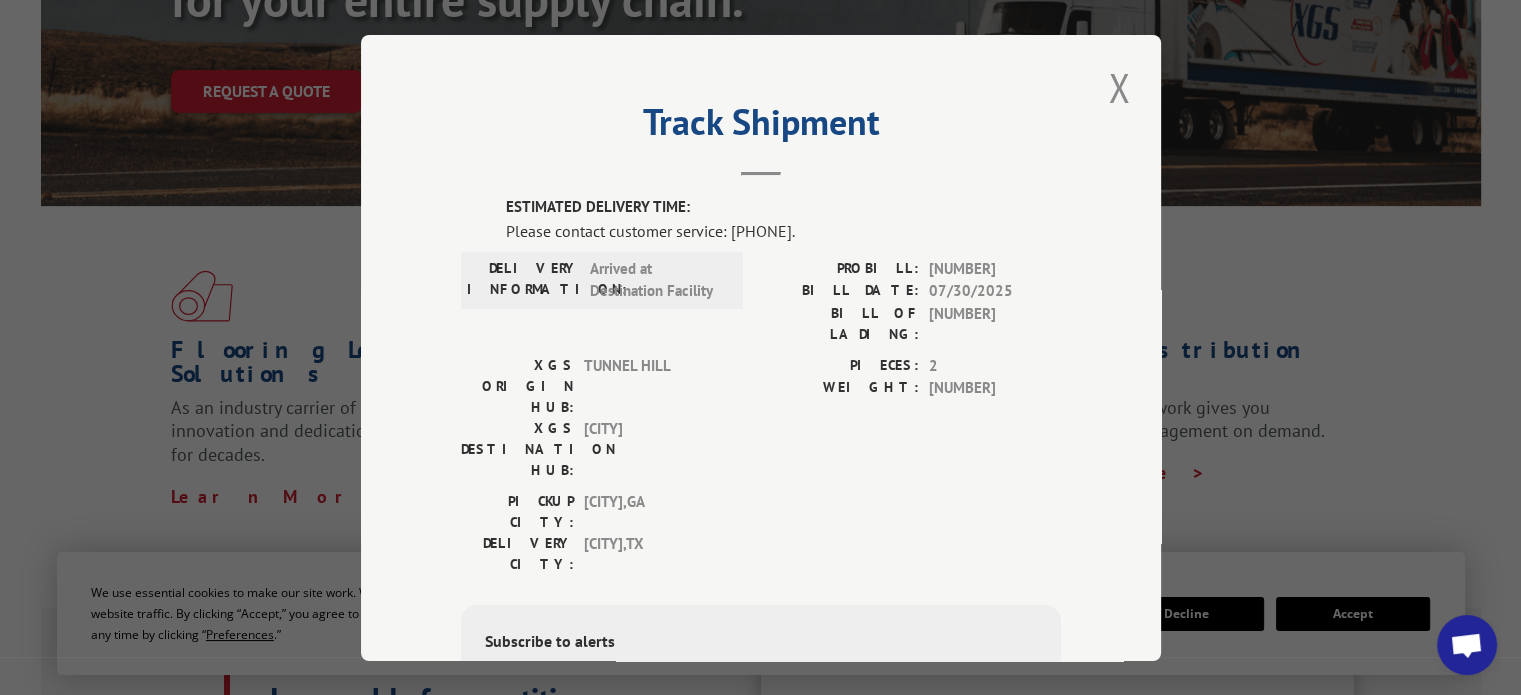 click on "[NUMBER]" at bounding box center (995, 268) 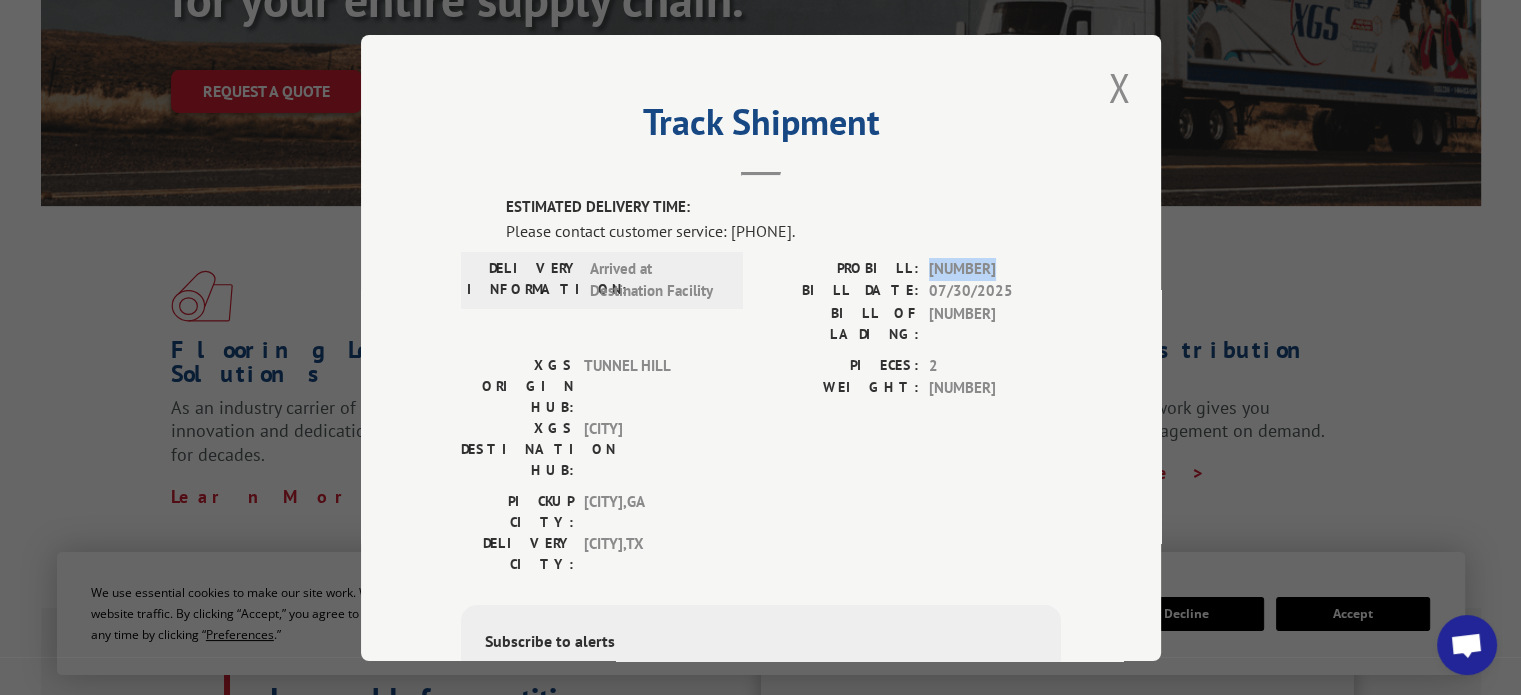 click on "[NUMBER]" at bounding box center [995, 268] 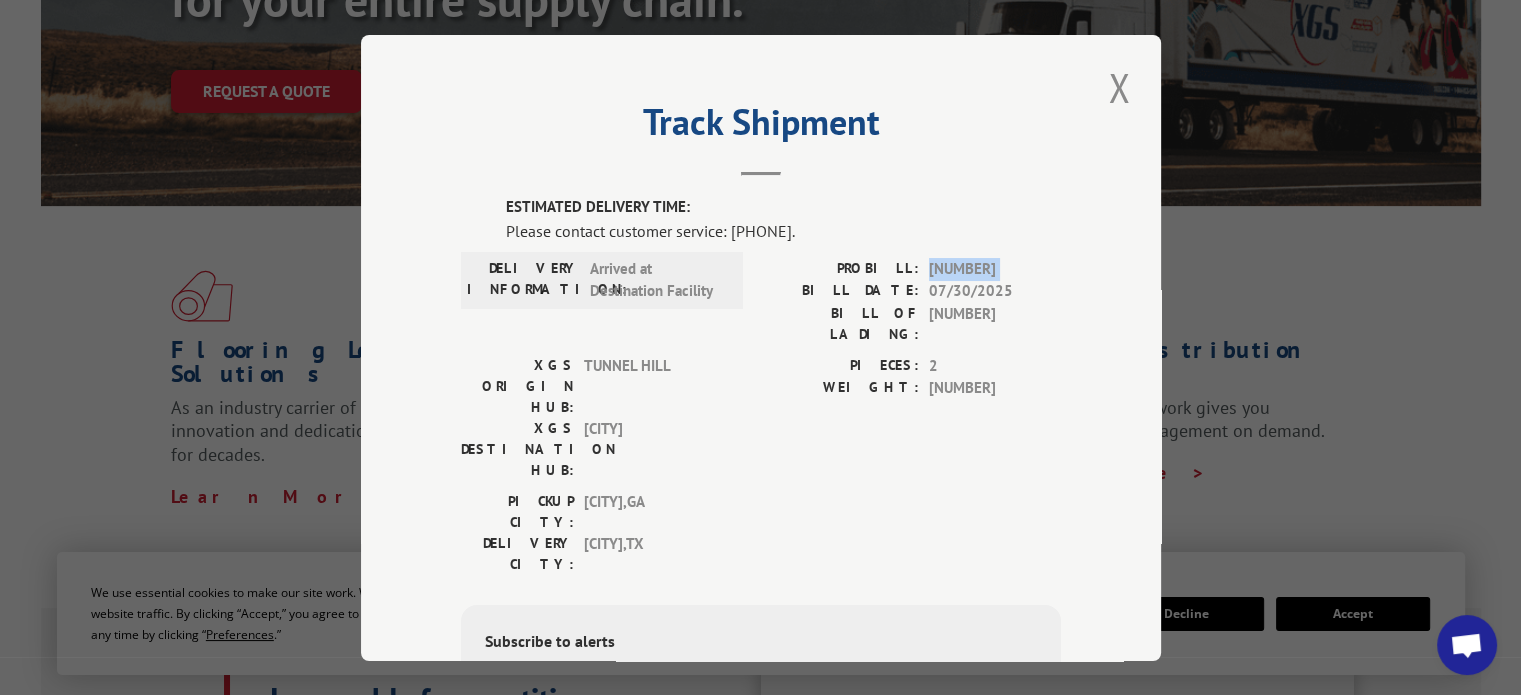 click on "[NUMBER]" at bounding box center [995, 268] 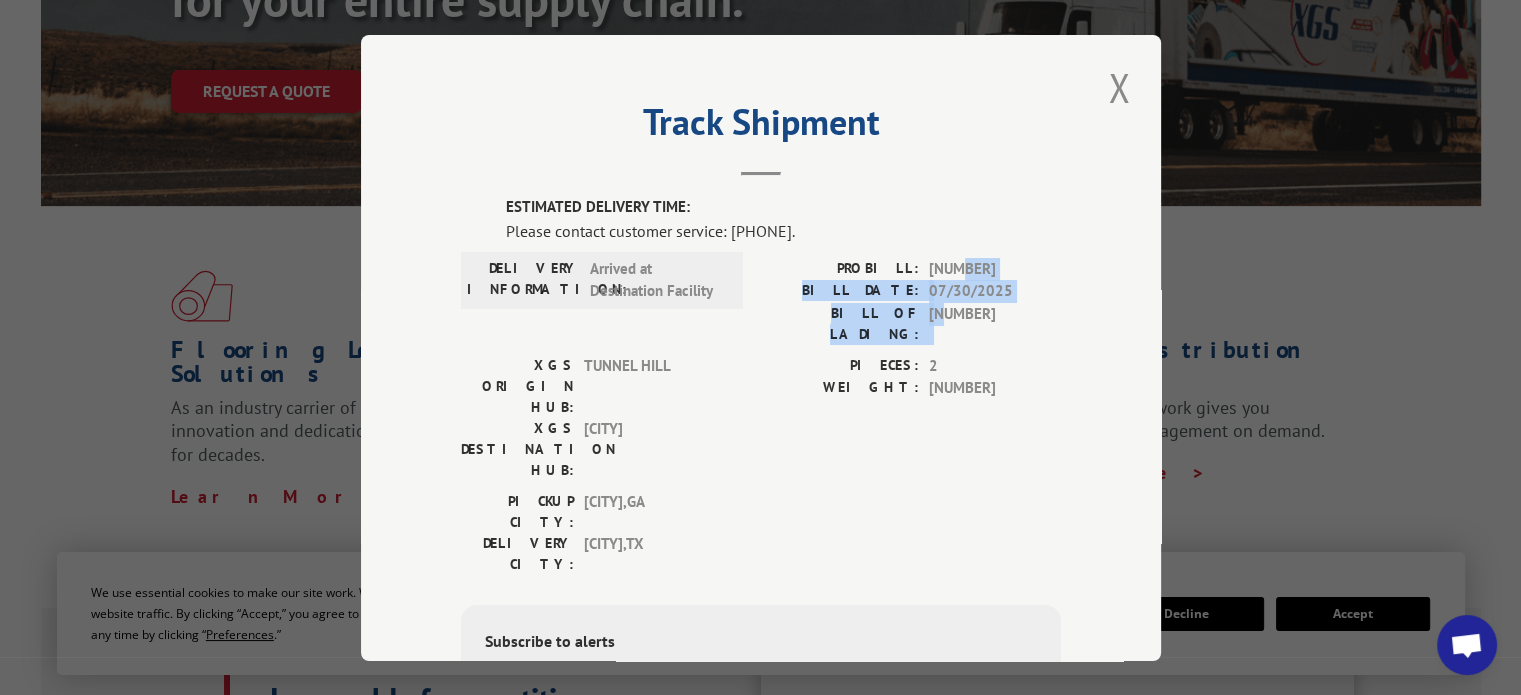 drag, startPoint x: 953, startPoint y: 263, endPoint x: 936, endPoint y: 320, distance: 59.48109 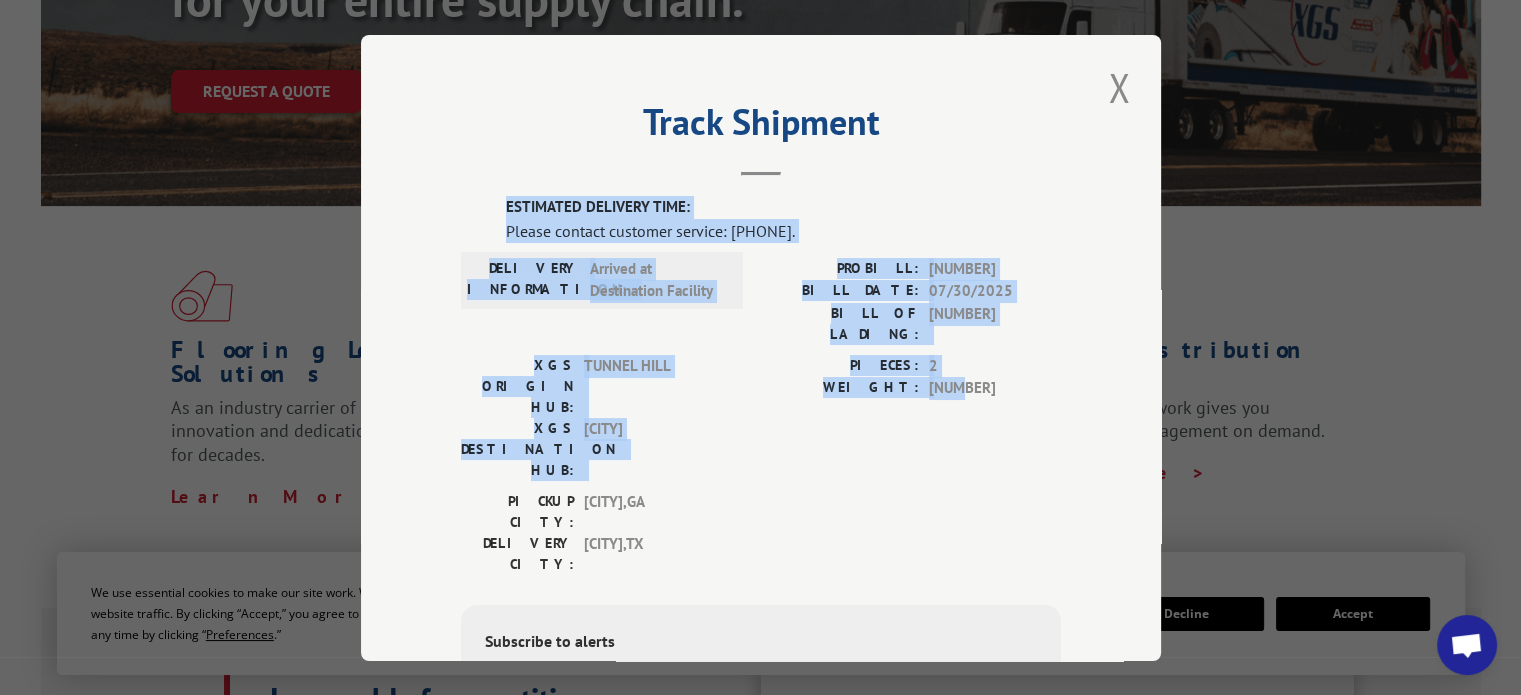 drag, startPoint x: 954, startPoint y: 365, endPoint x: 471, endPoint y: 187, distance: 514.7553 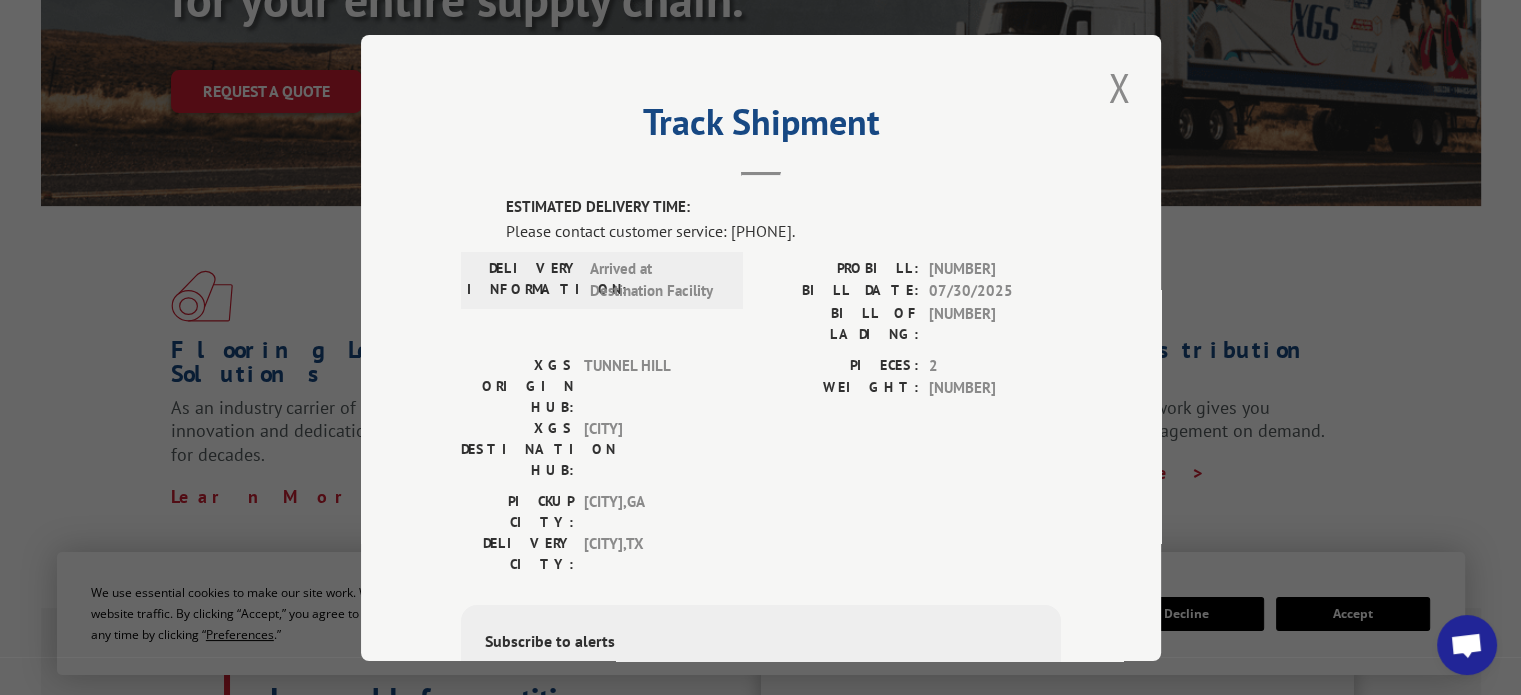 click on "ESTIMATED DELIVERY TIME:" at bounding box center (783, 207) 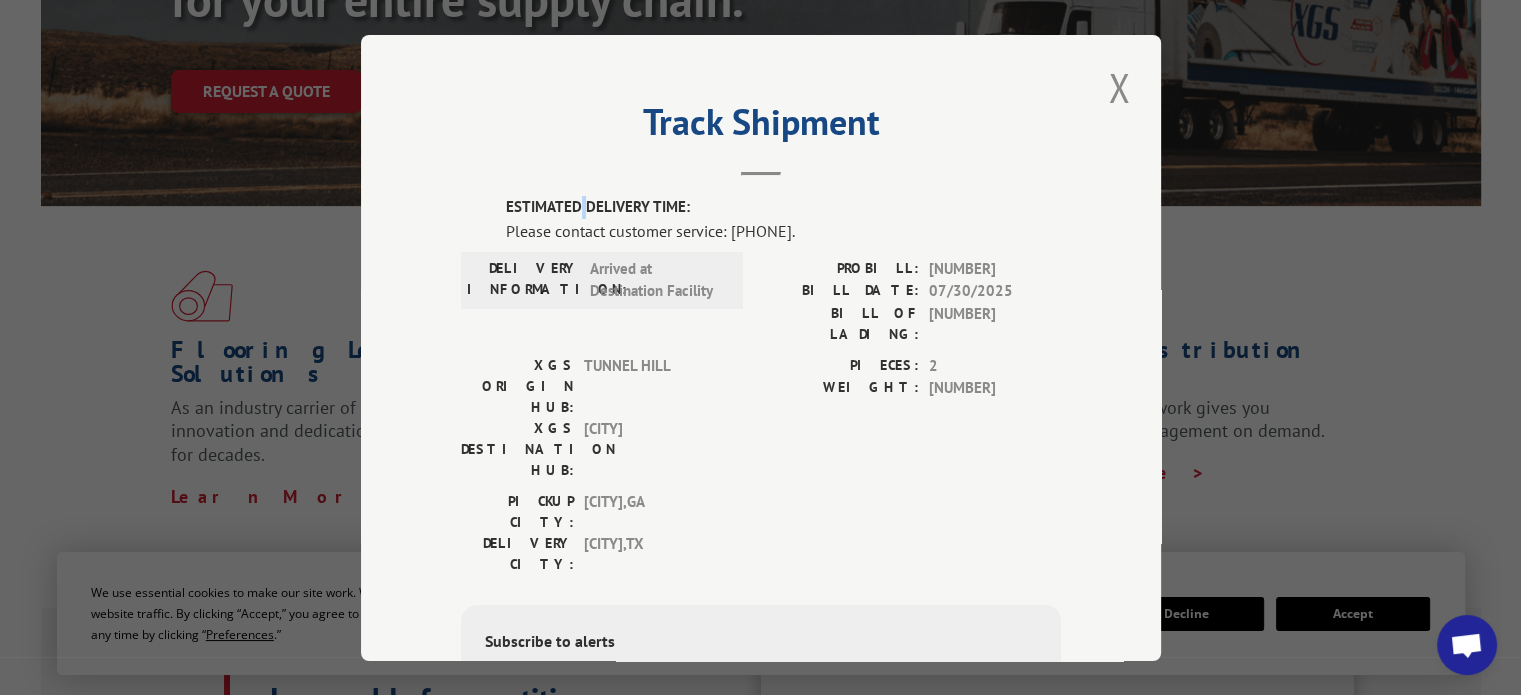 click on "ESTIMATED DELIVERY TIME:" at bounding box center [783, 207] 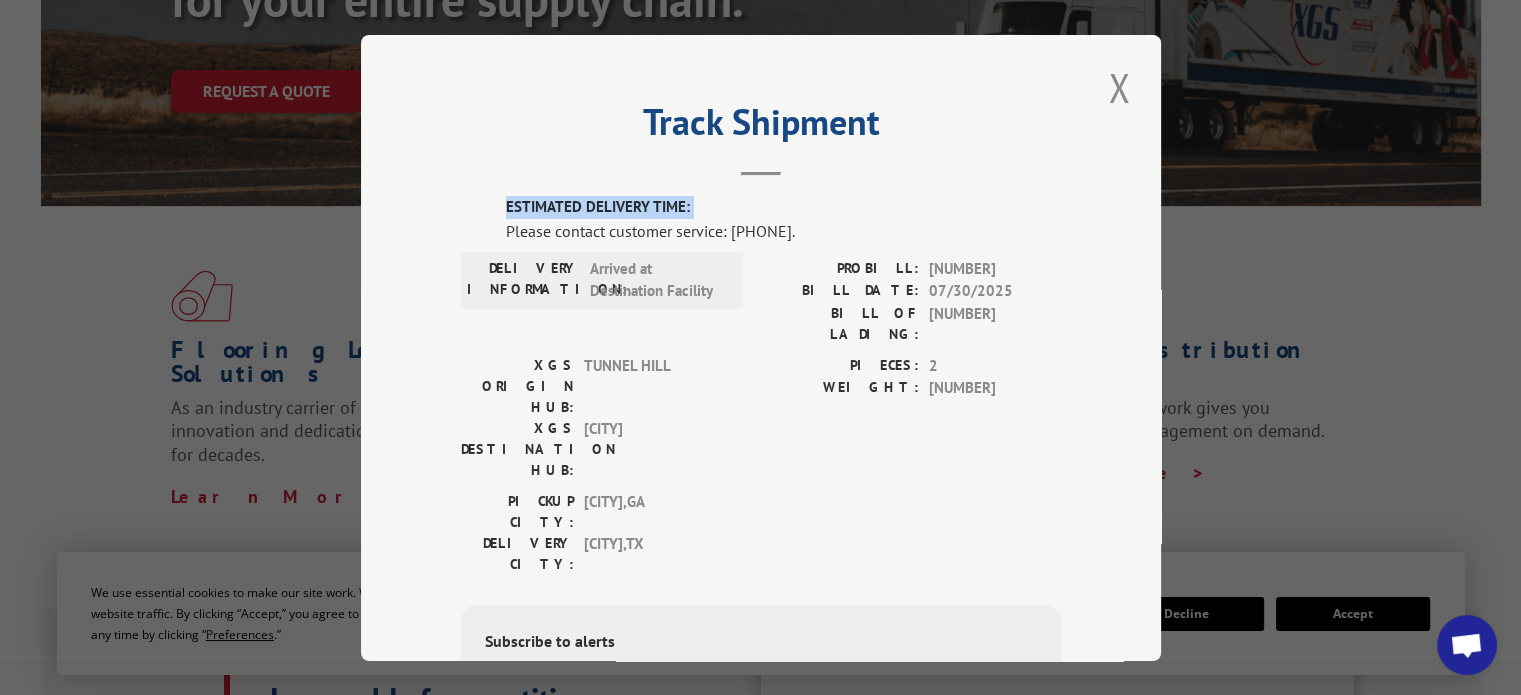 click on "ESTIMATED DELIVERY TIME:" at bounding box center (783, 207) 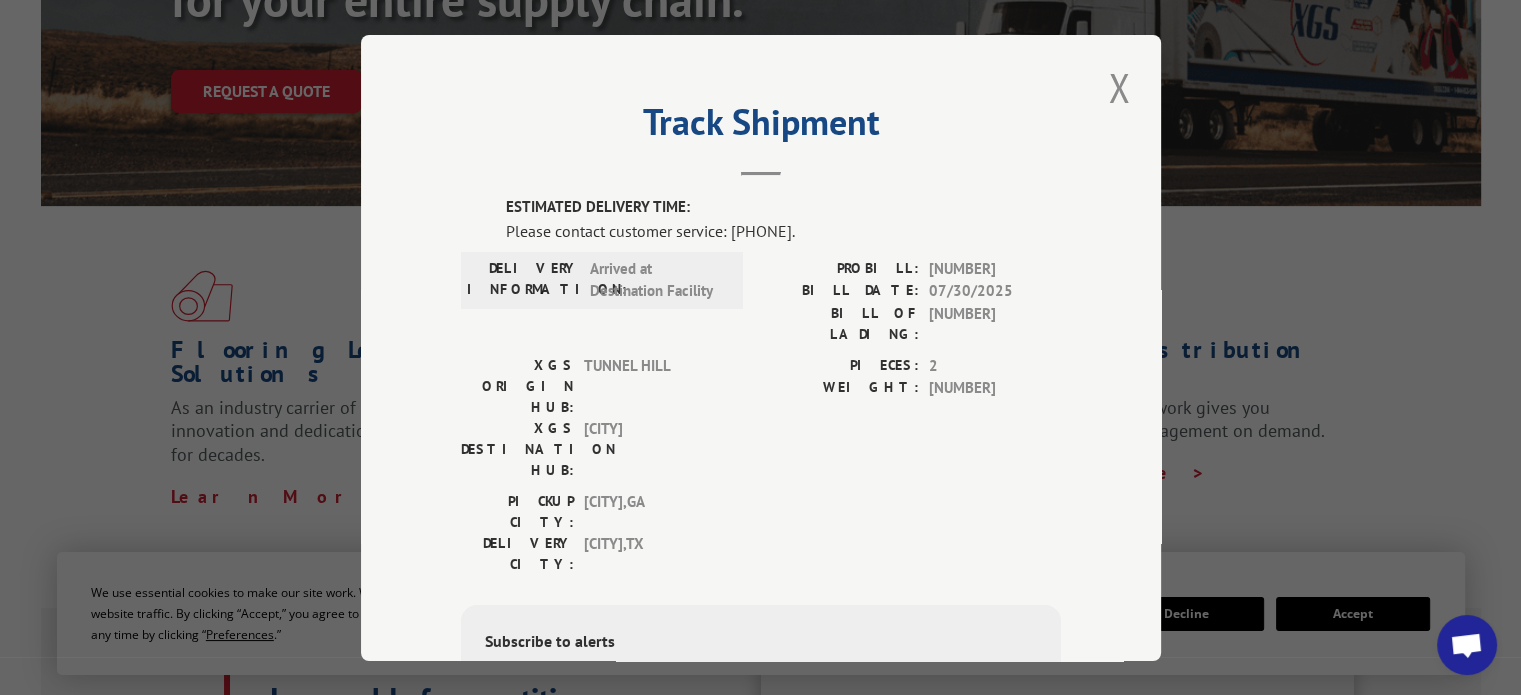 click on "ESTIMATED DELIVERY TIME:" at bounding box center [783, 207] 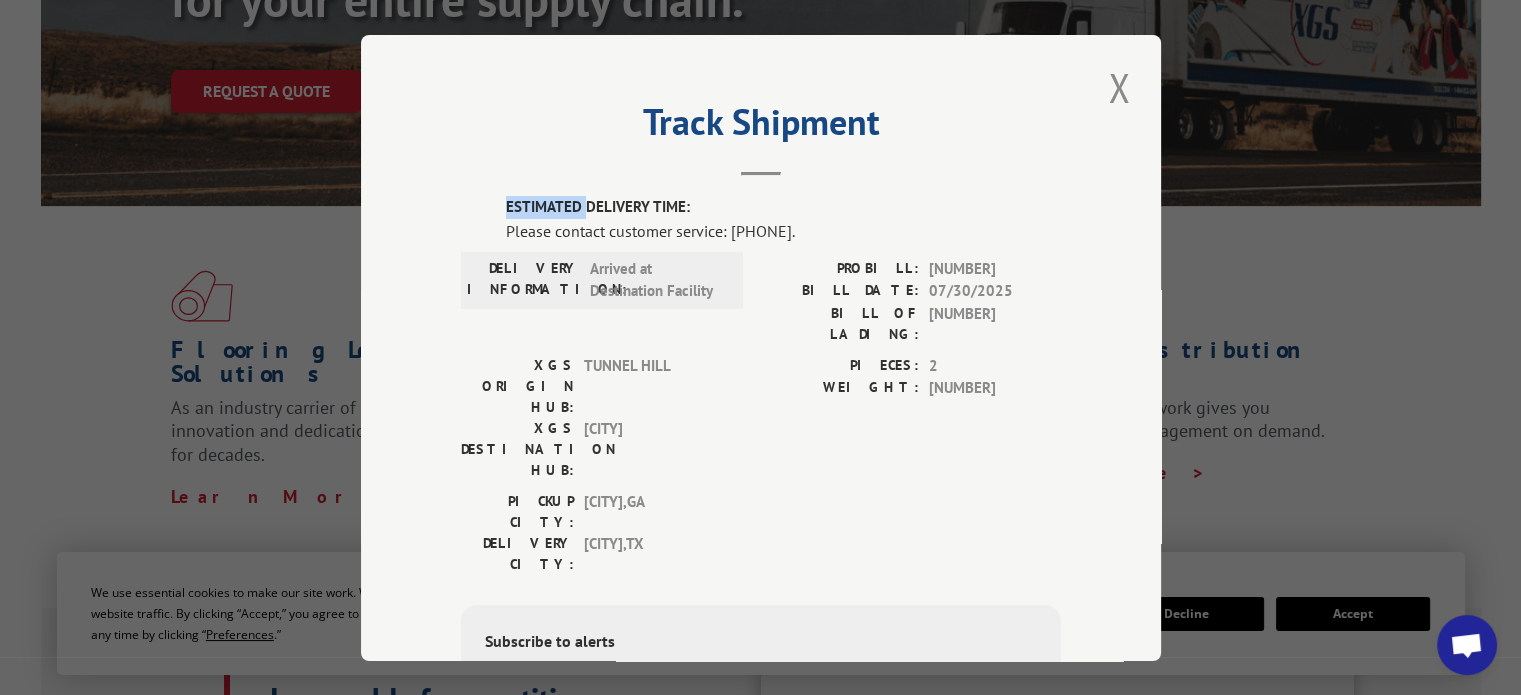click on "ESTIMATED DELIVERY TIME:" at bounding box center [783, 207] 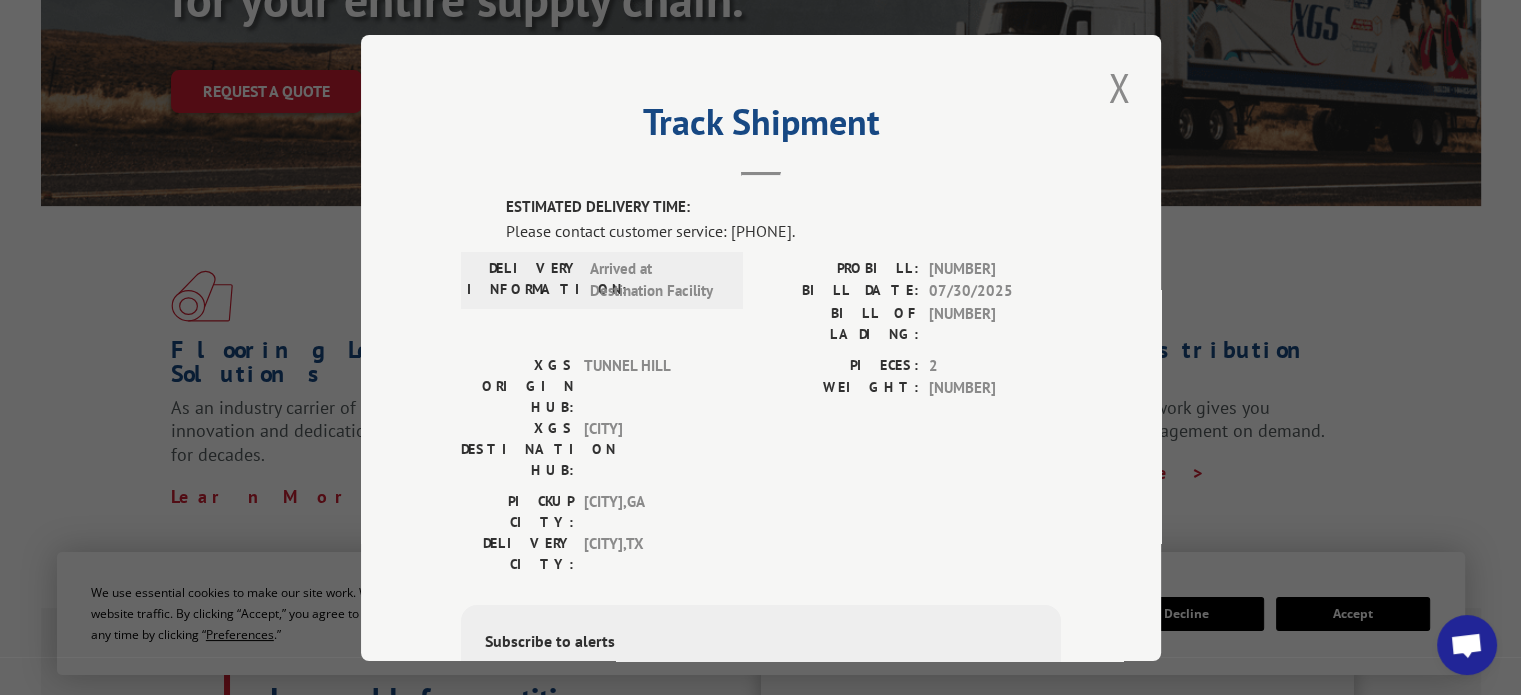 click on "ESTIMATED DELIVERY TIME:" at bounding box center (783, 207) 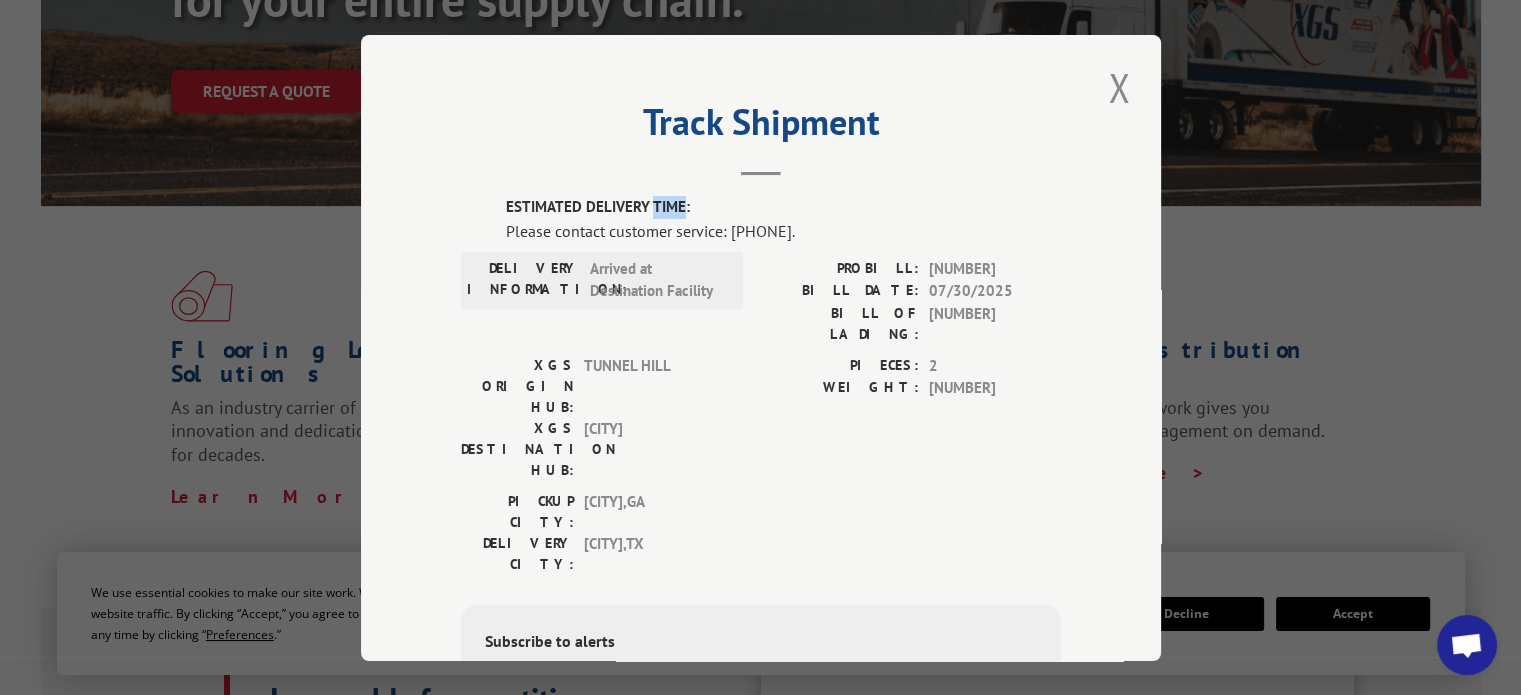 click on "ESTIMATED DELIVERY TIME:" at bounding box center (783, 207) 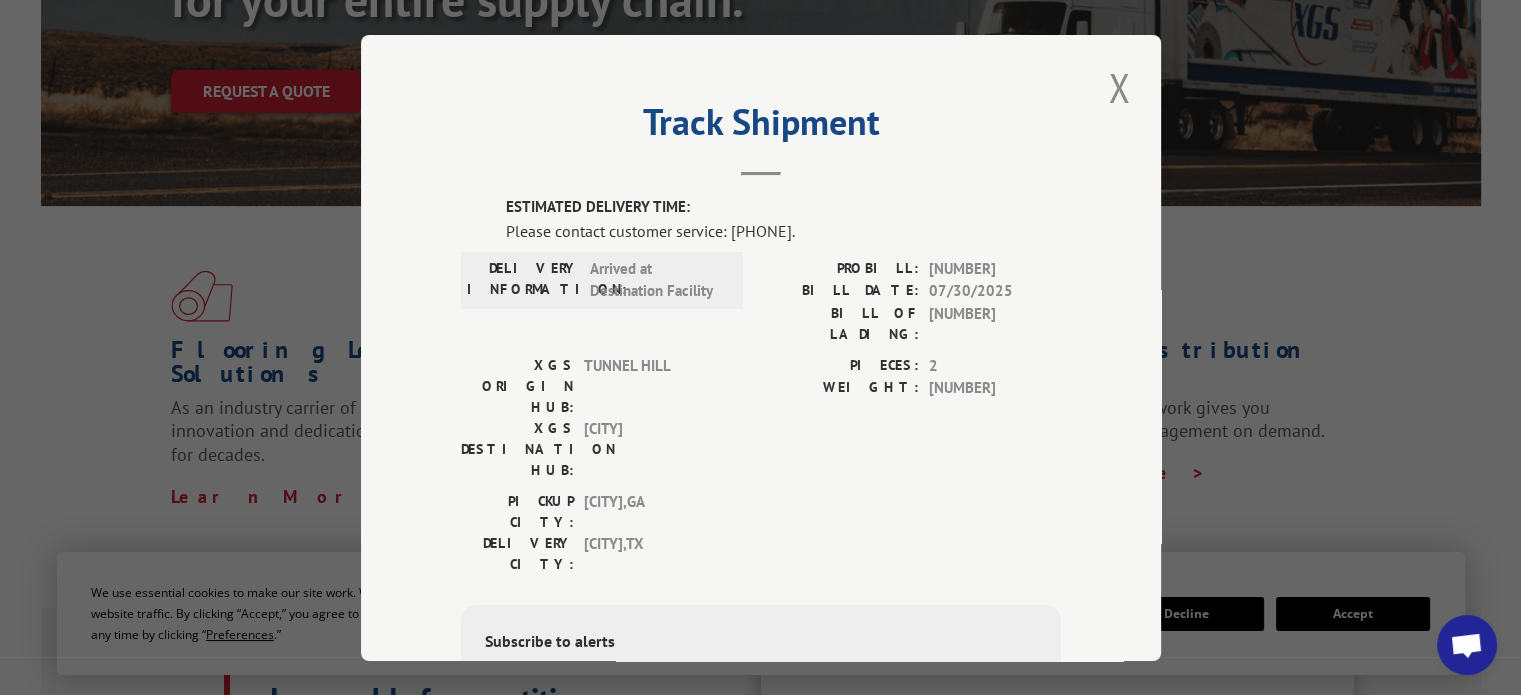 click on "ESTIMATED DELIVERY TIME:" at bounding box center (783, 207) 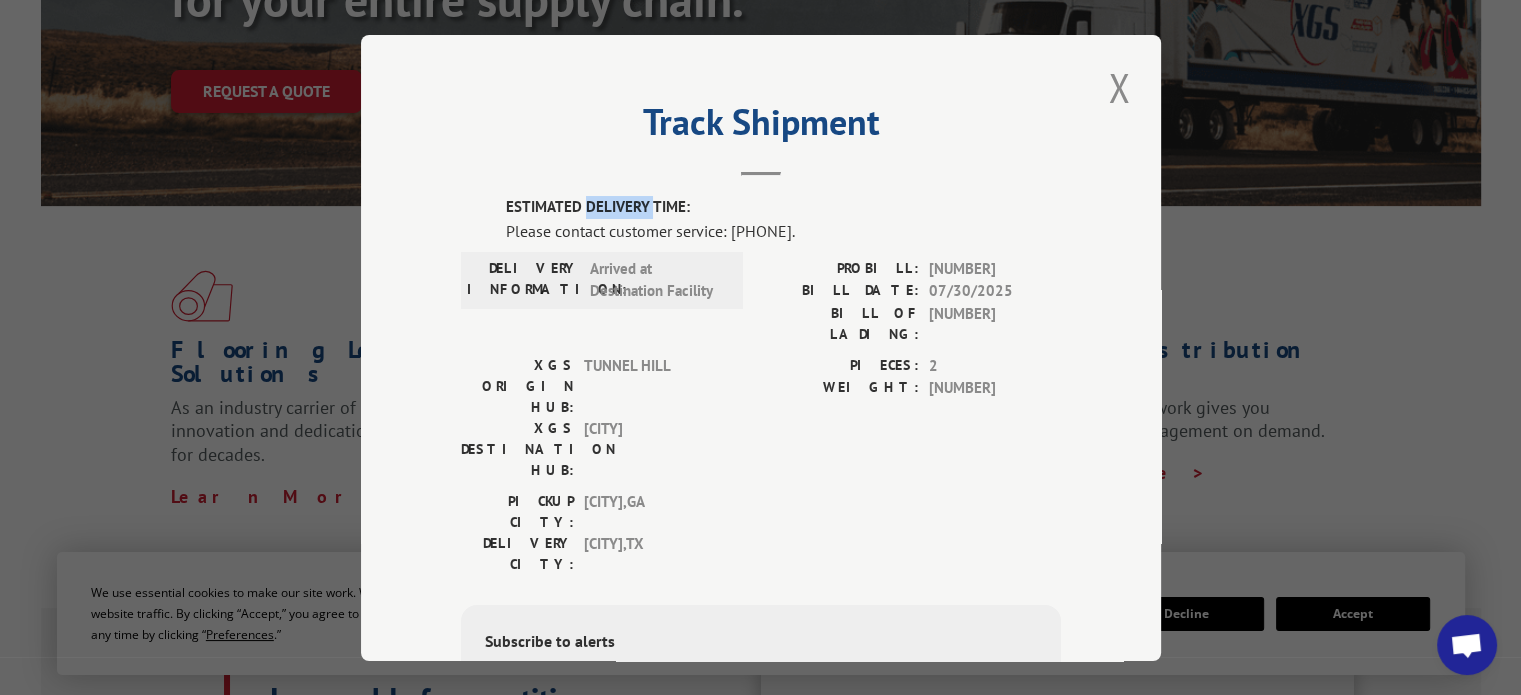 click on "ESTIMATED DELIVERY TIME:" at bounding box center (783, 207) 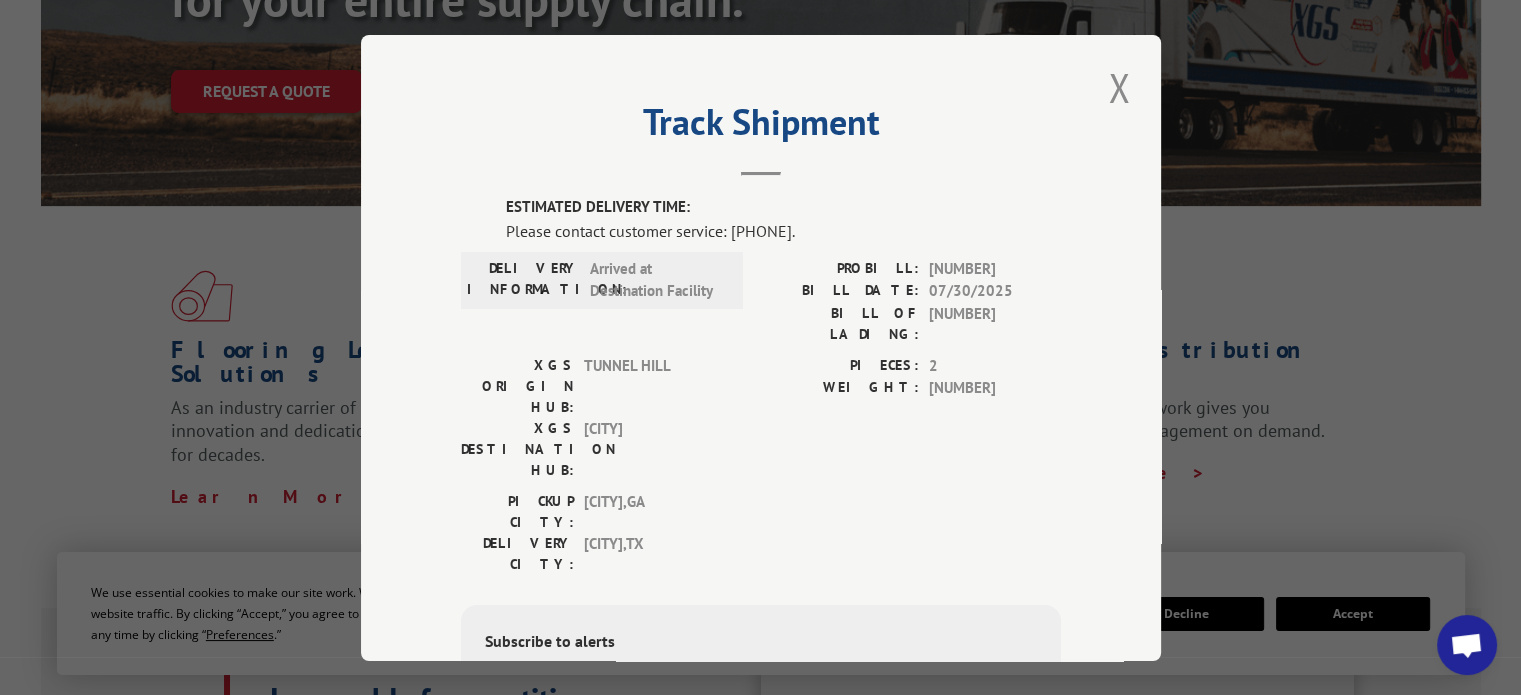 click on "ESTIMATED DELIVERY TIME:" at bounding box center (783, 207) 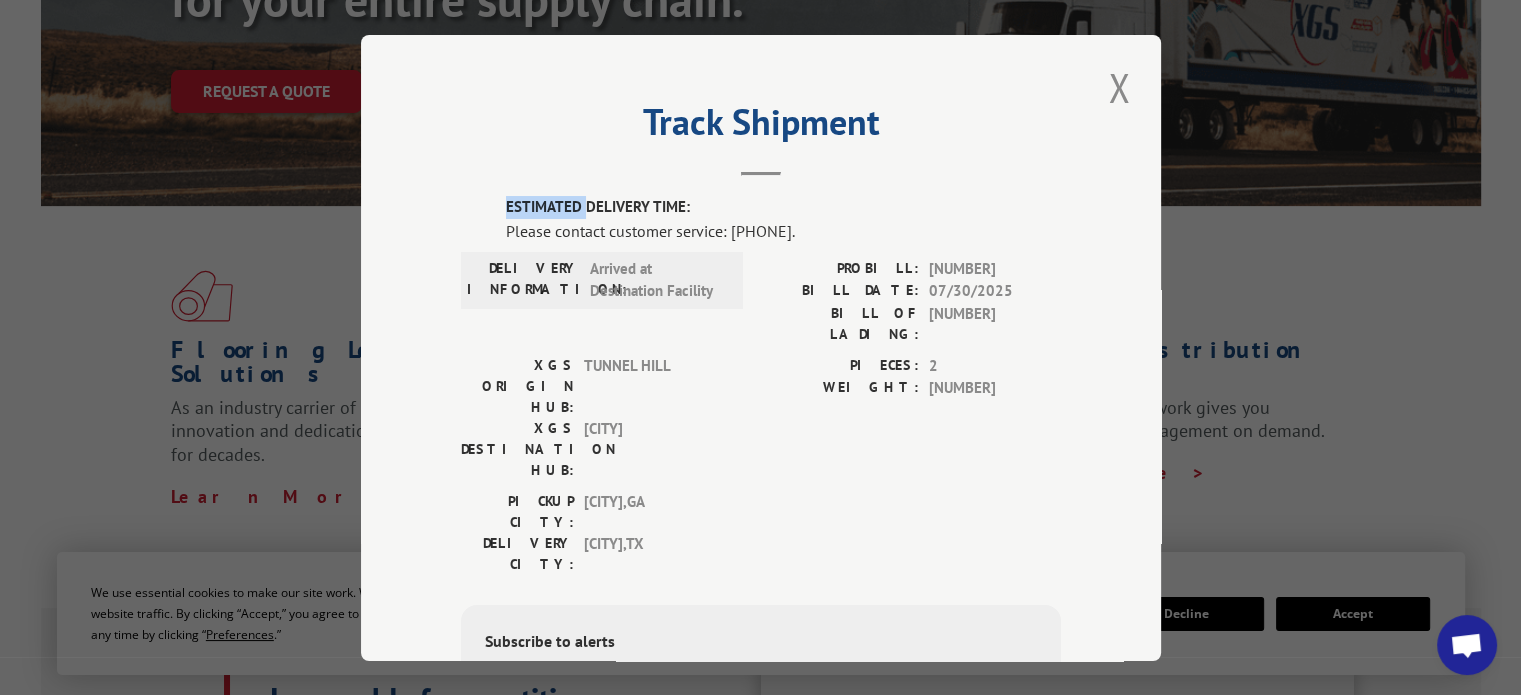 click on "ESTIMATED DELIVERY TIME:" at bounding box center (783, 207) 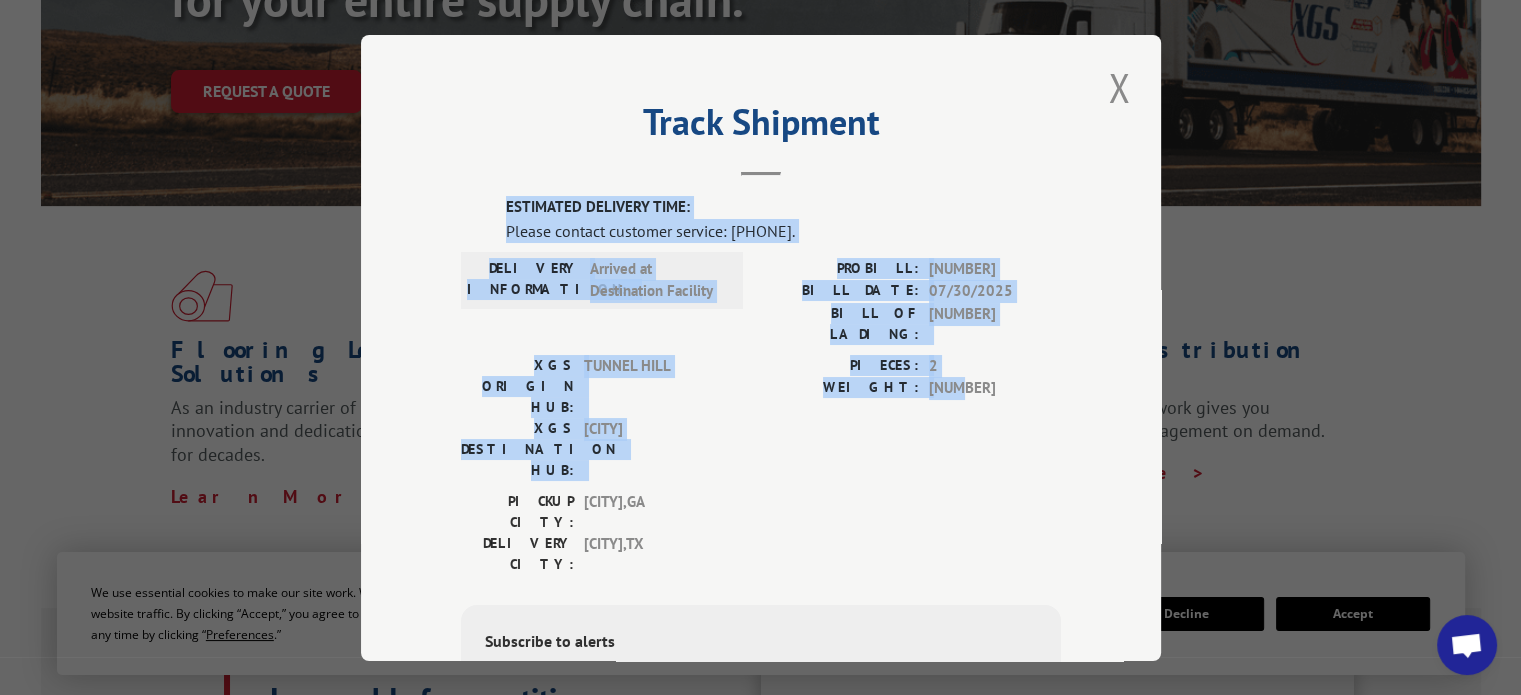 drag, startPoint x: 984, startPoint y: 364, endPoint x: 476, endPoint y: 180, distance: 540.2962 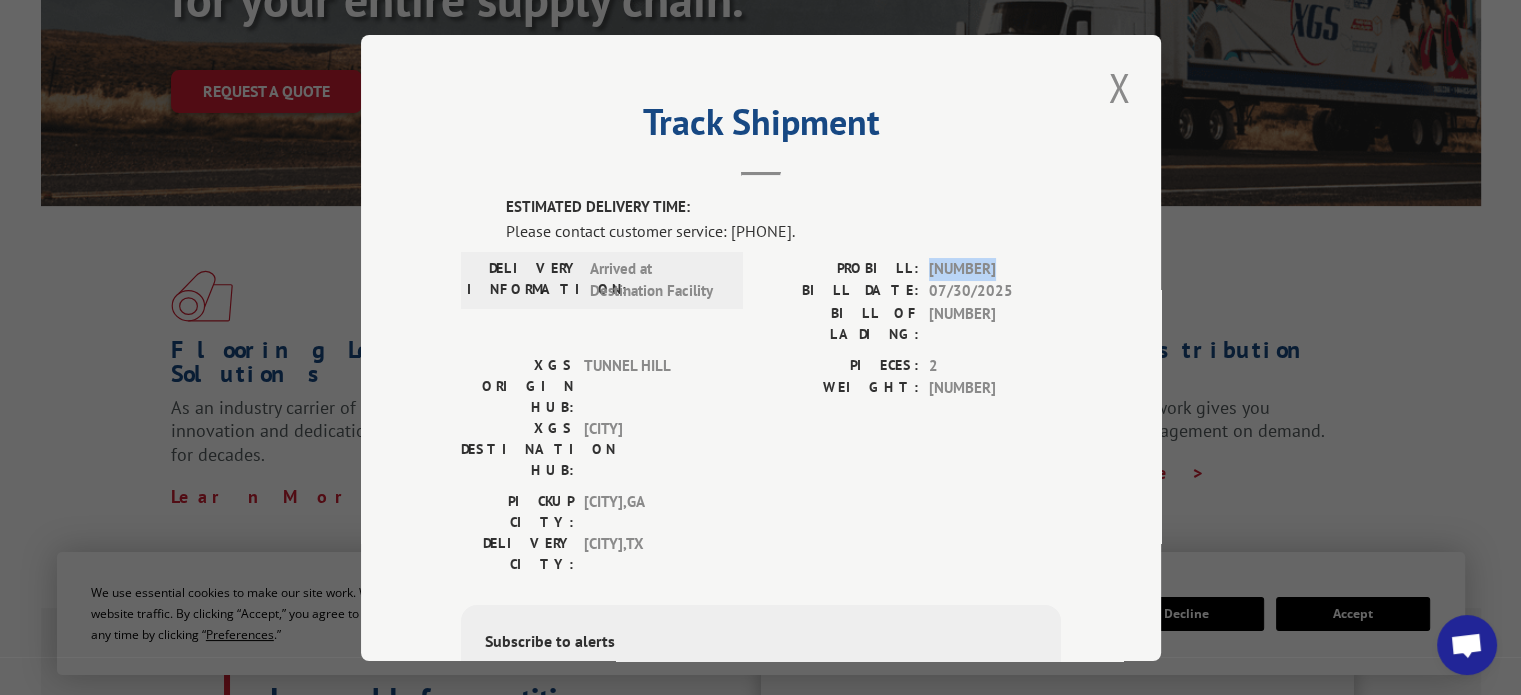 drag, startPoint x: 993, startPoint y: 268, endPoint x: 920, endPoint y: 273, distance: 73.171036 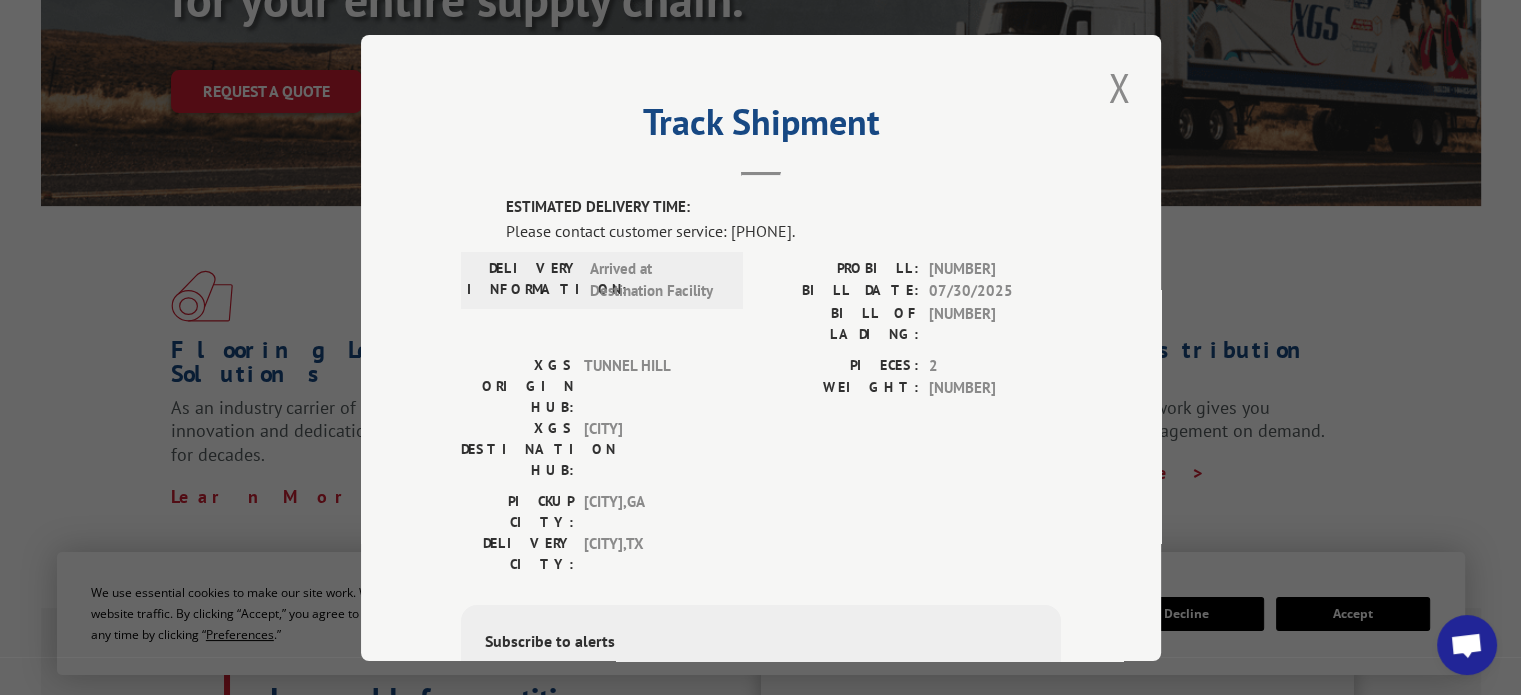 click on "[NUMBER]" at bounding box center (995, 323) 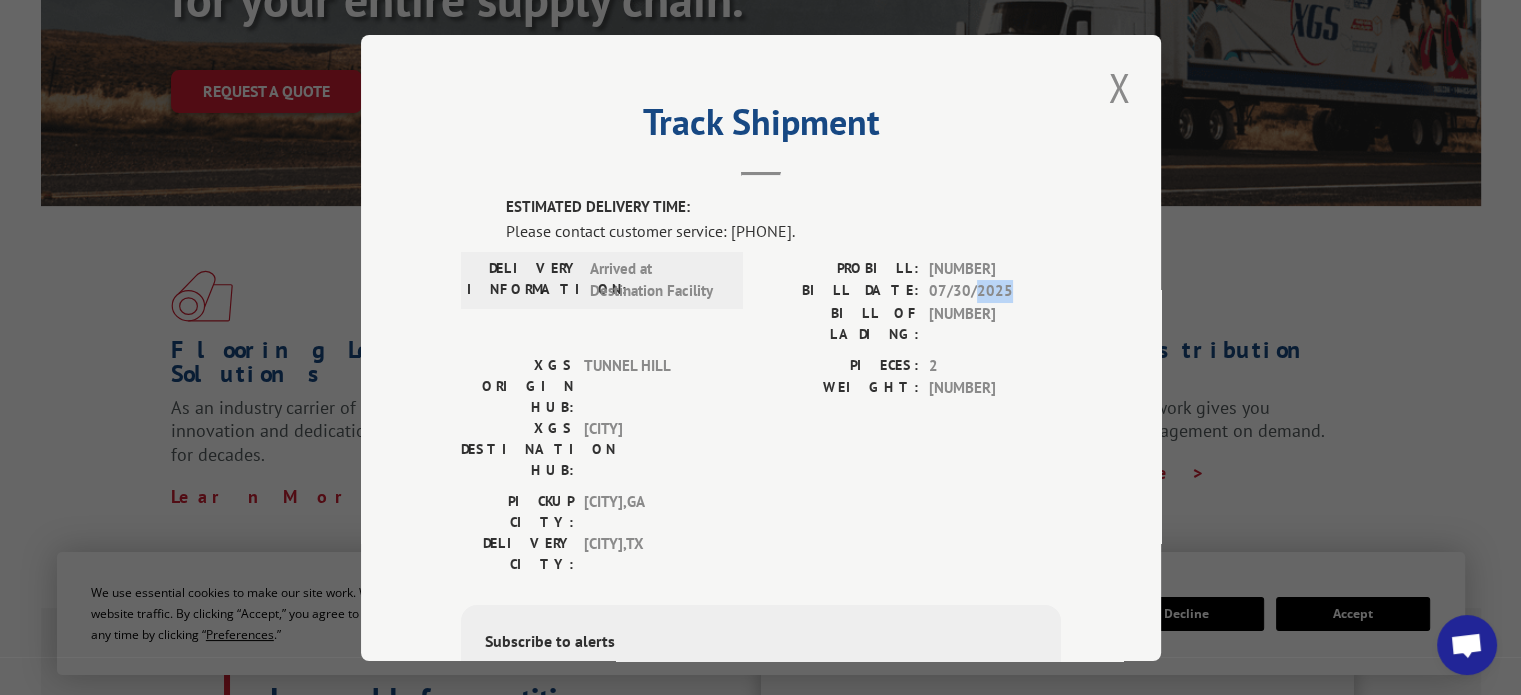 click on "07/30/2025" at bounding box center [995, 291] 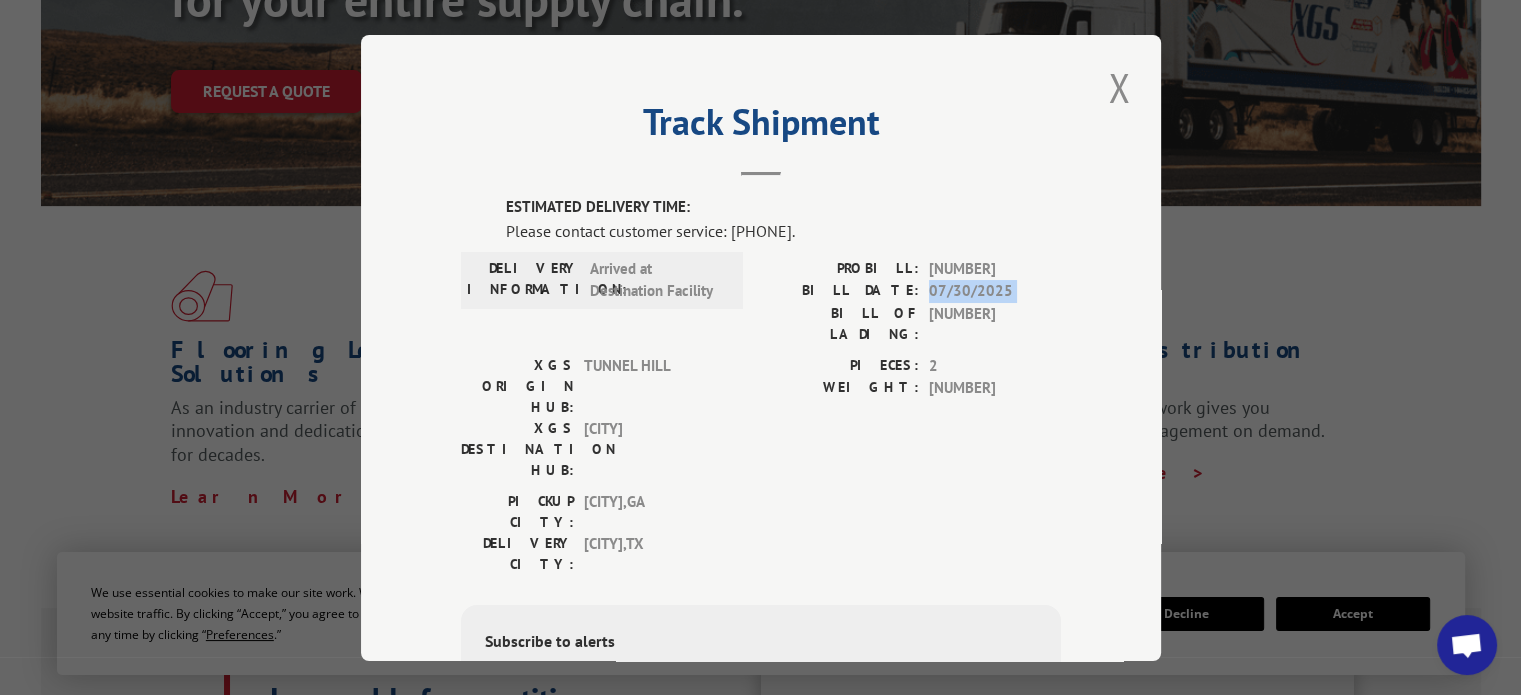 click on "07/30/2025" at bounding box center (995, 291) 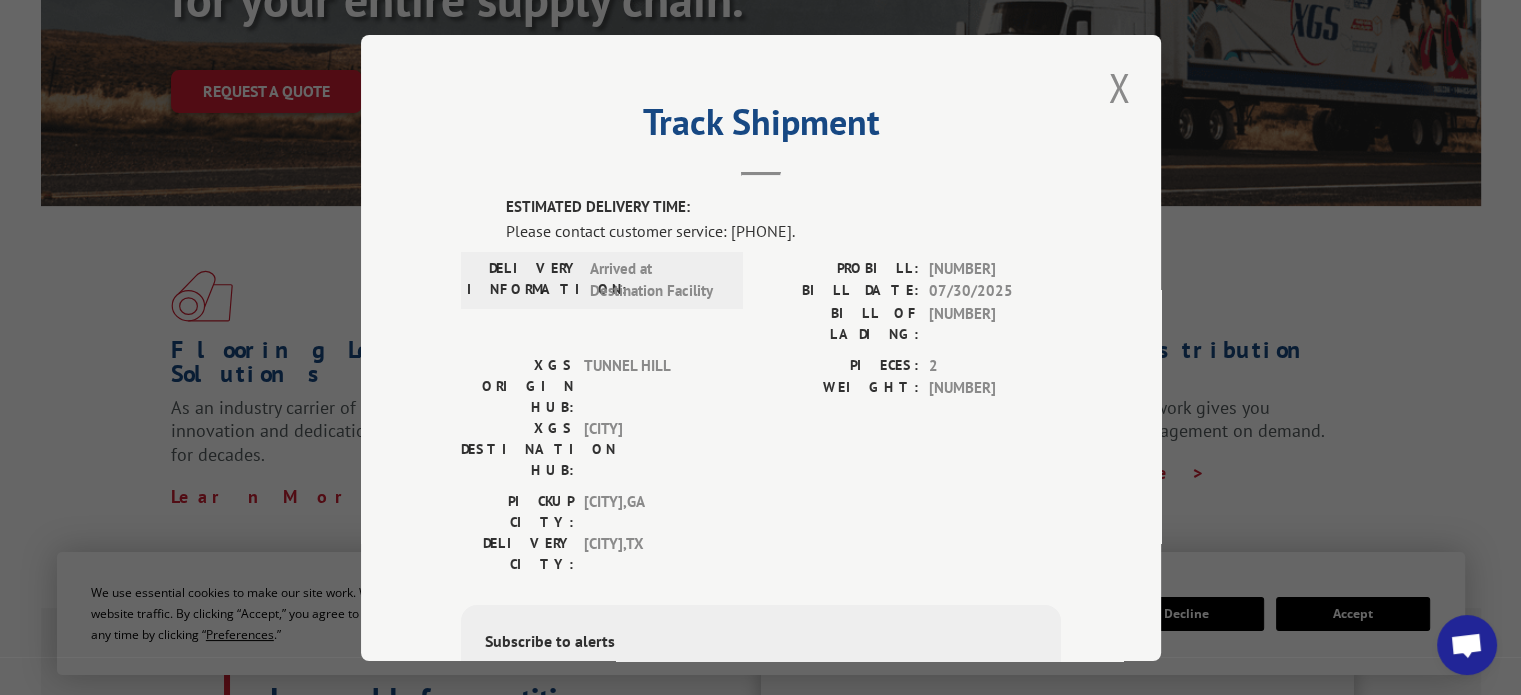 click on "[NUMBER]" at bounding box center [995, 268] 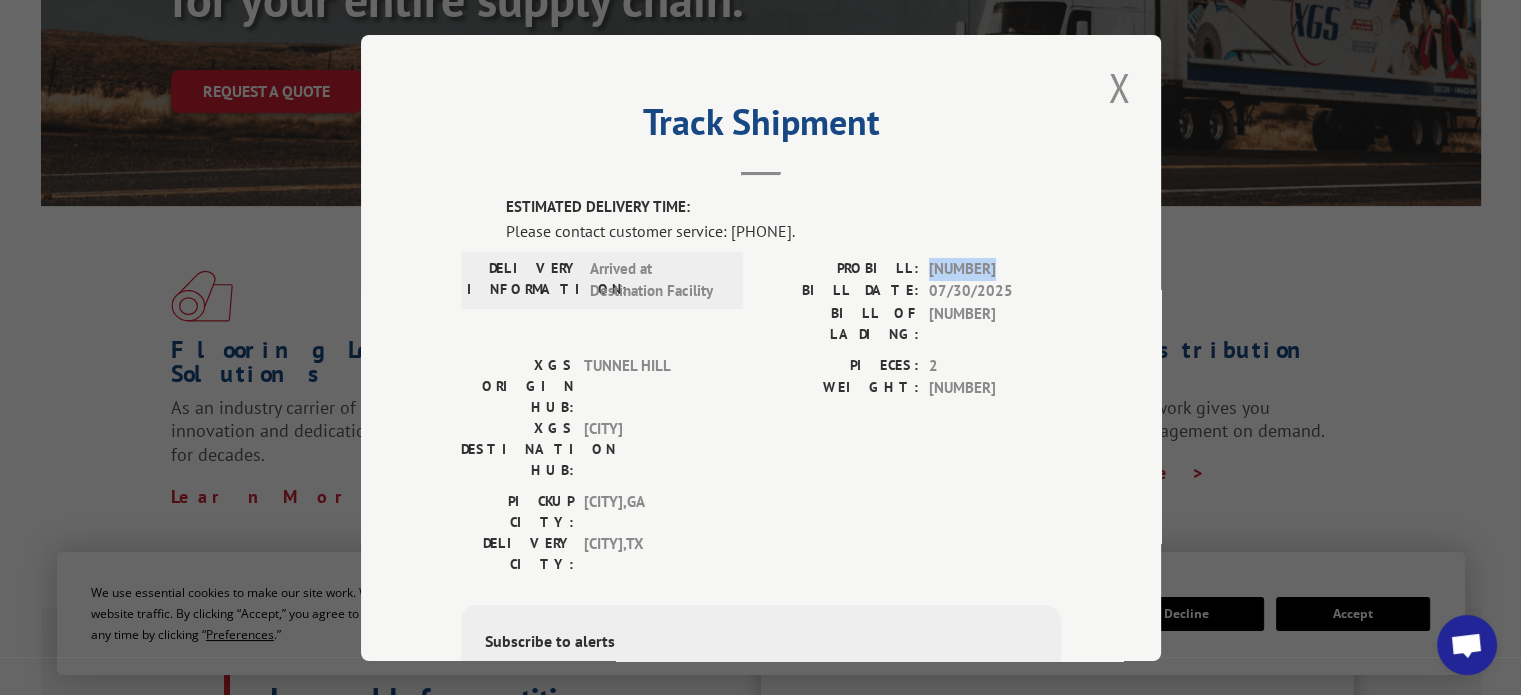 click on "[NUMBER]" at bounding box center [995, 268] 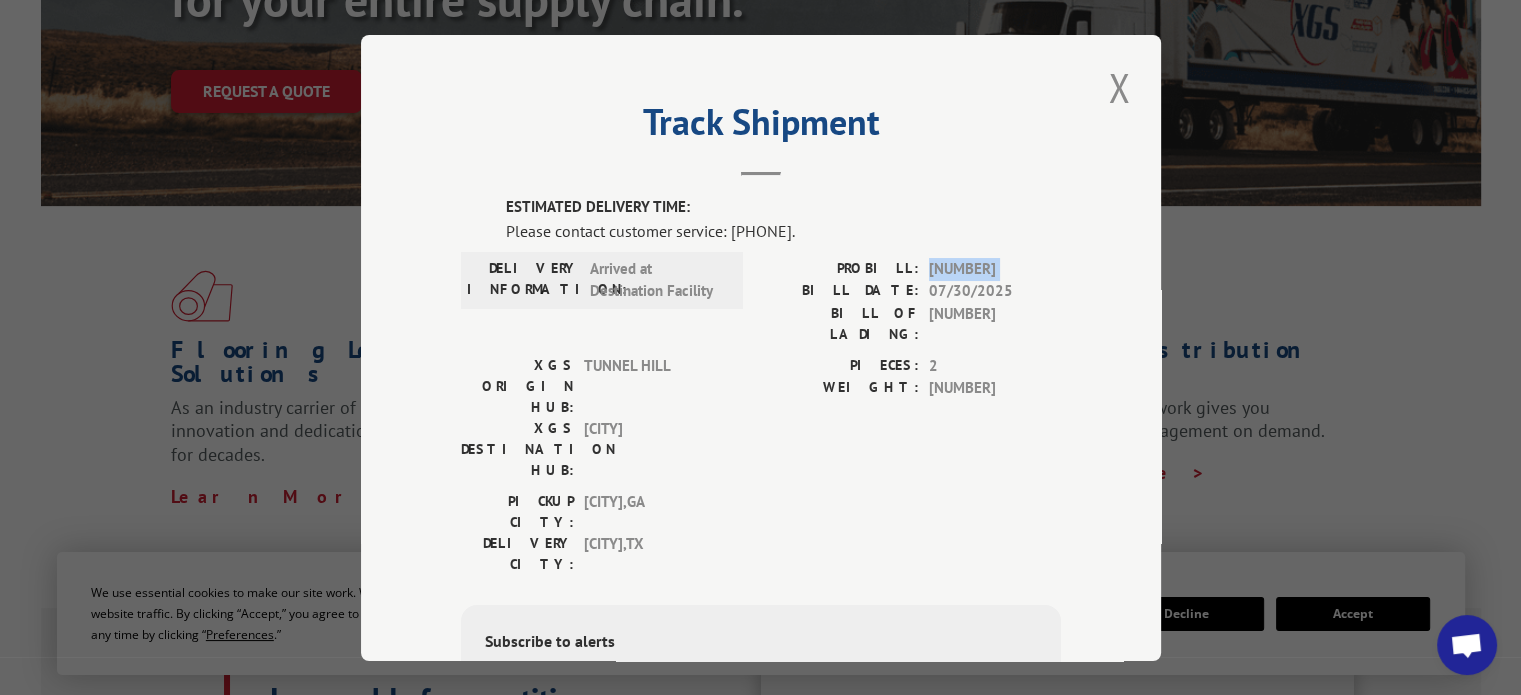 click on "[NUMBER]" at bounding box center (995, 268) 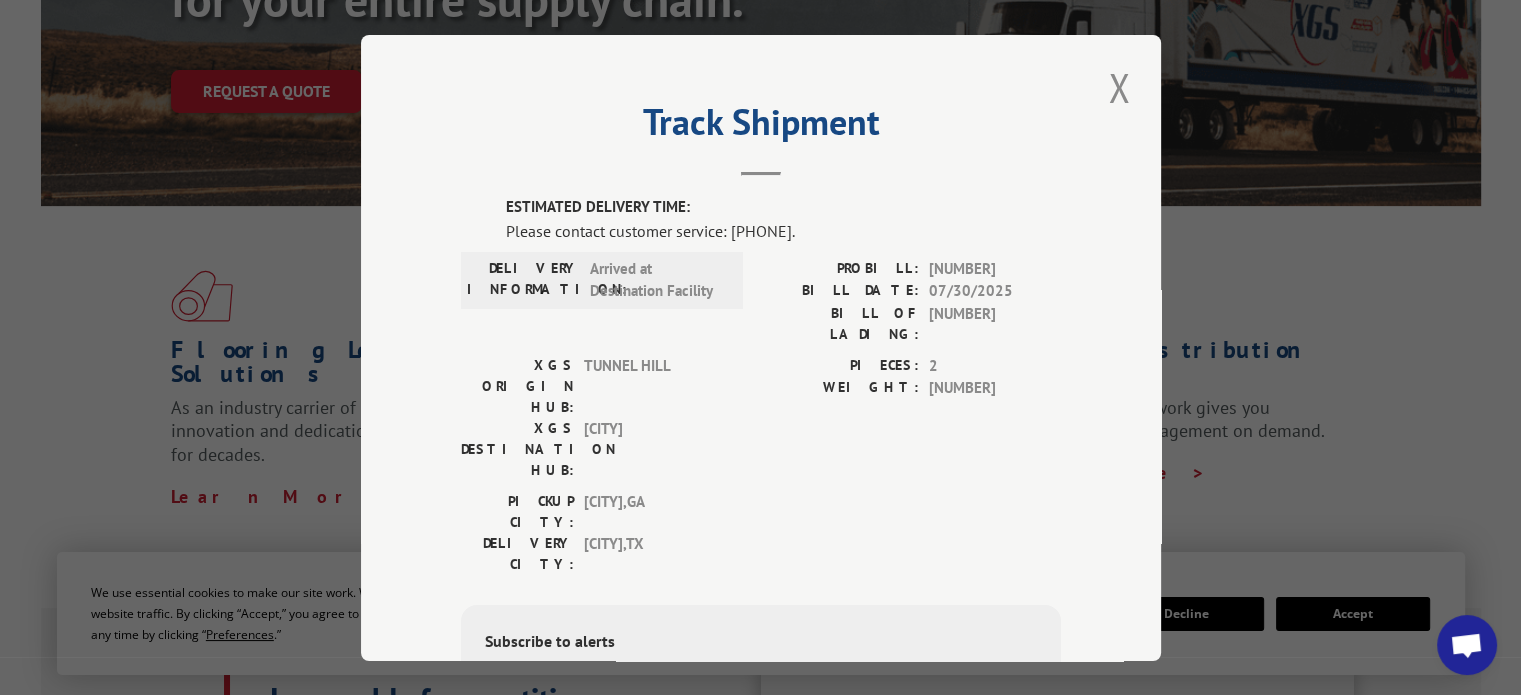 click on "[NUMBER]" at bounding box center [995, 323] 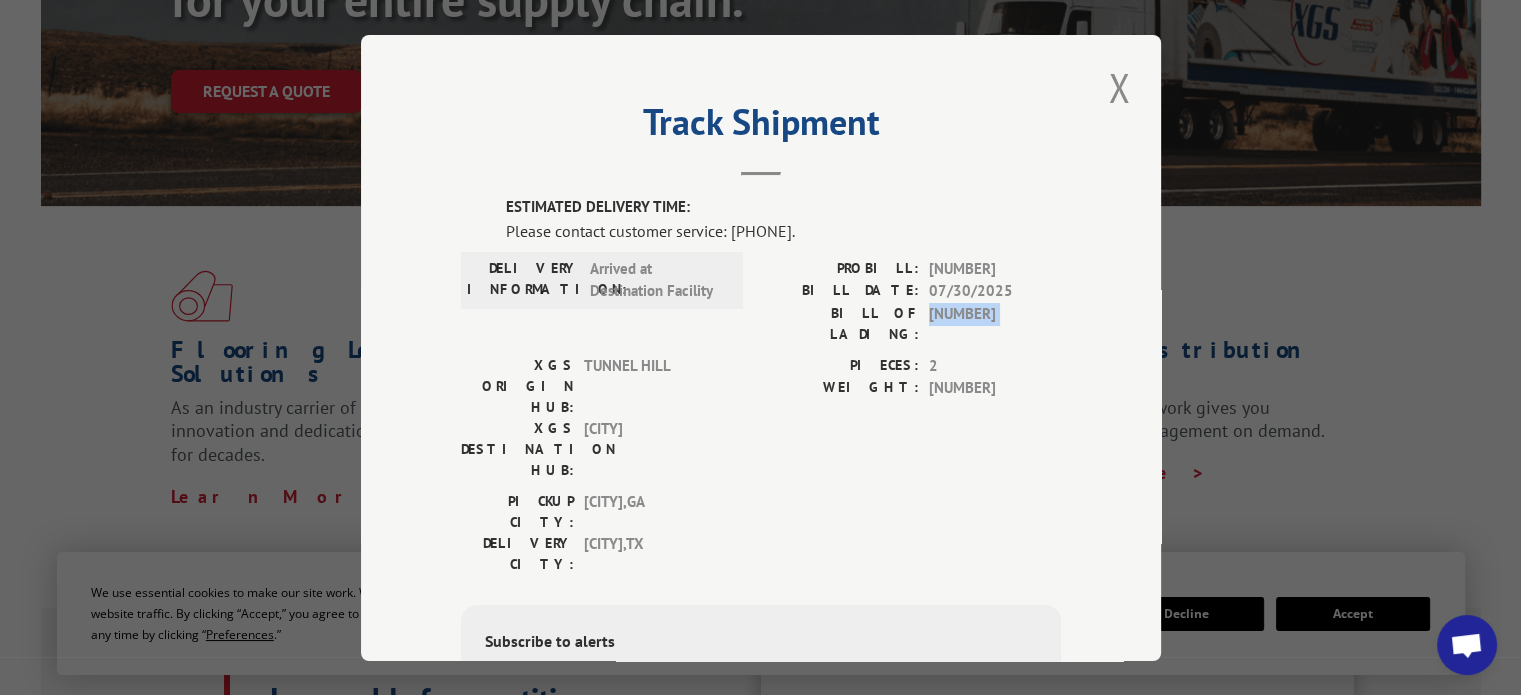 click on "[NUMBER]" at bounding box center (995, 323) 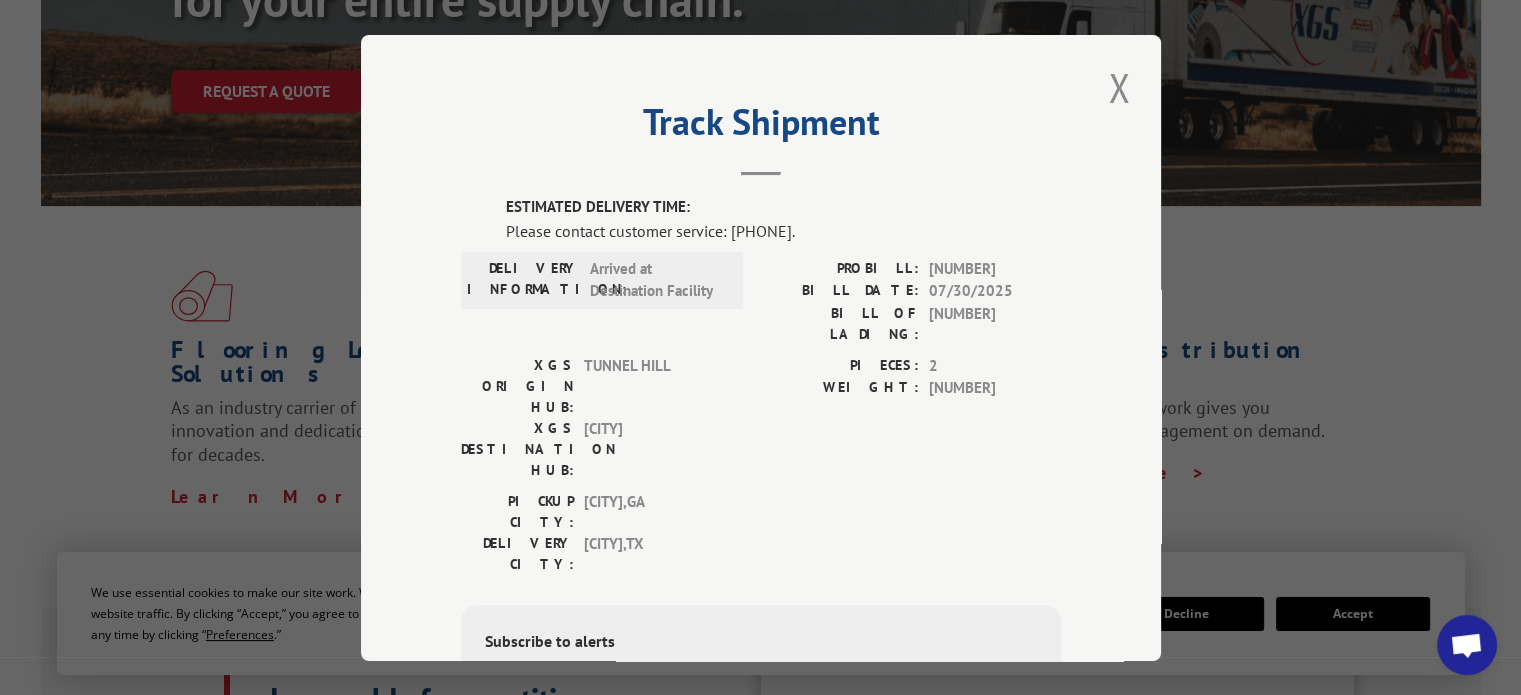 click on "BILL OF LADING:" at bounding box center (840, 323) 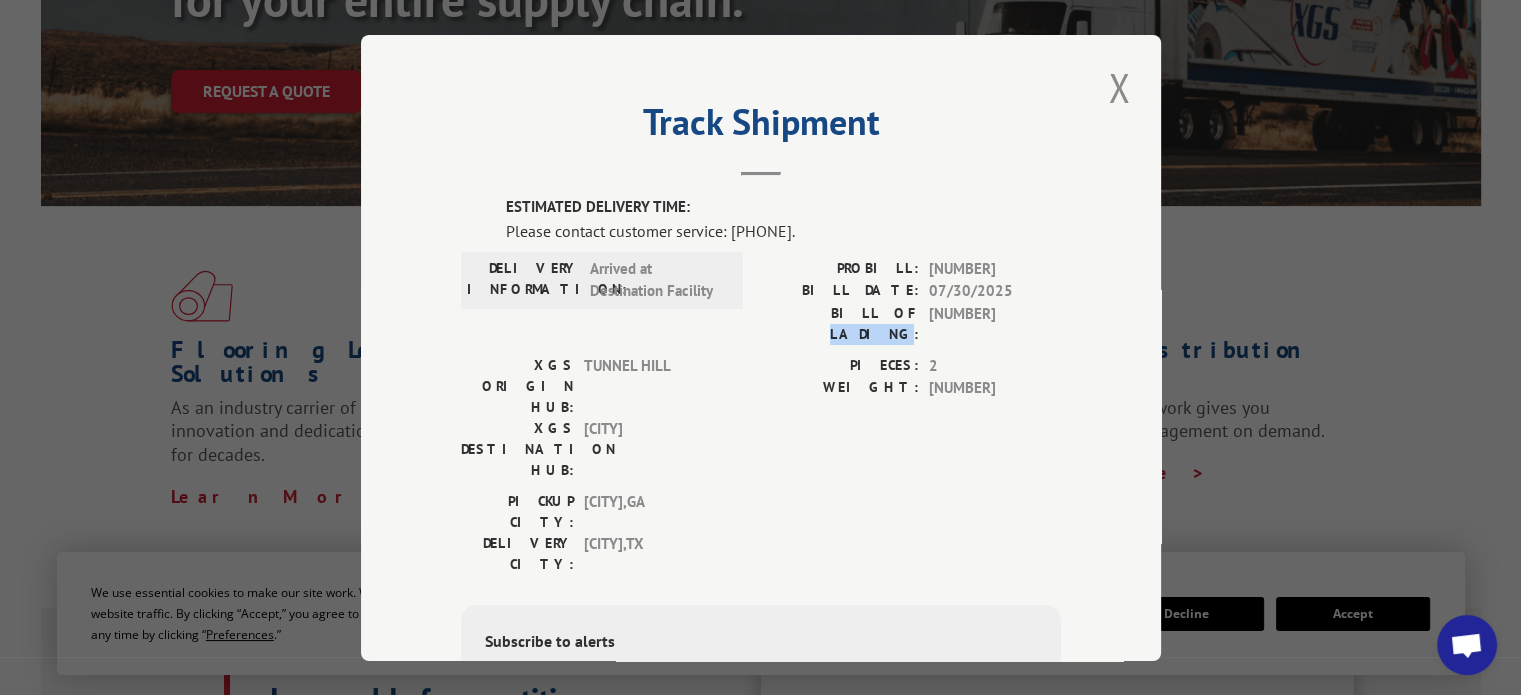 click on "BILL OF LADING:" at bounding box center (840, 323) 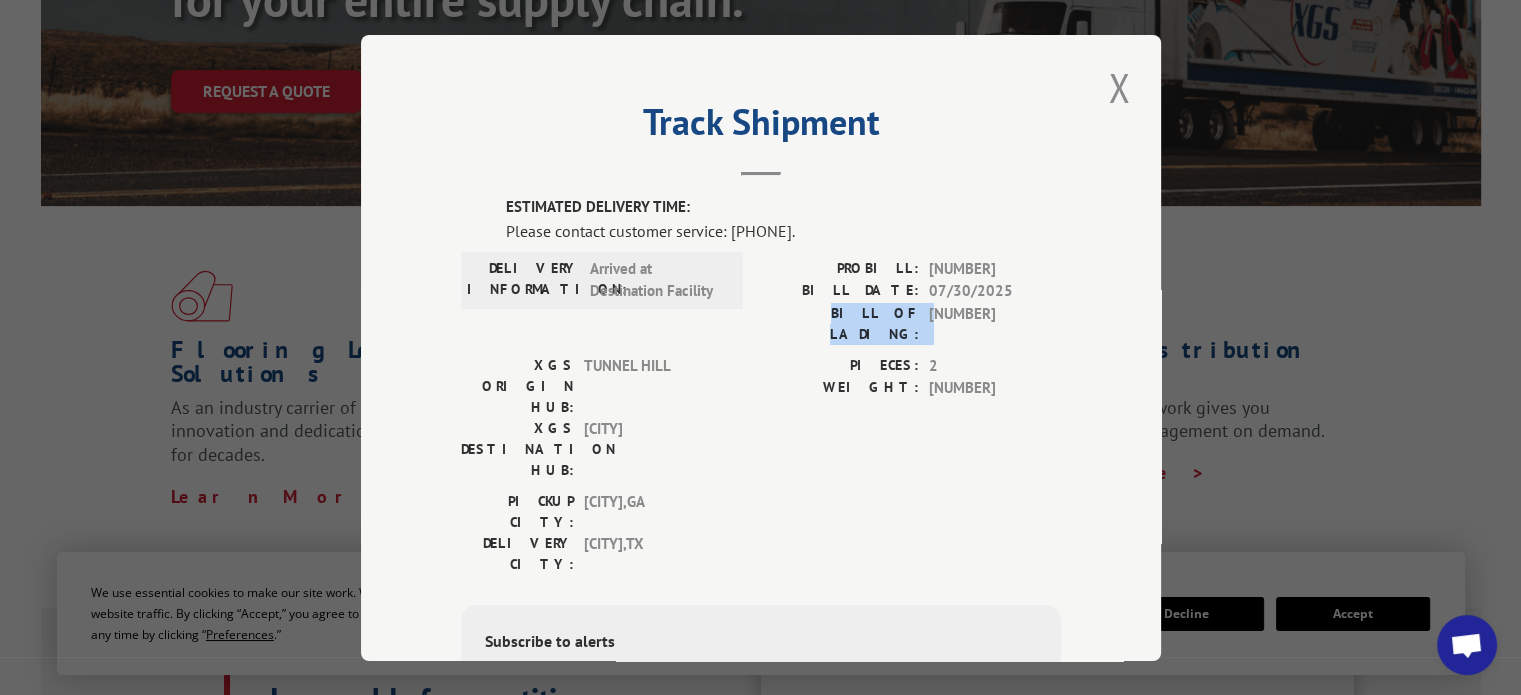 click on "BILL OF LADING:" at bounding box center [840, 323] 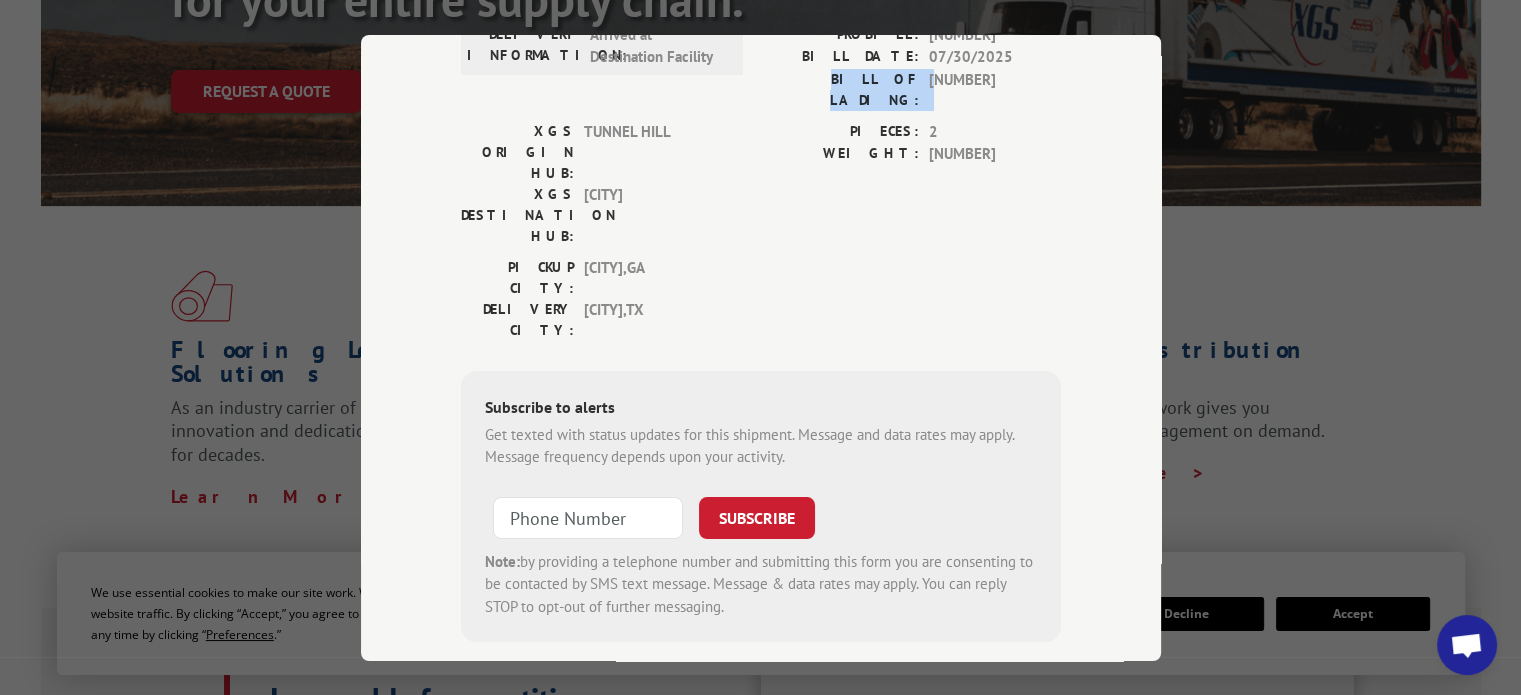 scroll, scrollTop: 0, scrollLeft: 0, axis: both 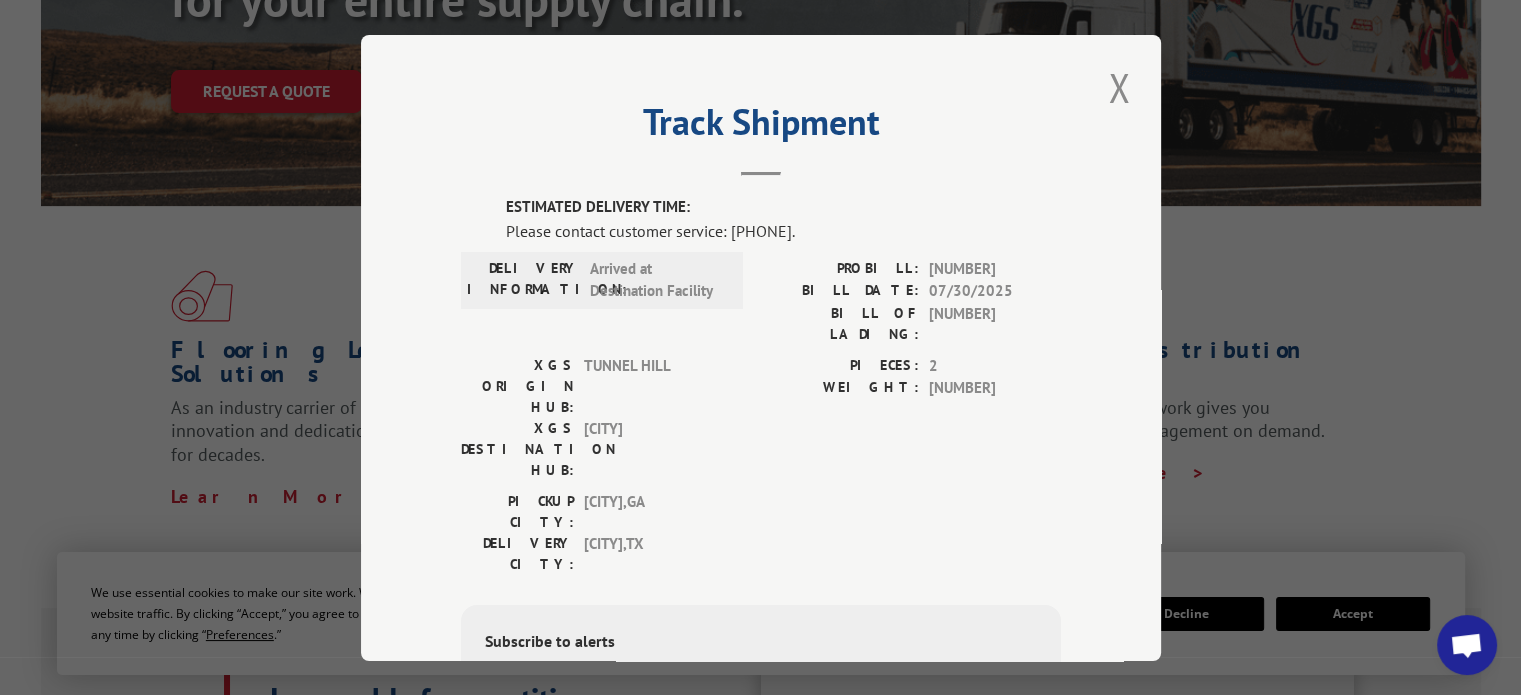 click on "[NUMBER]" at bounding box center (995, 388) 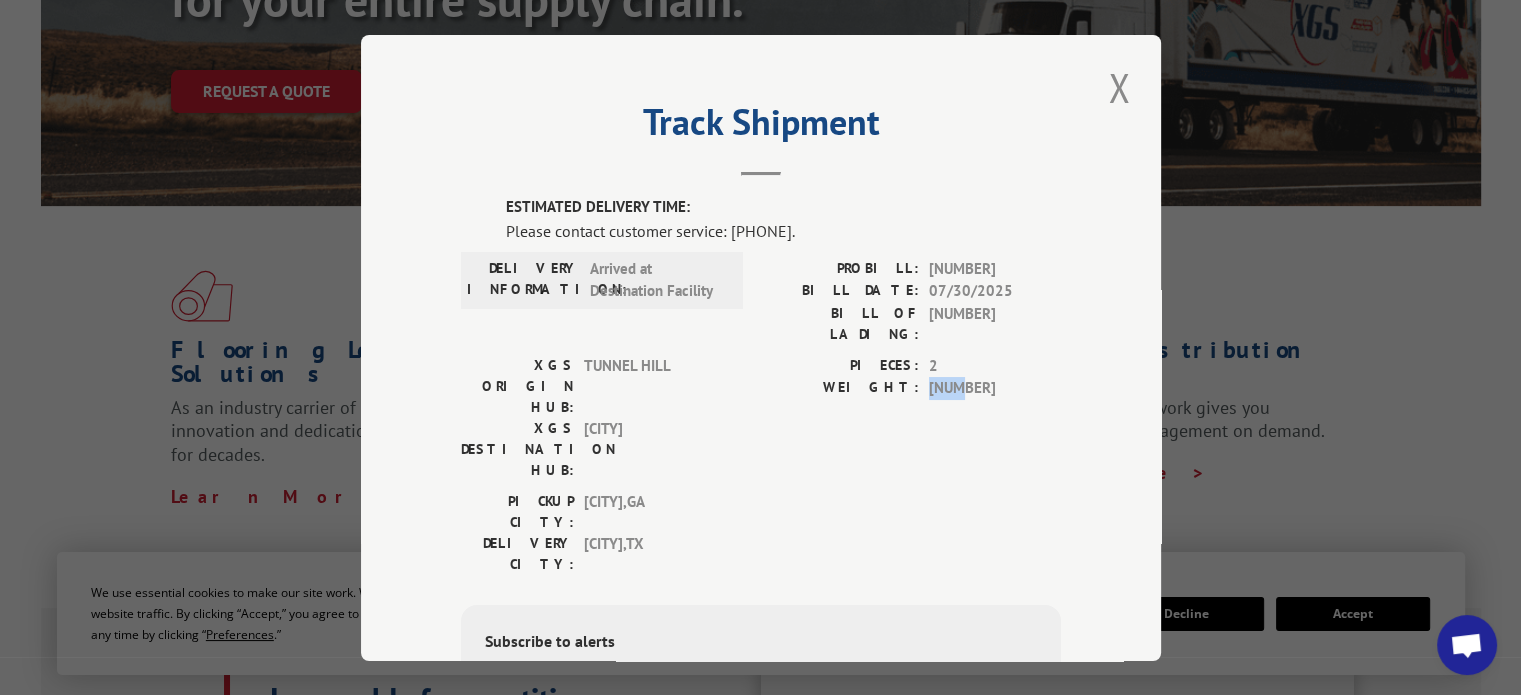click on "[NUMBER]" at bounding box center (995, 388) 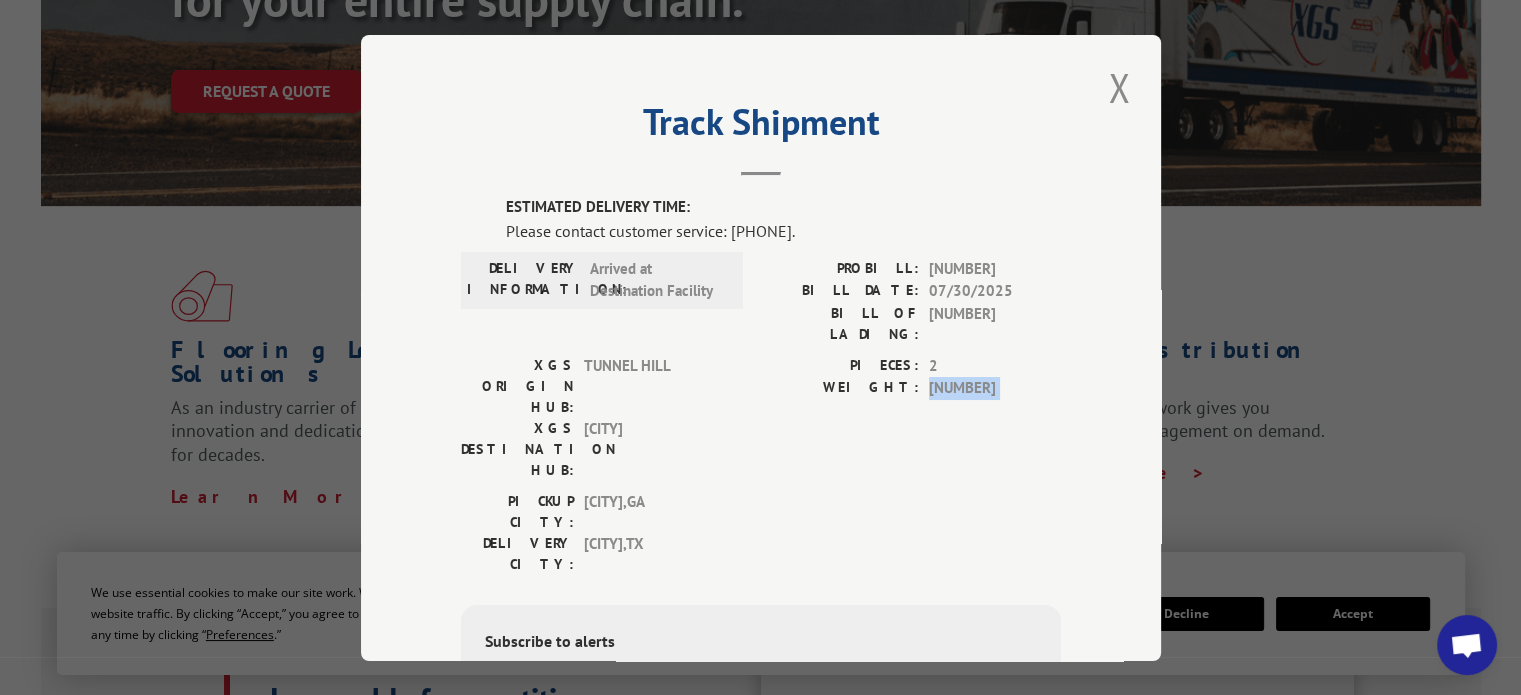 click on "[NUMBER]" at bounding box center [995, 388] 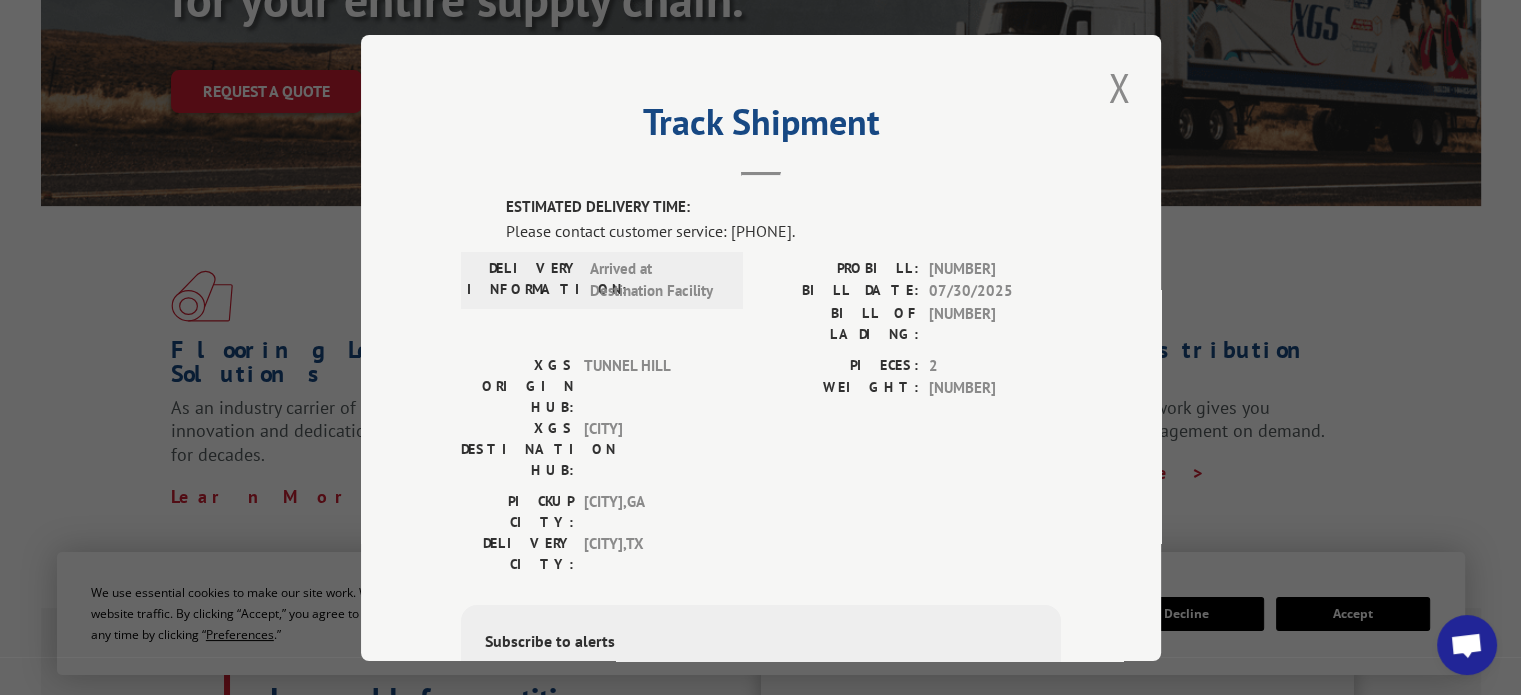 click on "[NUMBER]" at bounding box center (995, 323) 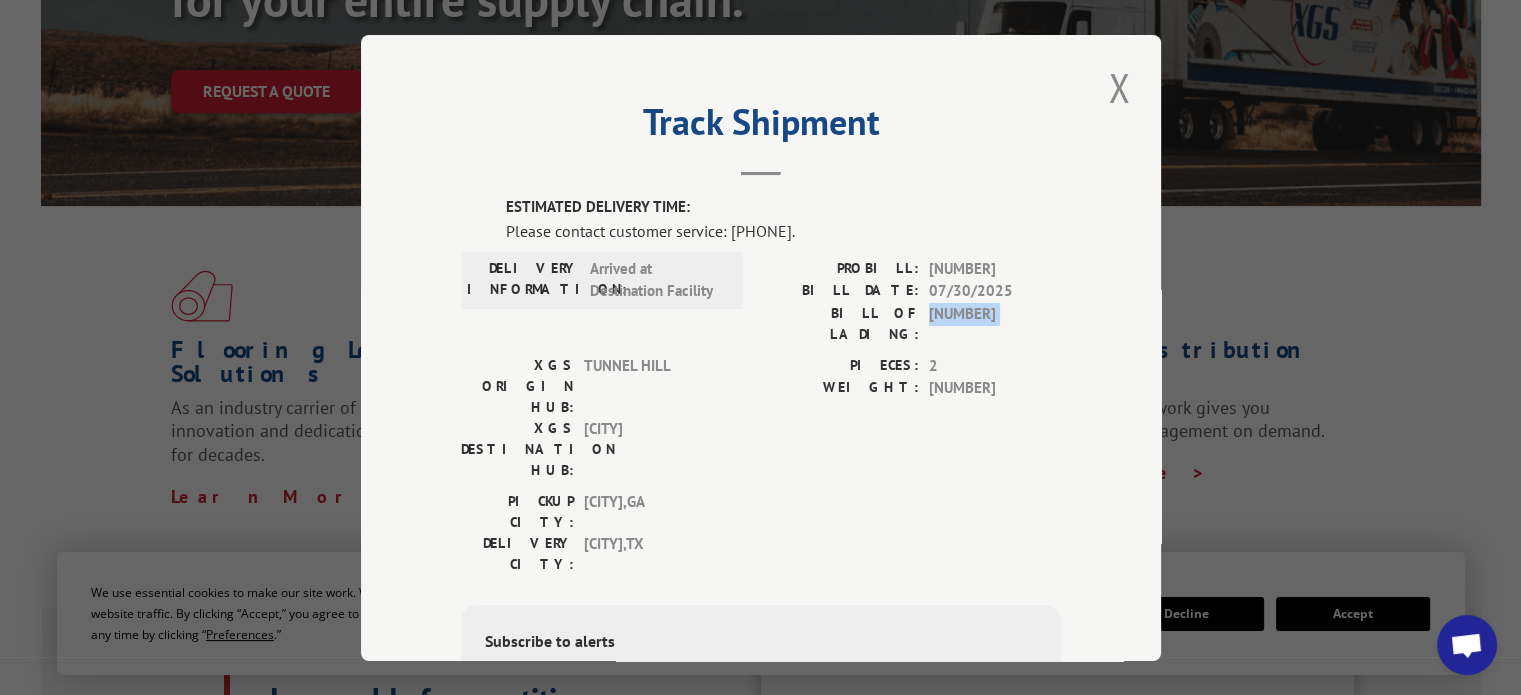 click on "[NUMBER]" at bounding box center [995, 323] 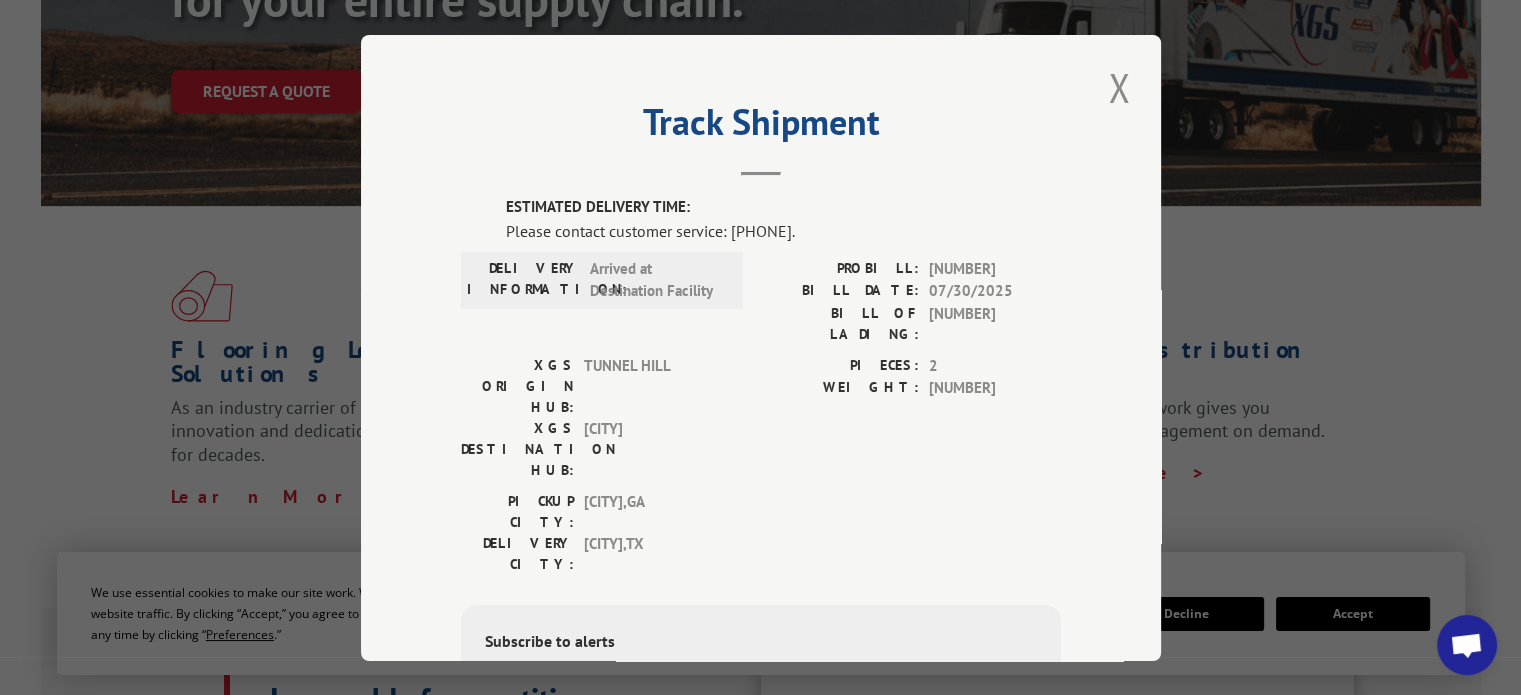 click on "07/30/2025" at bounding box center [995, 291] 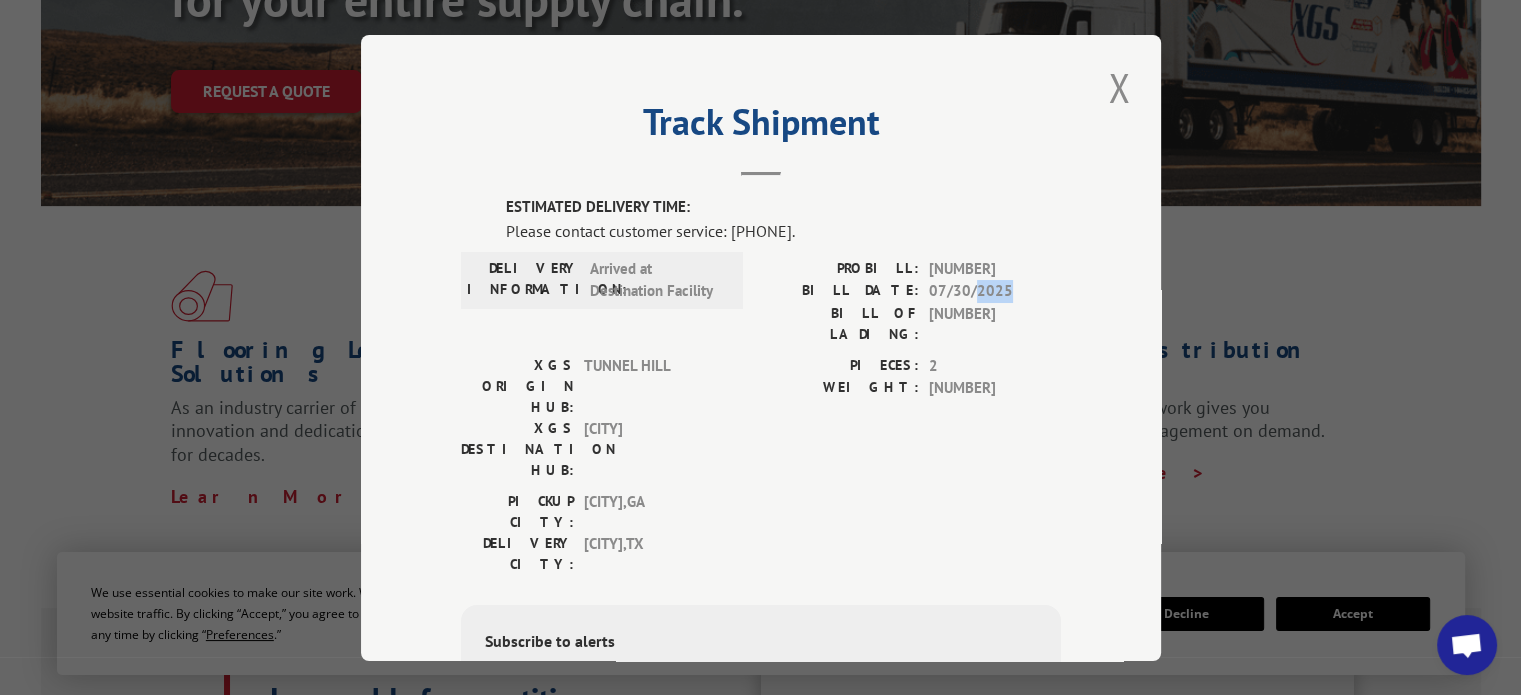 click on "07/30/2025" at bounding box center [995, 291] 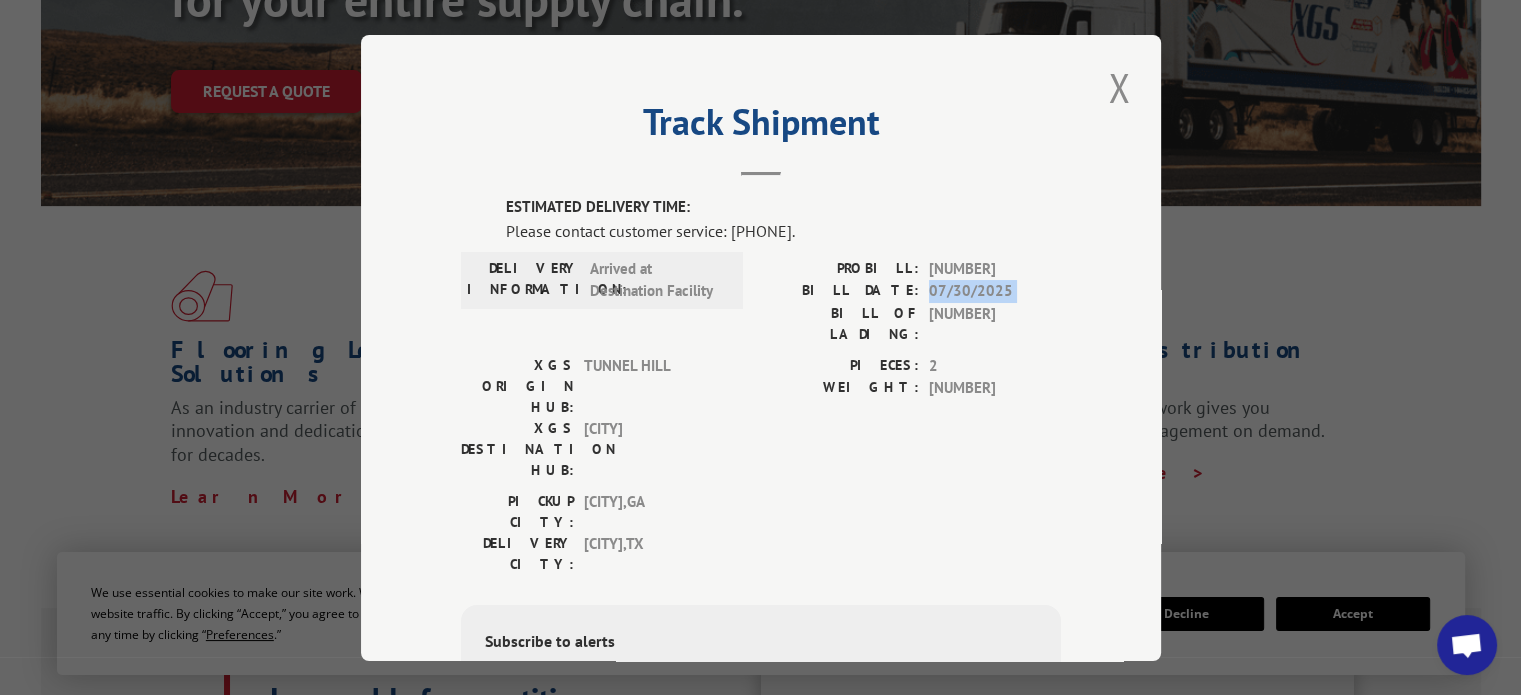 click on "07/30/2025" at bounding box center [995, 291] 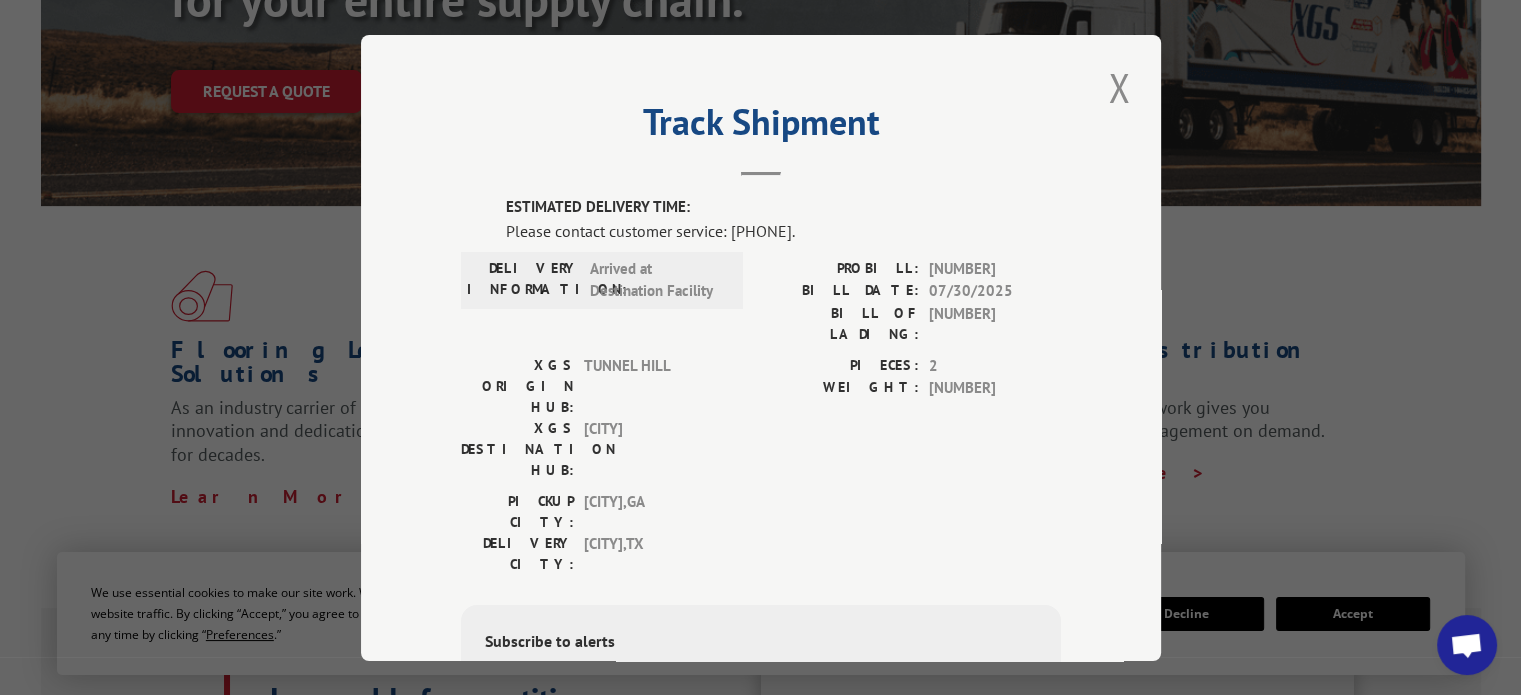 click on "[NUMBER]" at bounding box center (995, 268) 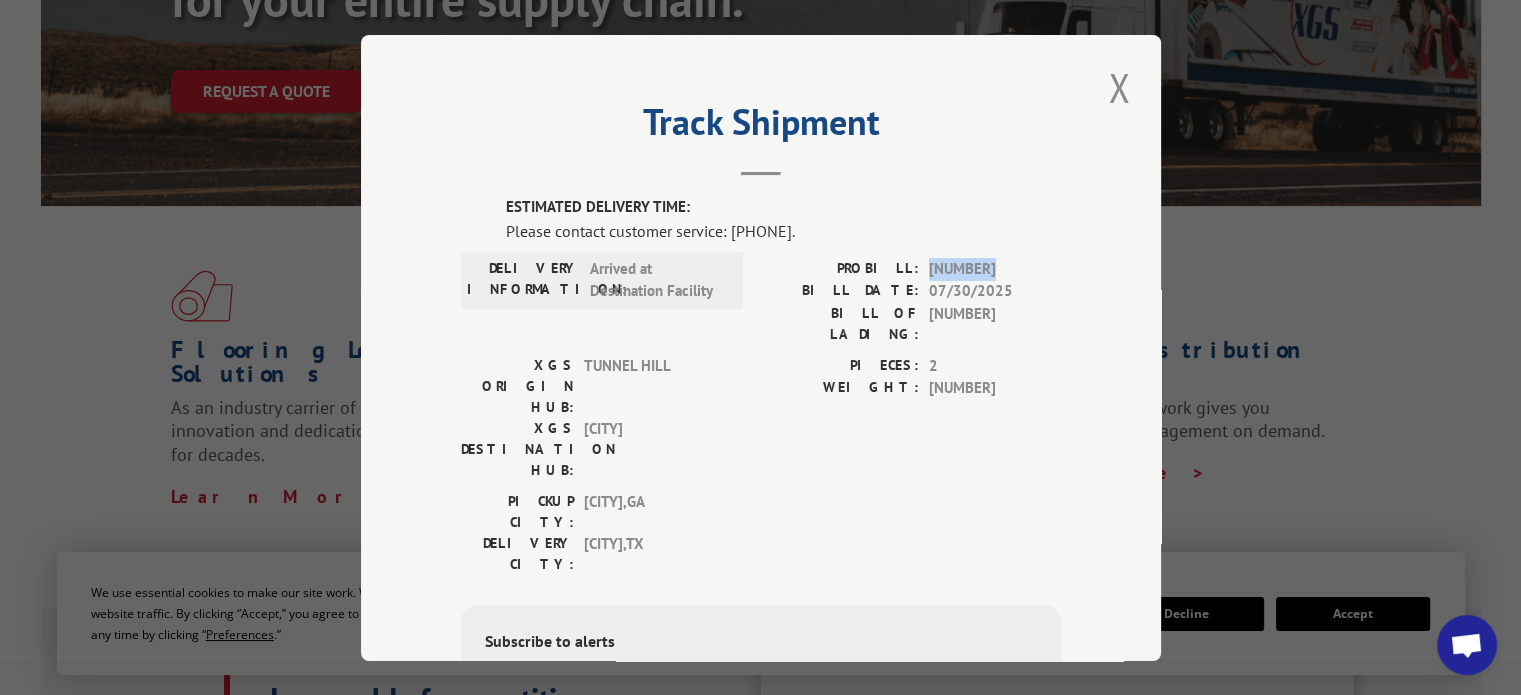 click on "[NUMBER]" at bounding box center [995, 268] 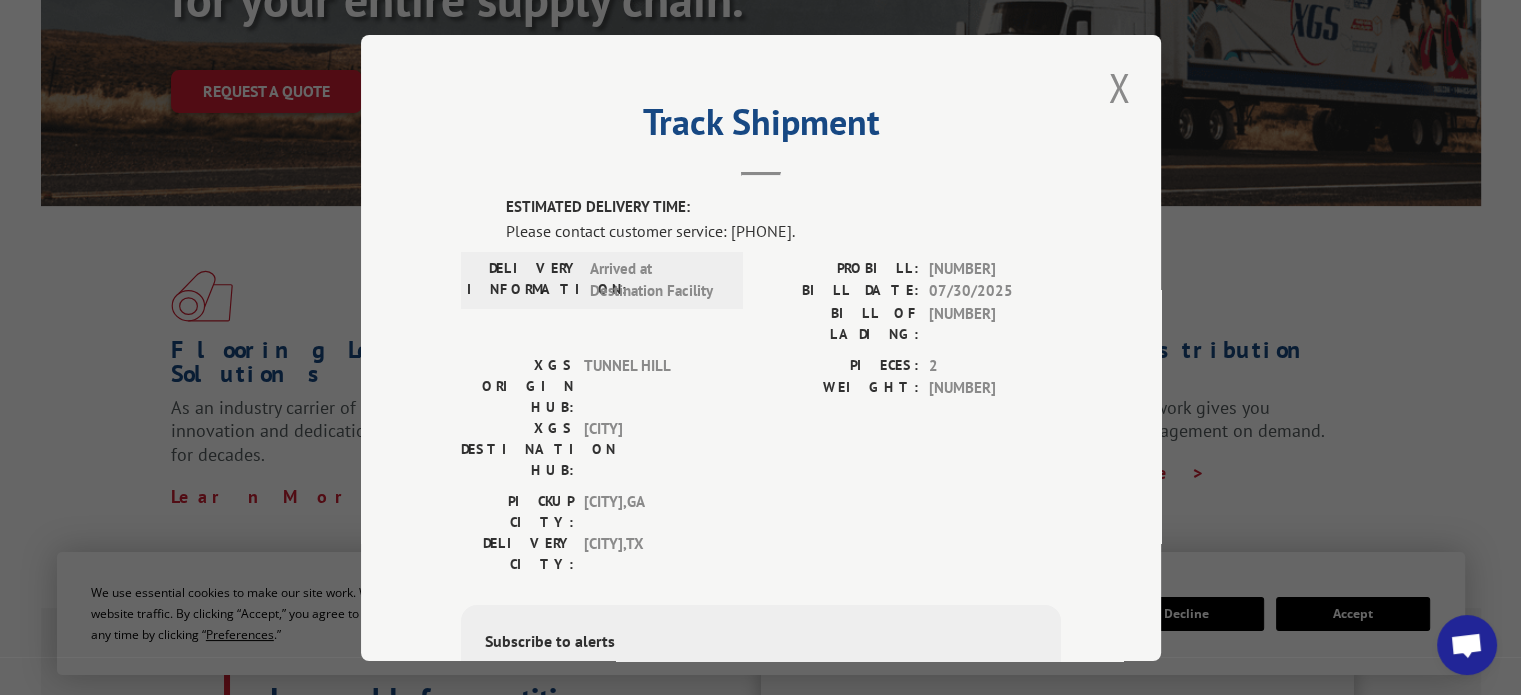click on "PROBILL:" at bounding box center (840, 268) 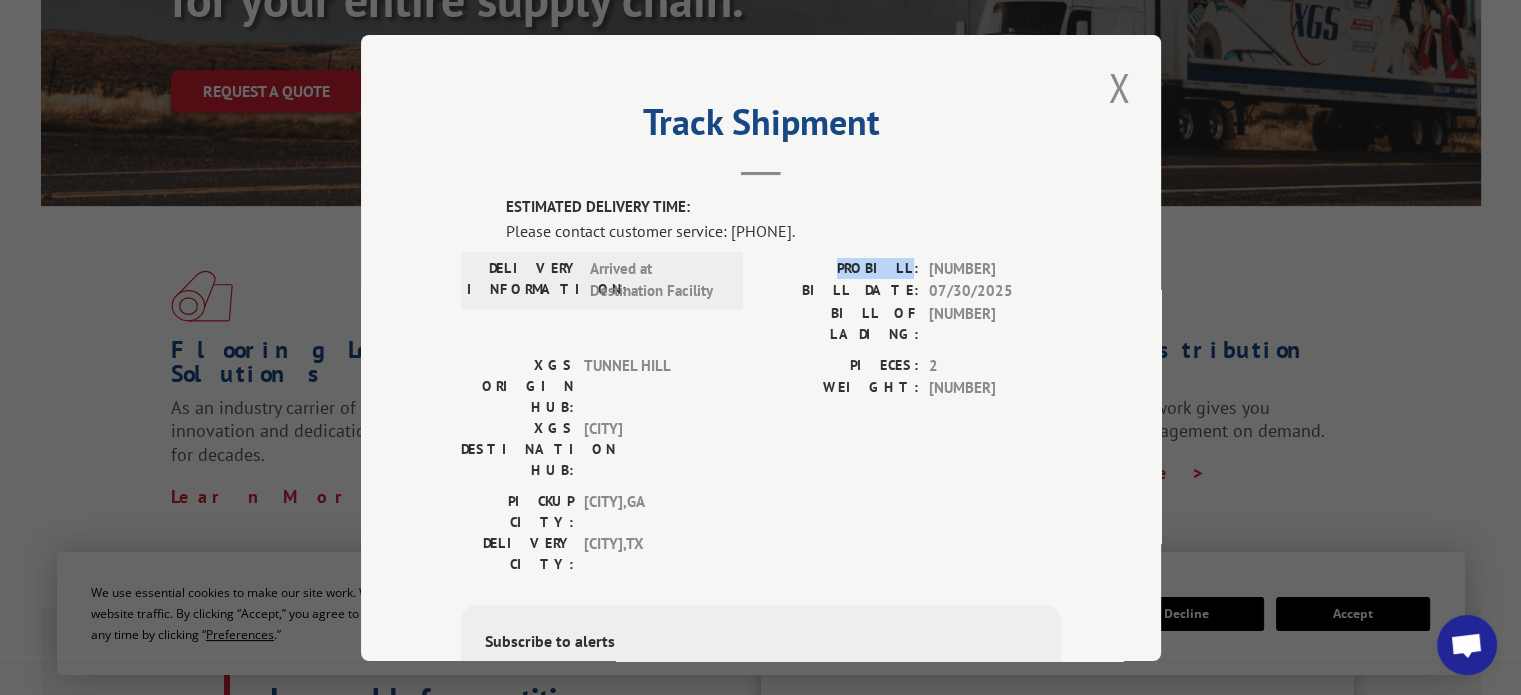 click on "PROBILL:" at bounding box center [840, 268] 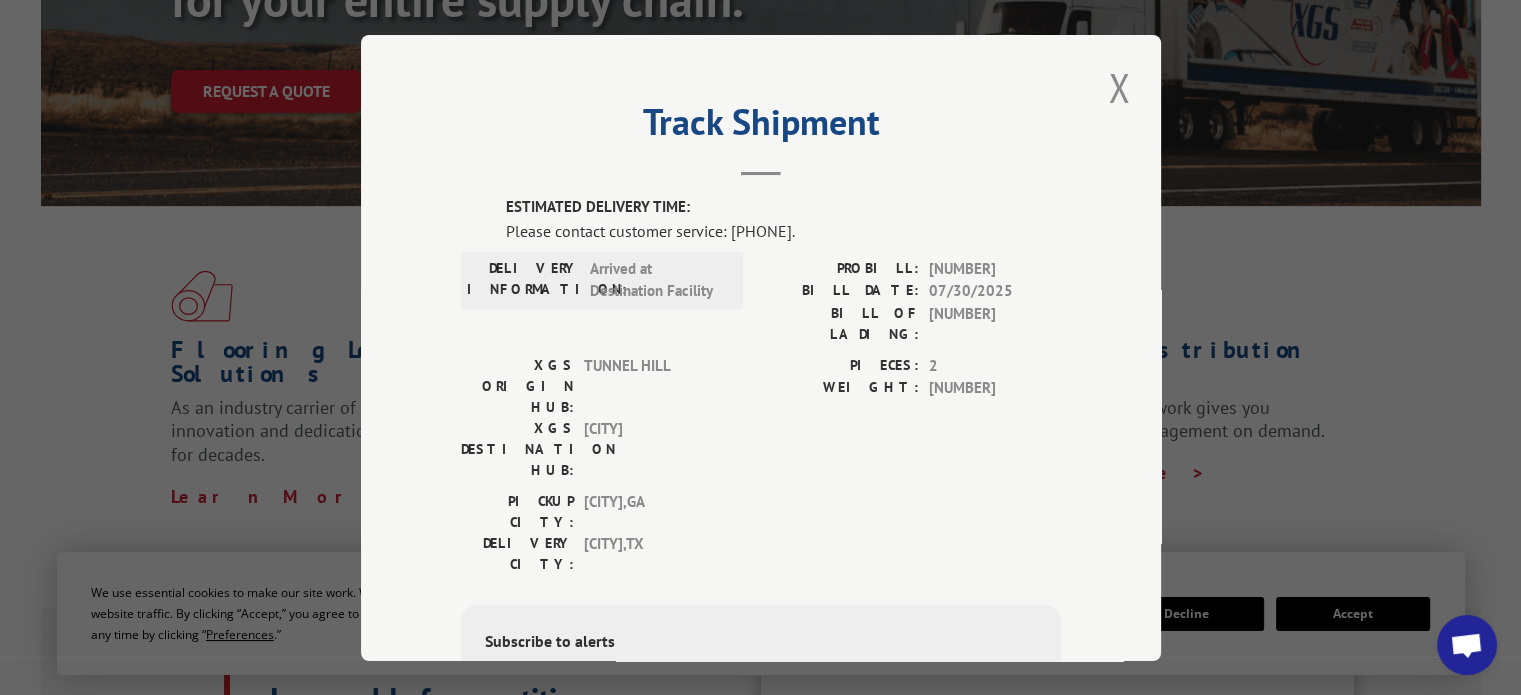 click on "BILL DATE:" at bounding box center (840, 291) 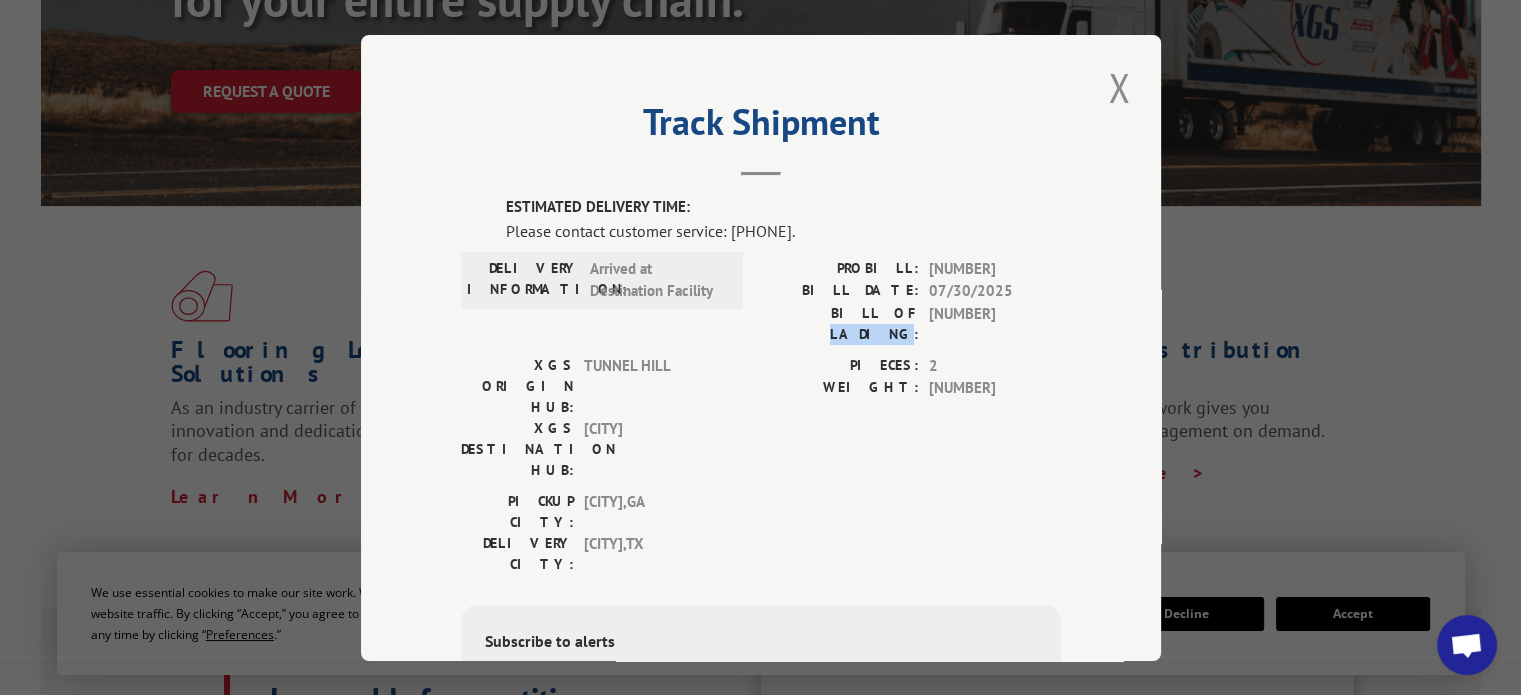 click on "BILL OF LADING:" at bounding box center (840, 323) 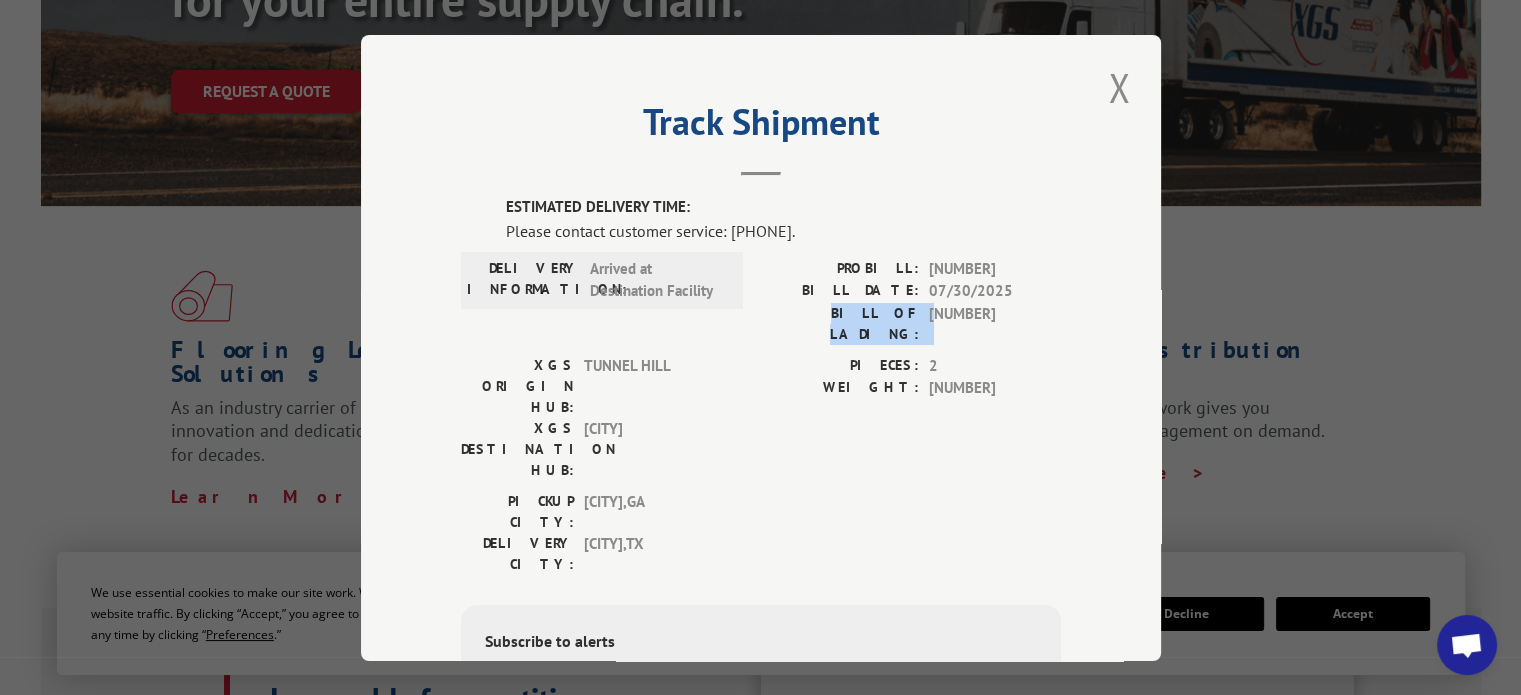 click on "BILL OF LADING:" at bounding box center [840, 323] 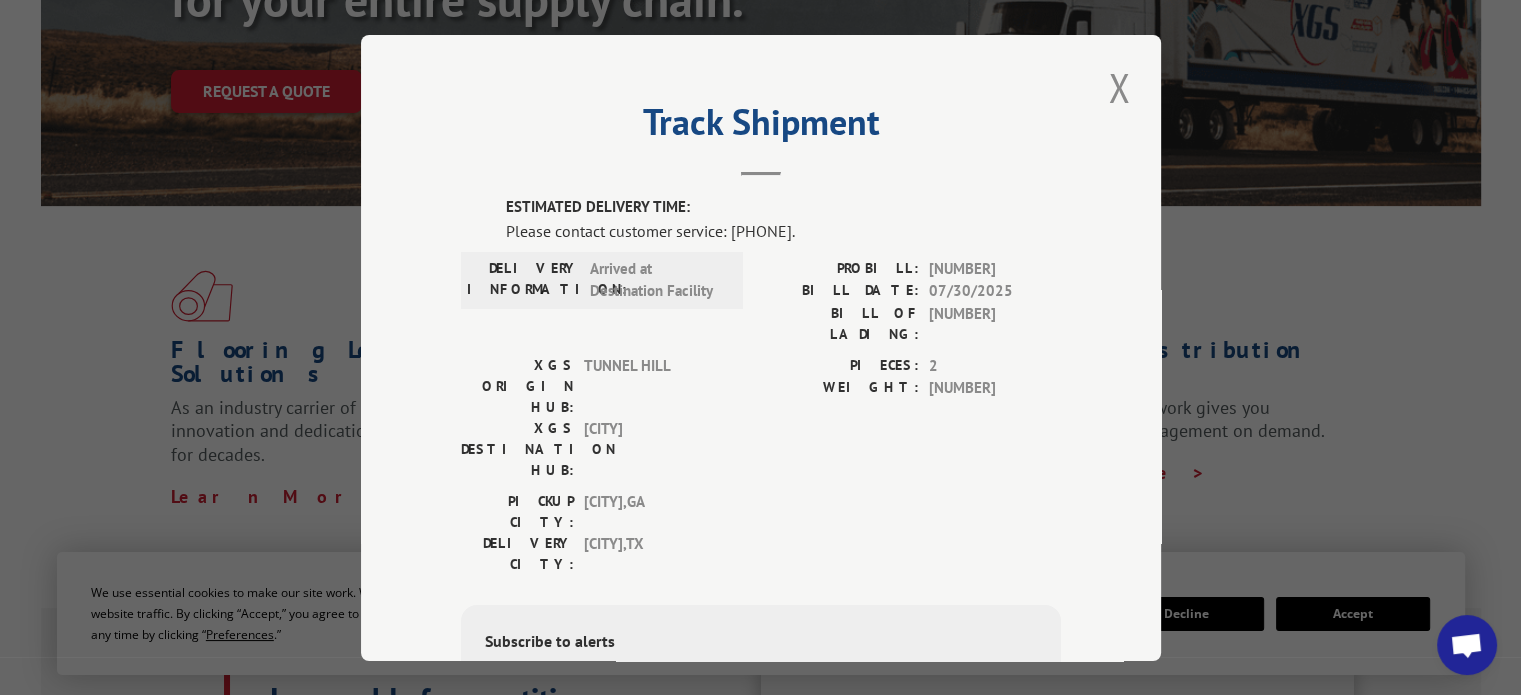 click on "PROBILL: [NUMBER] BILL DATE: [DATE] BILL OF LADING: [NUMBER]" at bounding box center (911, 305) 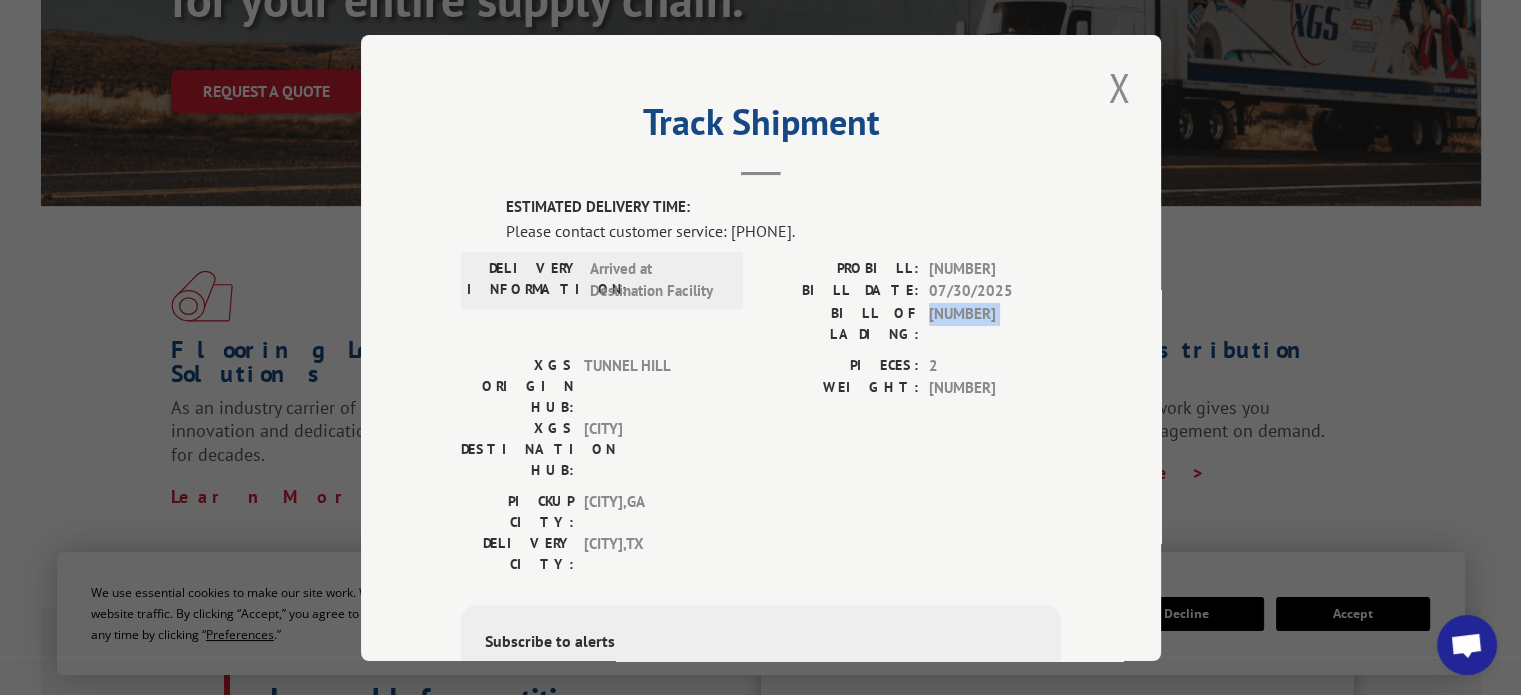 click on "[NUMBER]" at bounding box center (995, 323) 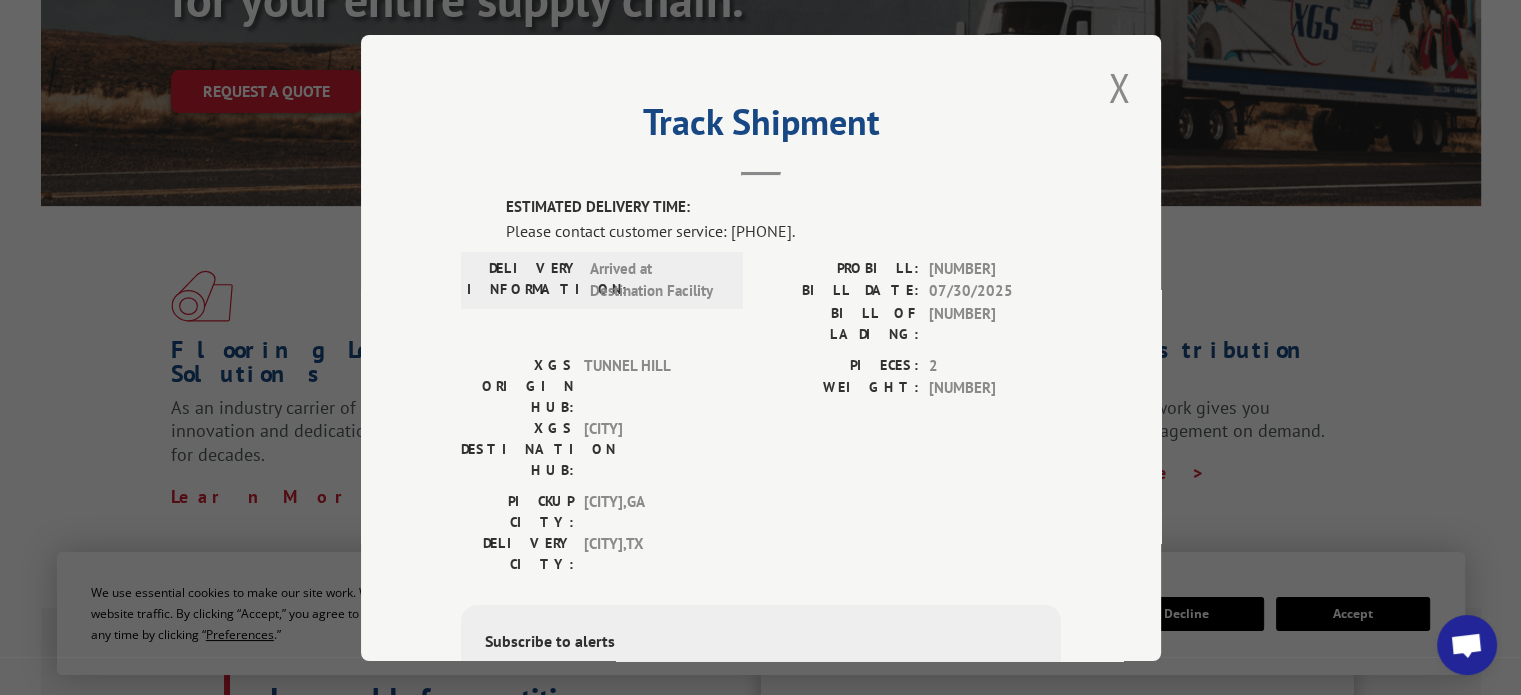 click on "07/30/2025" at bounding box center (995, 291) 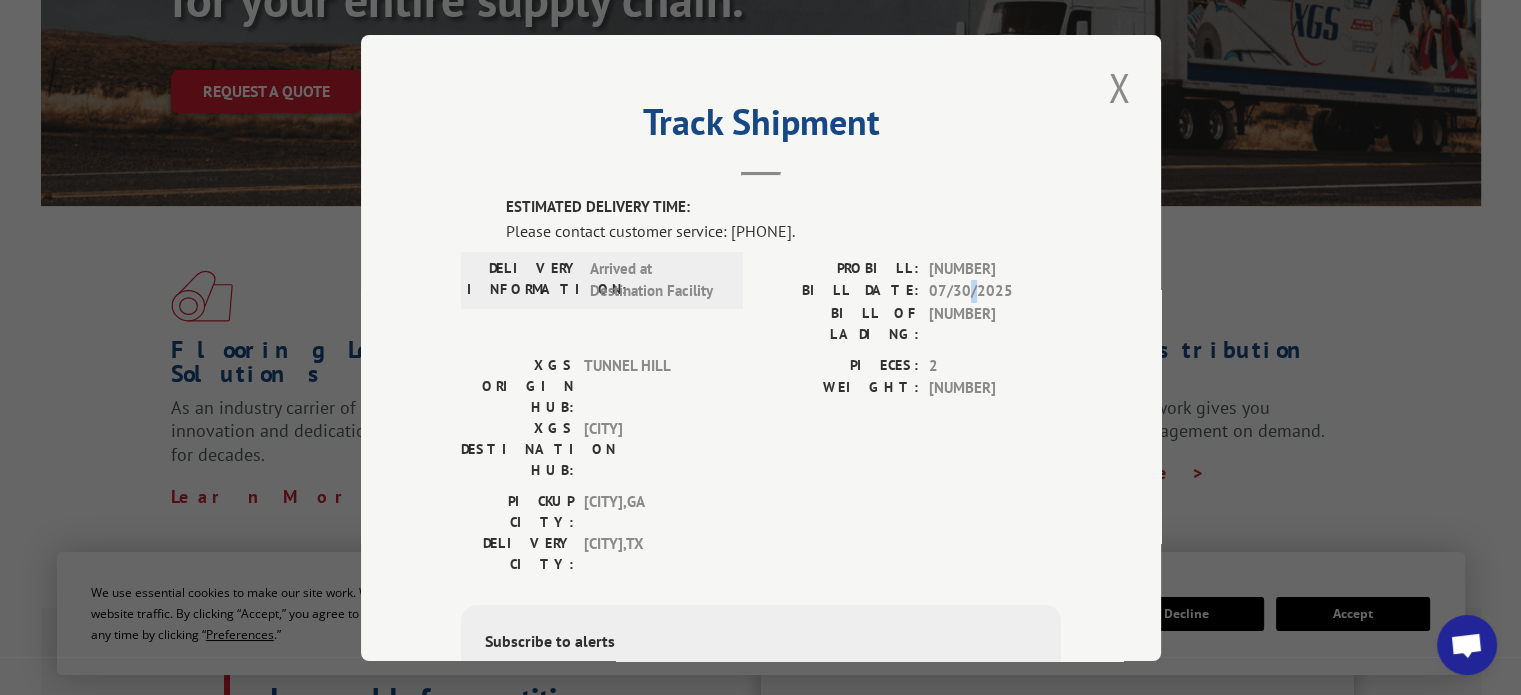click on "07/30/2025" at bounding box center [995, 291] 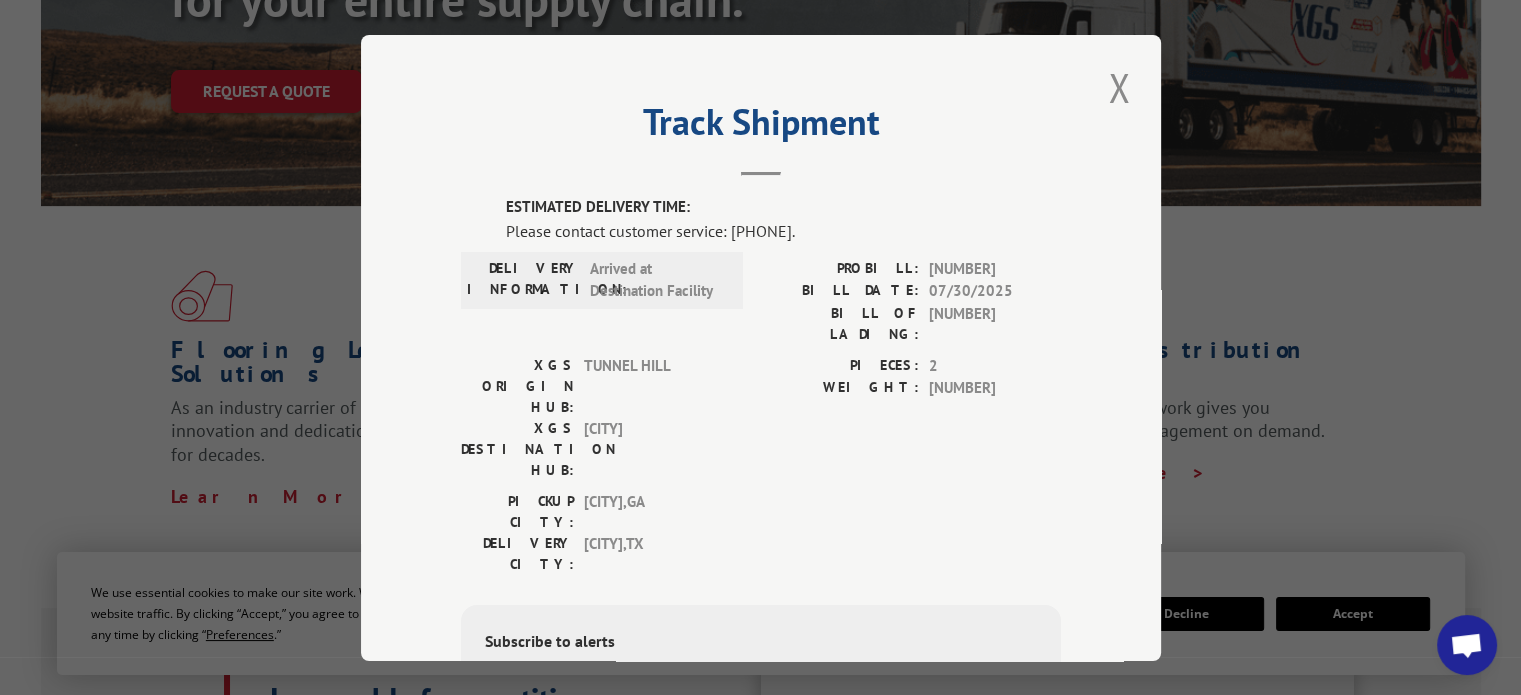 click on "[NUMBER]" at bounding box center [995, 268] 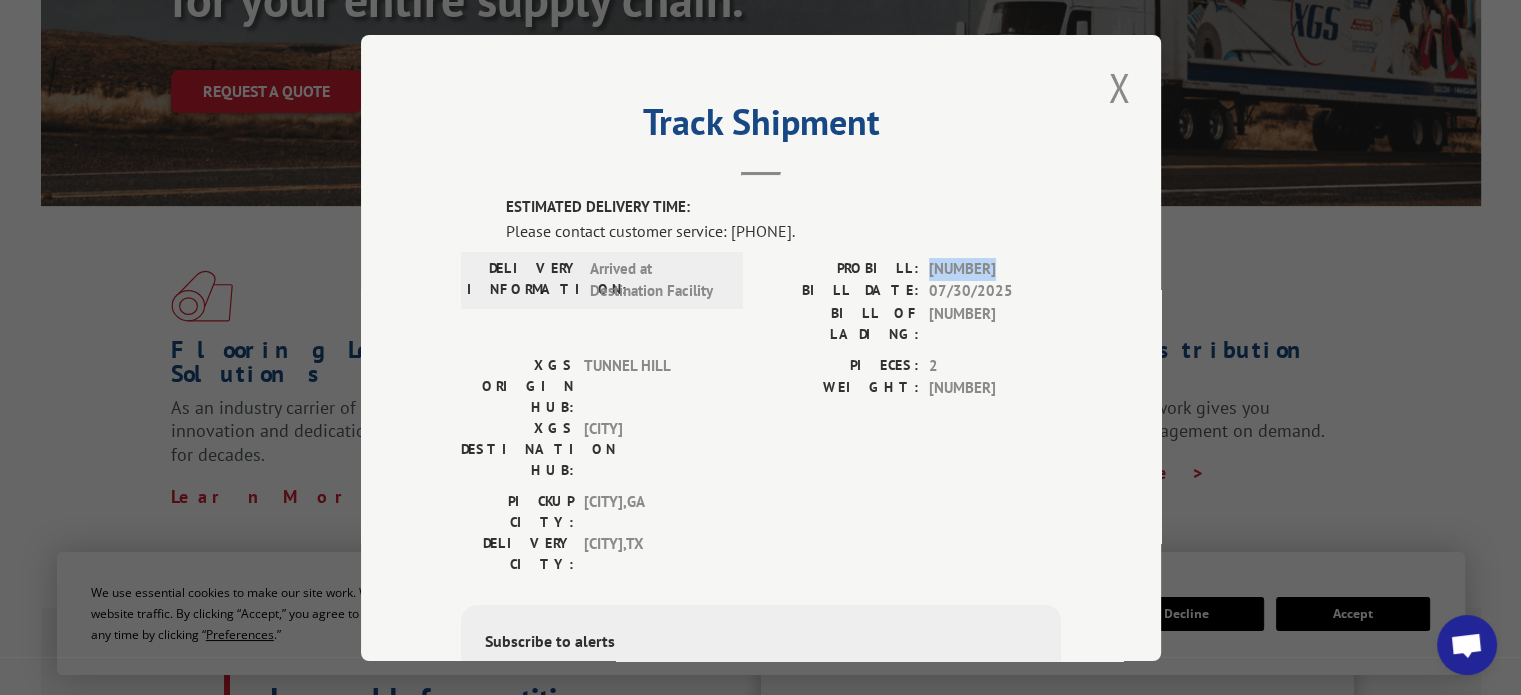 click on "[NUMBER]" at bounding box center [995, 268] 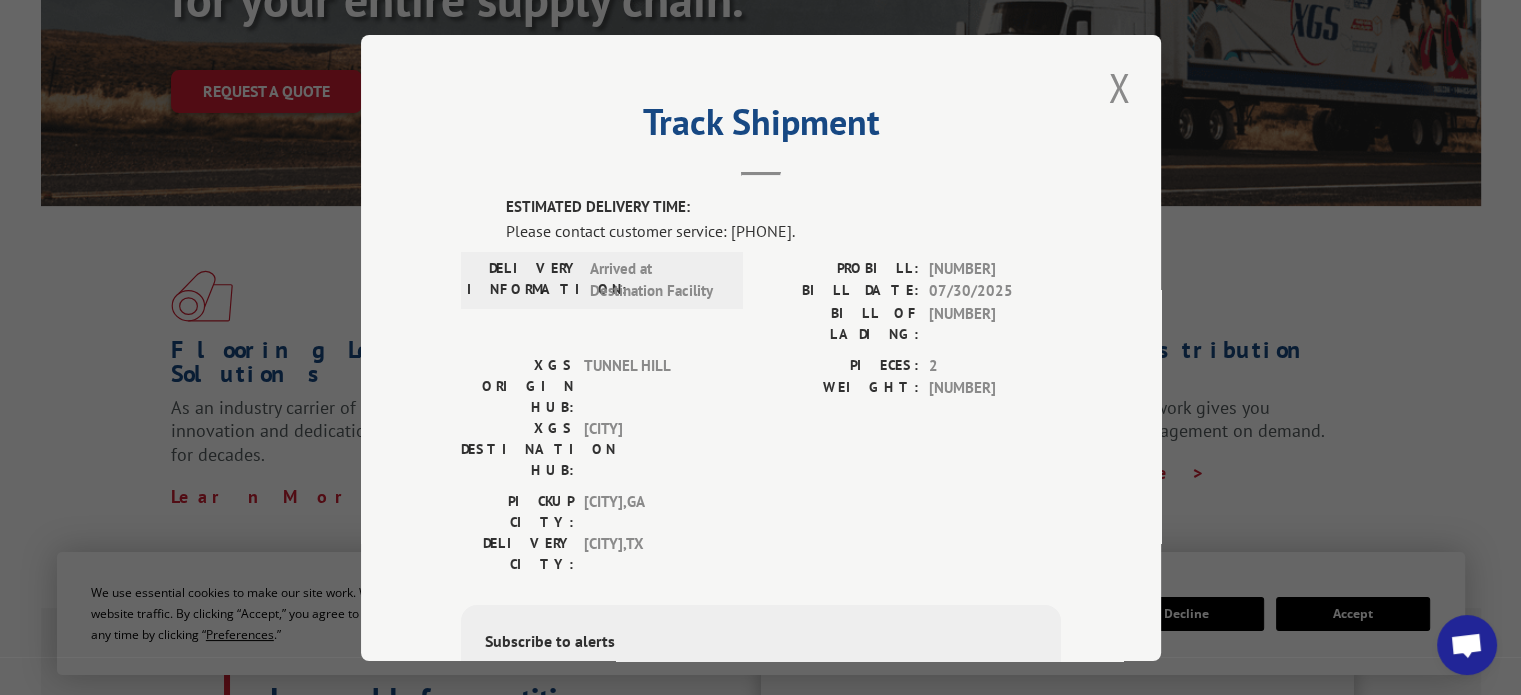 click on "07/30/2025" at bounding box center [995, 291] 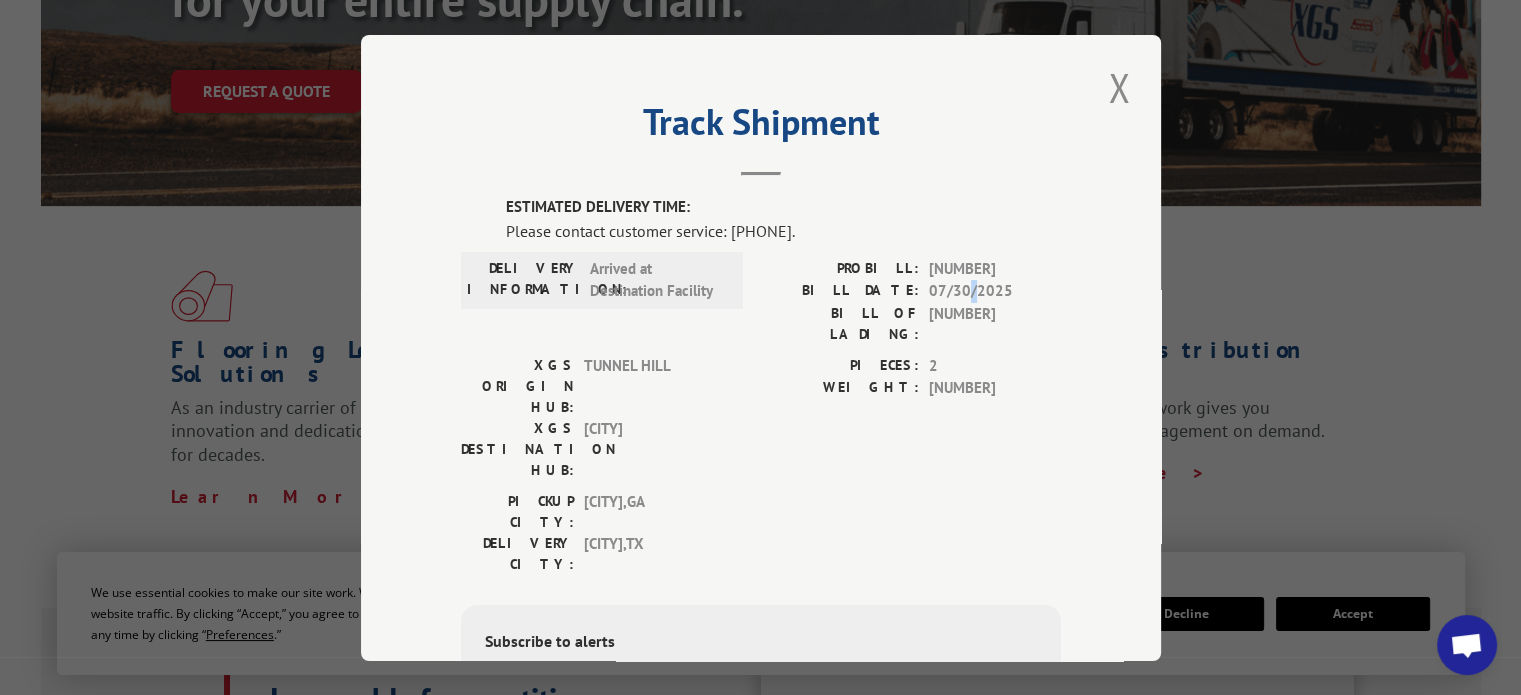 click on "07/30/2025" at bounding box center [995, 291] 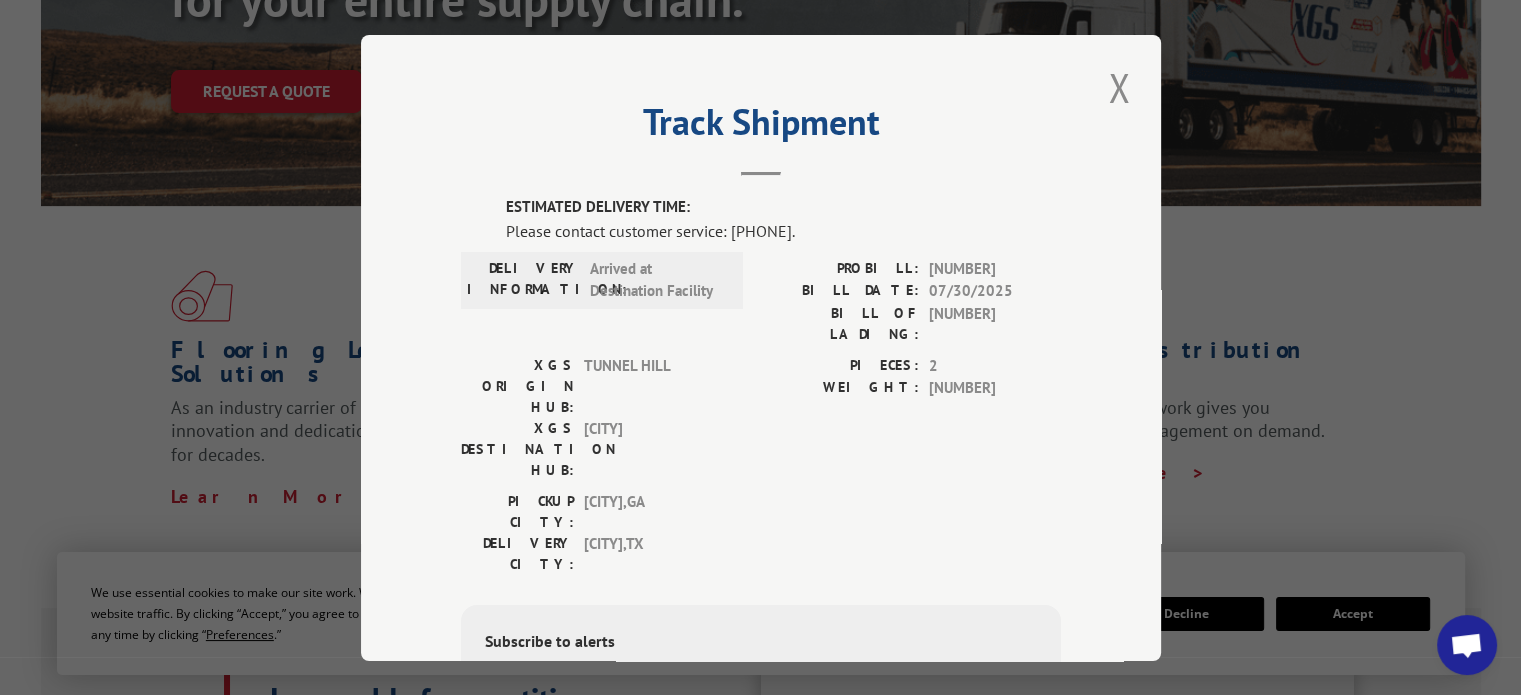 click on "[NUMBER]" at bounding box center [995, 323] 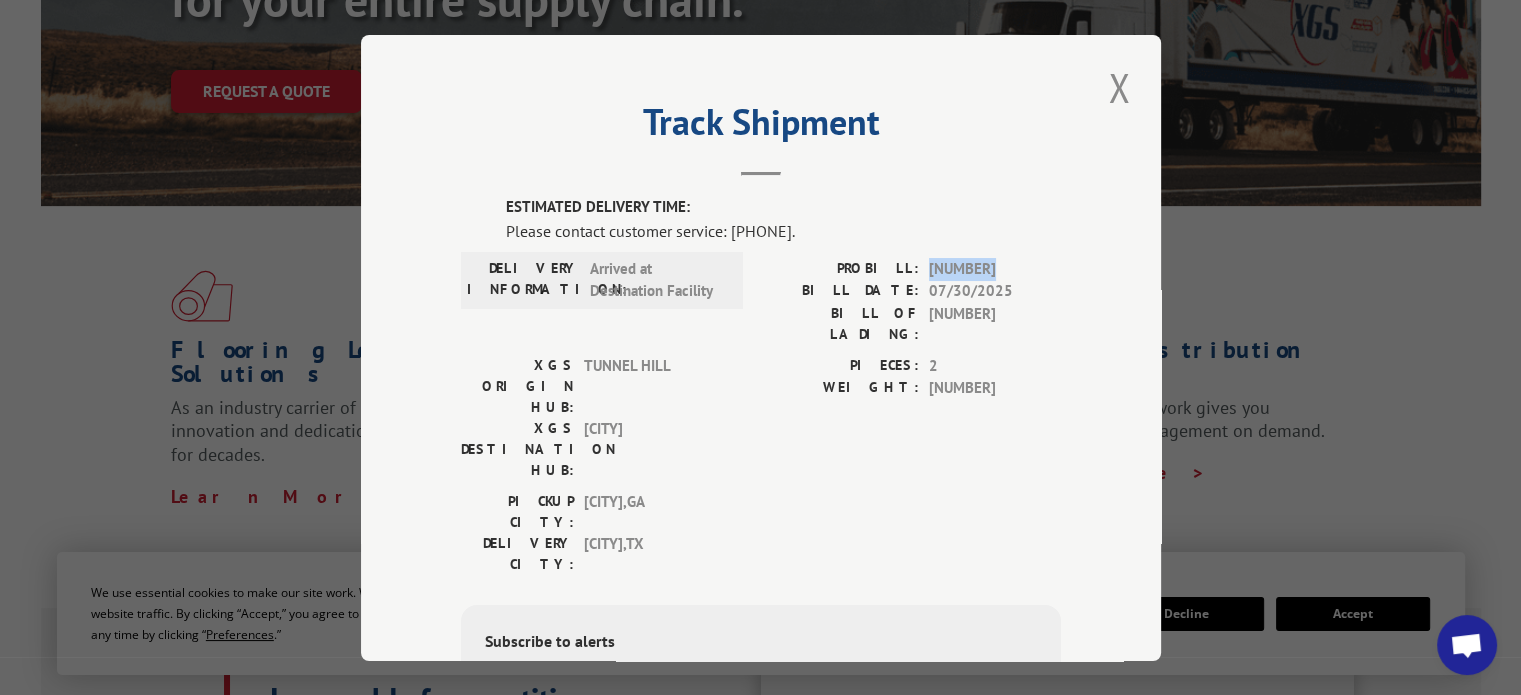 click on "[NUMBER]" at bounding box center (995, 268) 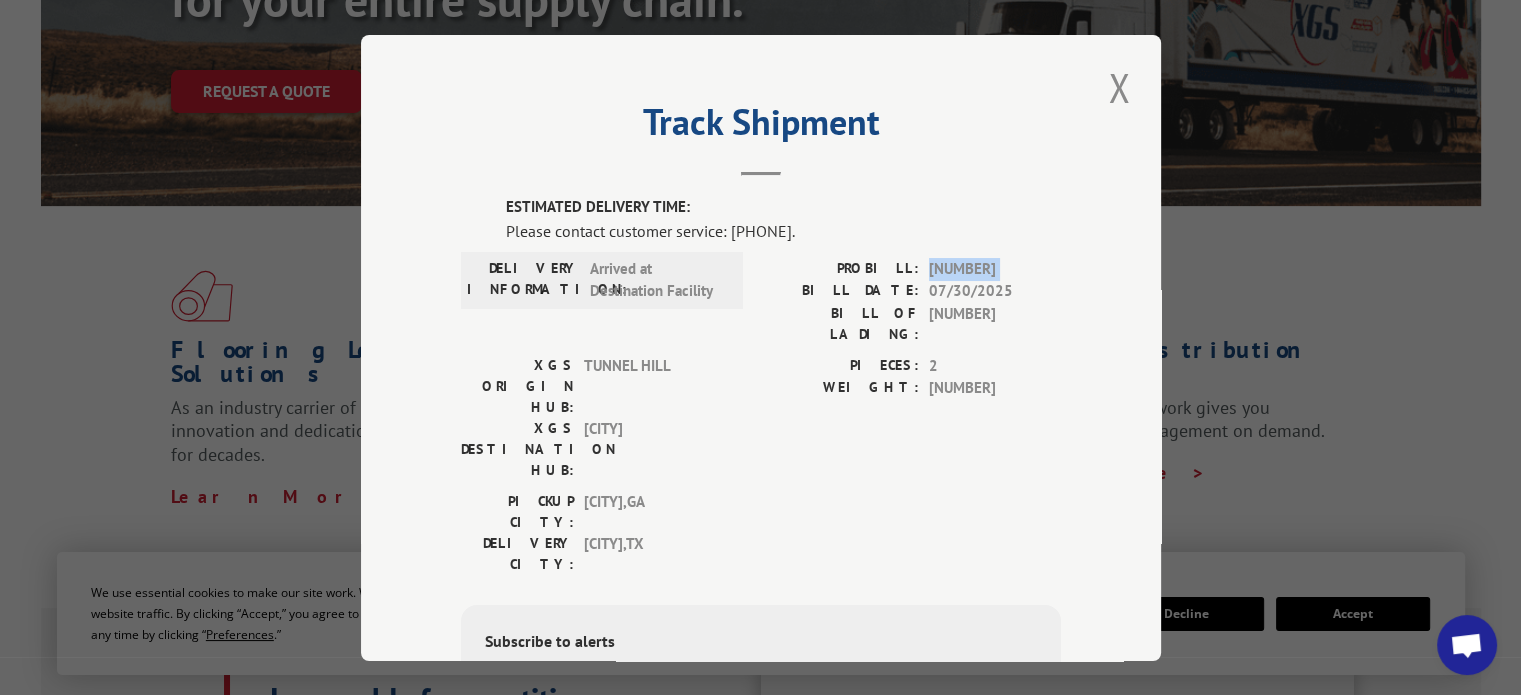click on "[NUMBER]" at bounding box center (995, 268) 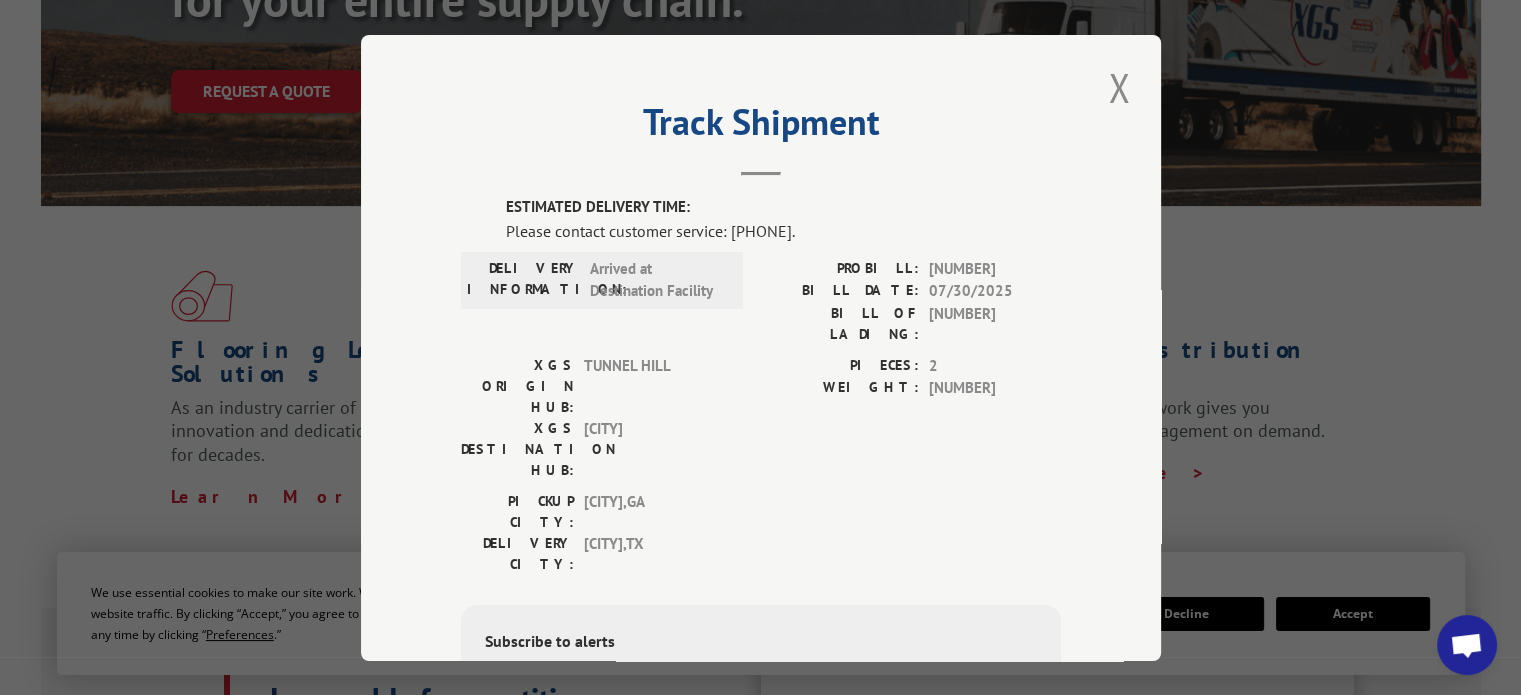click on "PROBILL:" at bounding box center [840, 268] 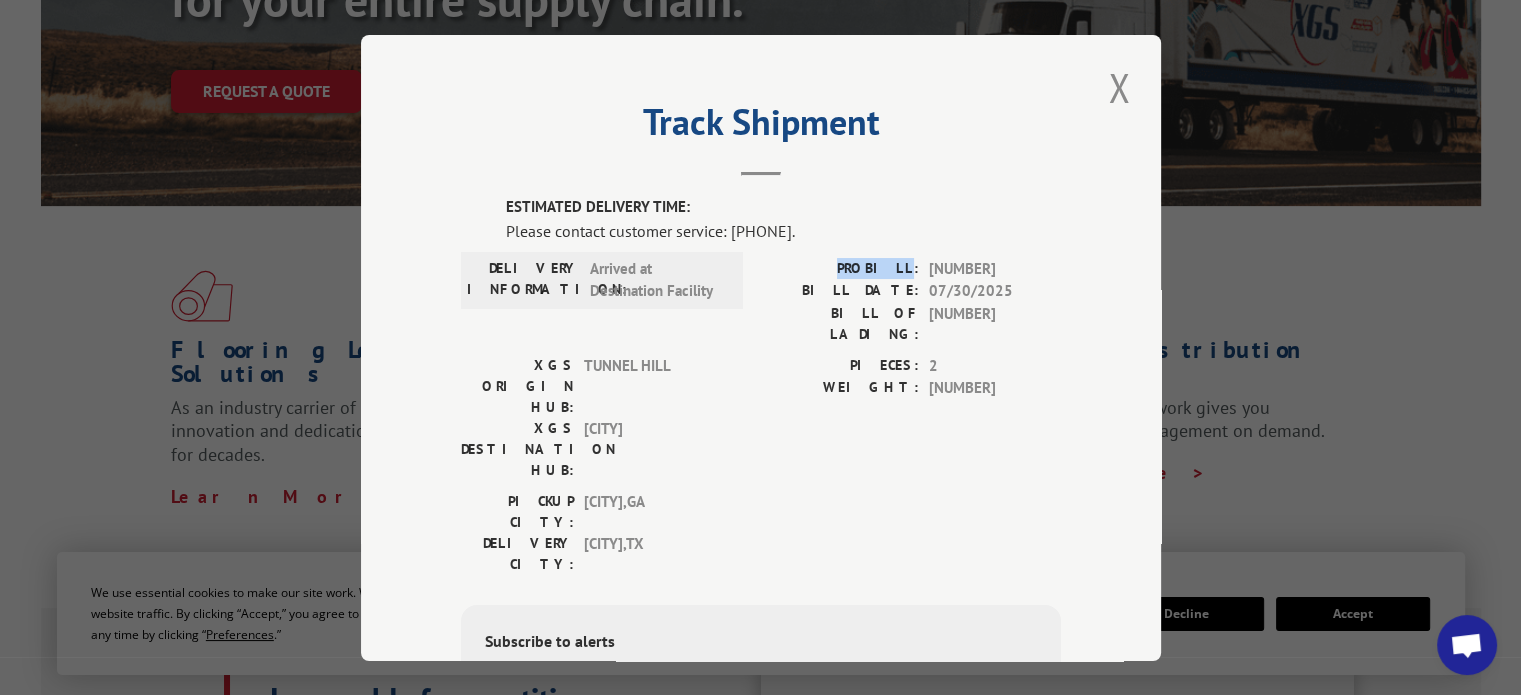 click on "PROBILL:" at bounding box center [840, 268] 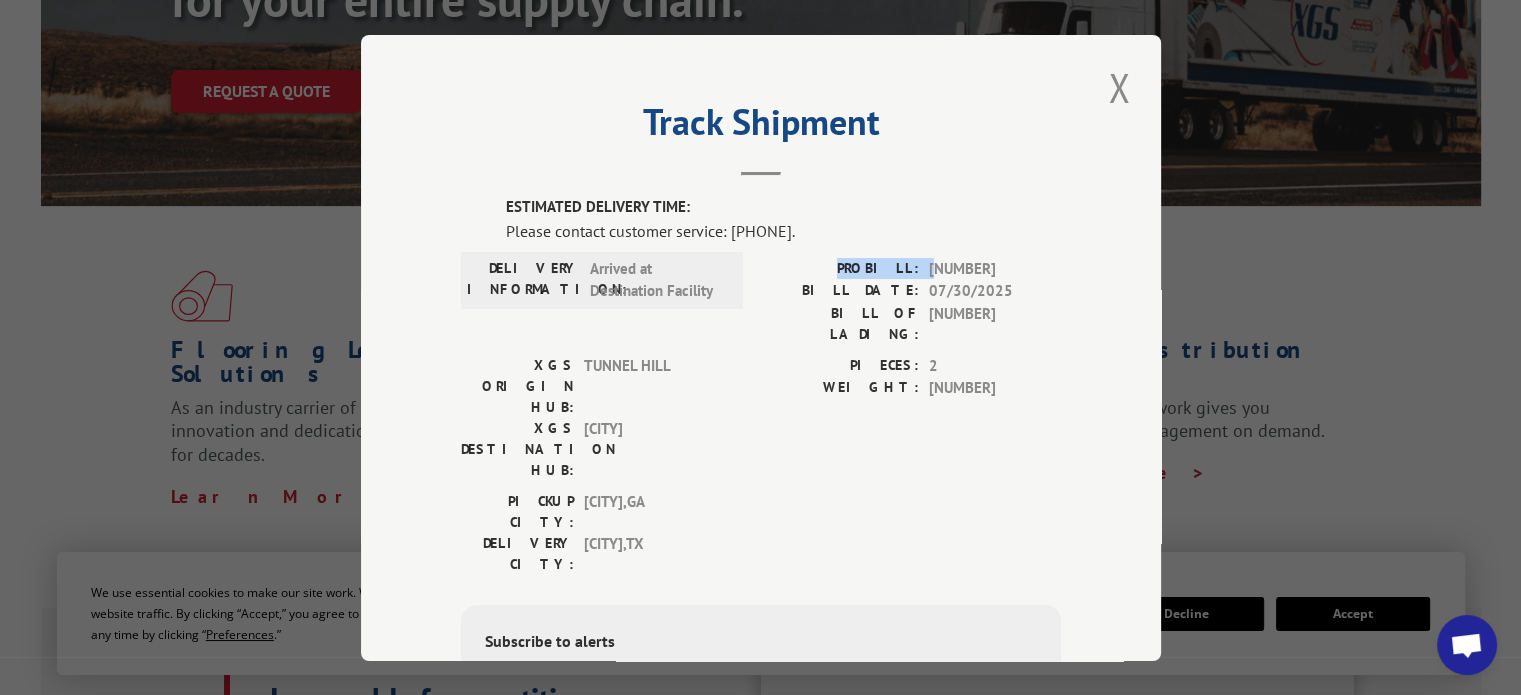 click on "PROBILL:" at bounding box center [840, 268] 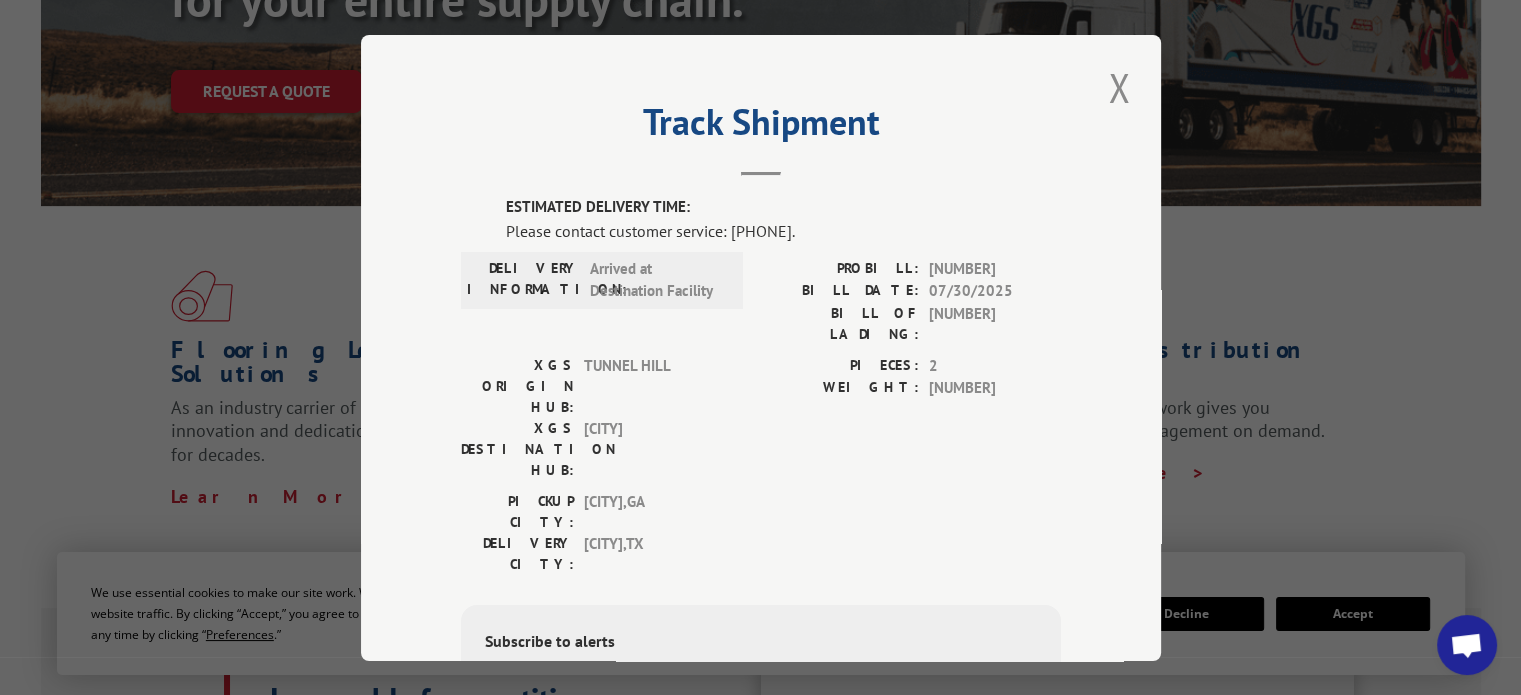 click on "BILL DATE:" at bounding box center (840, 291) 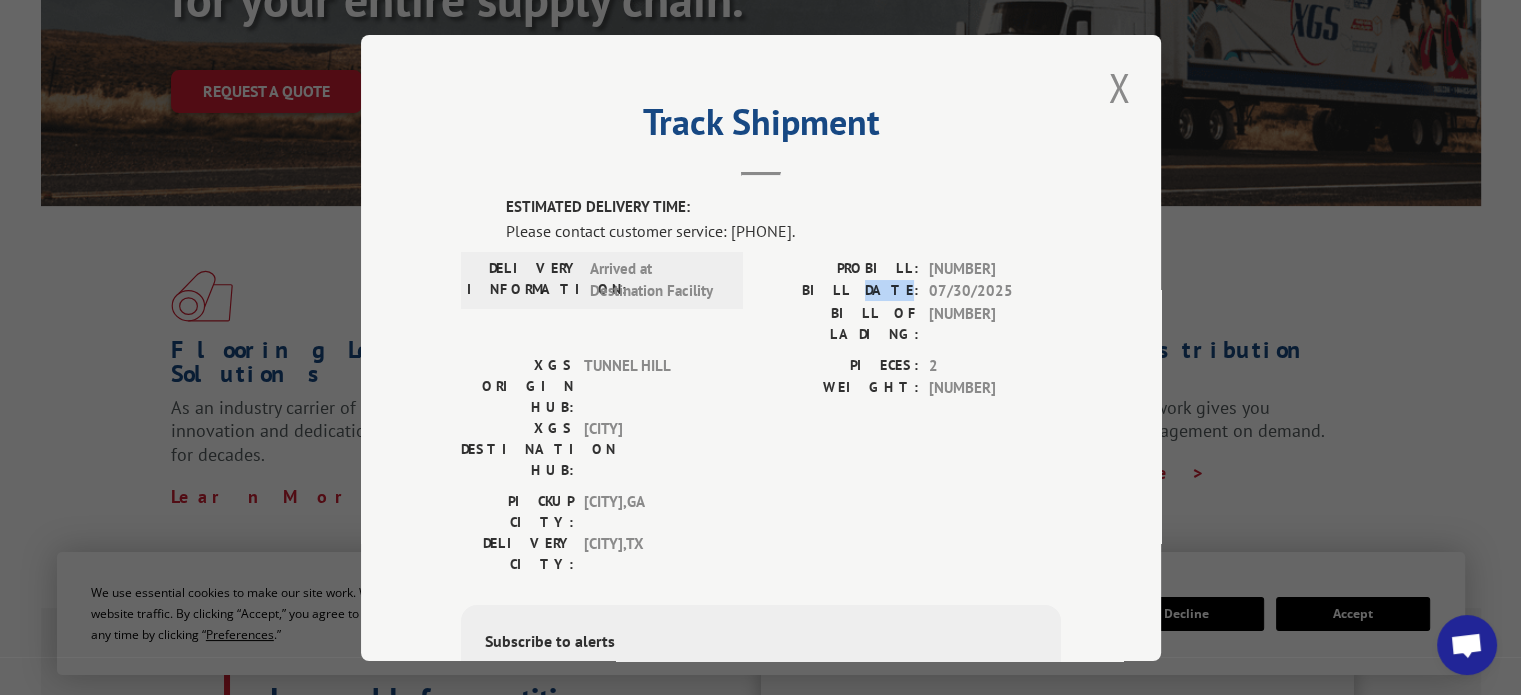 click on "BILL DATE:" at bounding box center [840, 291] 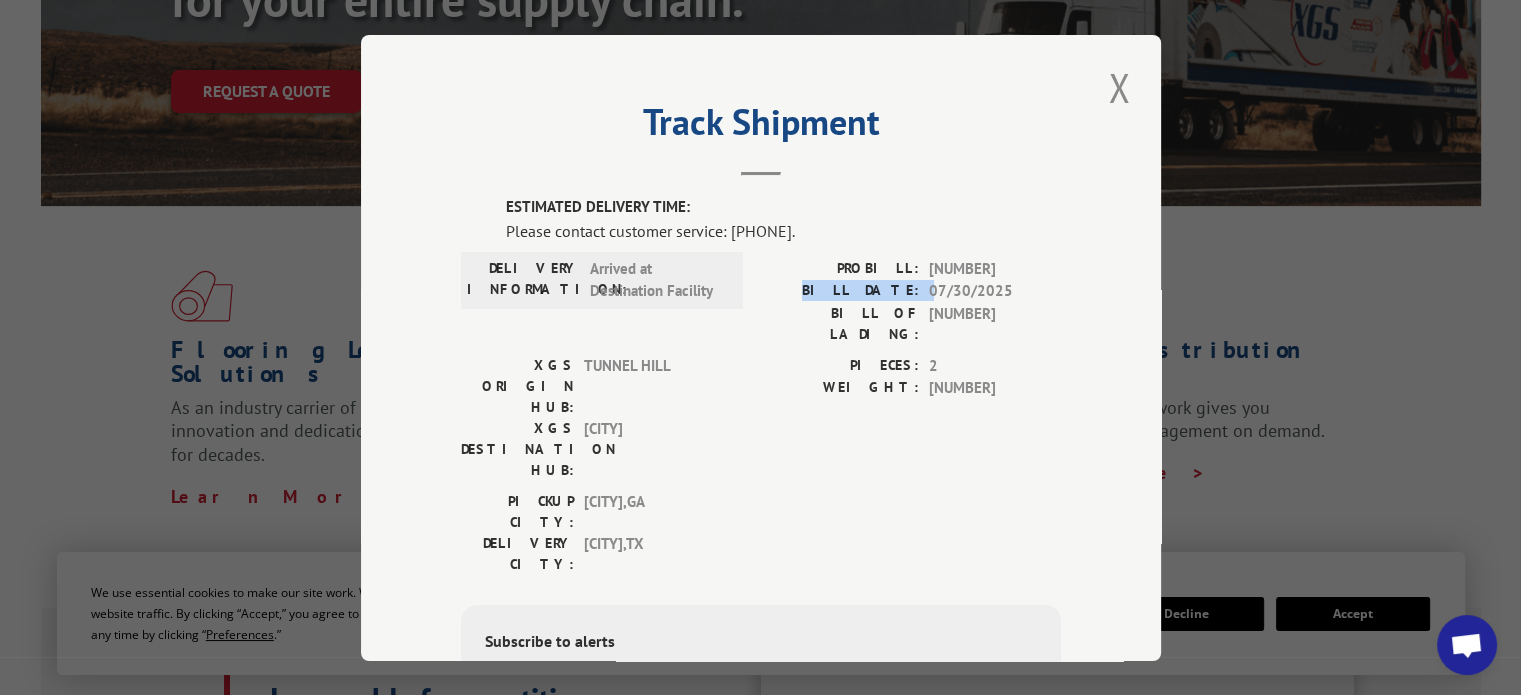 click on "BILL DATE:" at bounding box center (840, 291) 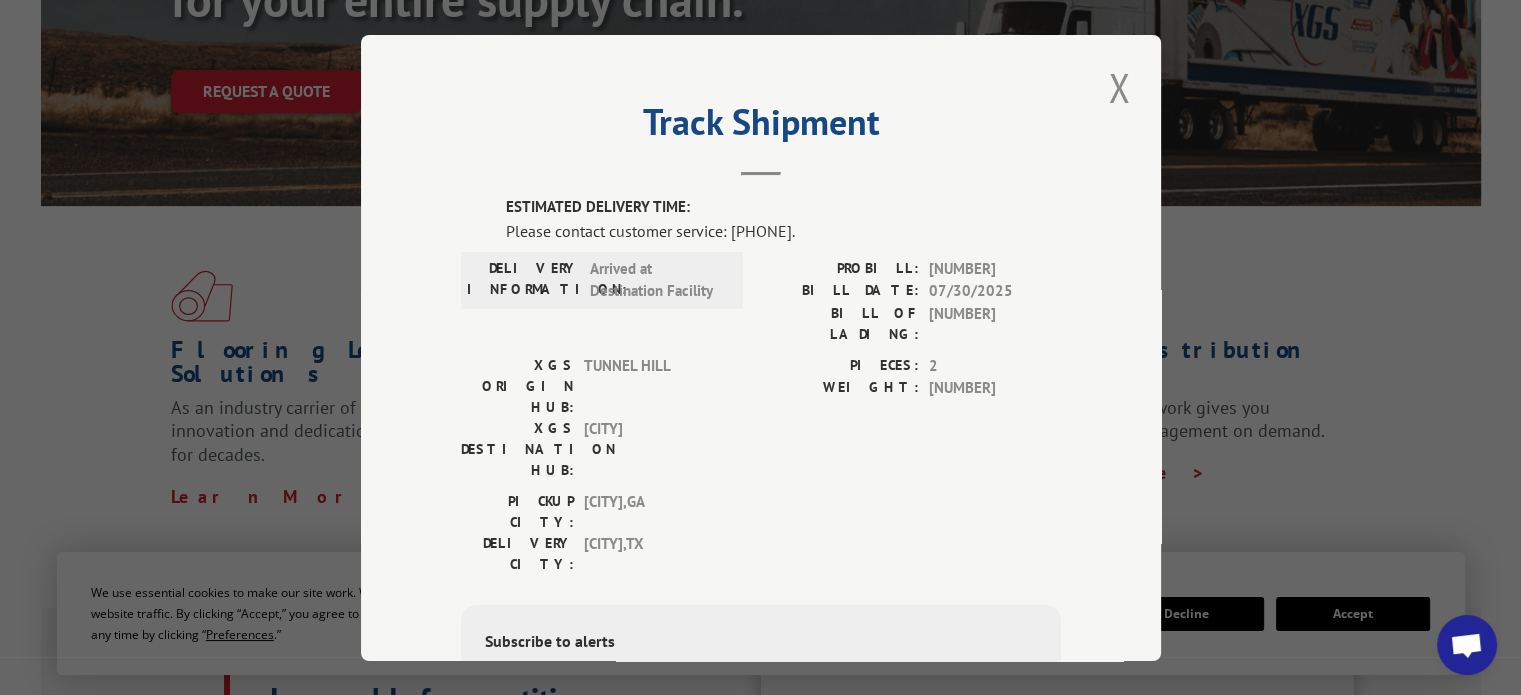 click on "BILL OF LADING:" at bounding box center [840, 323] 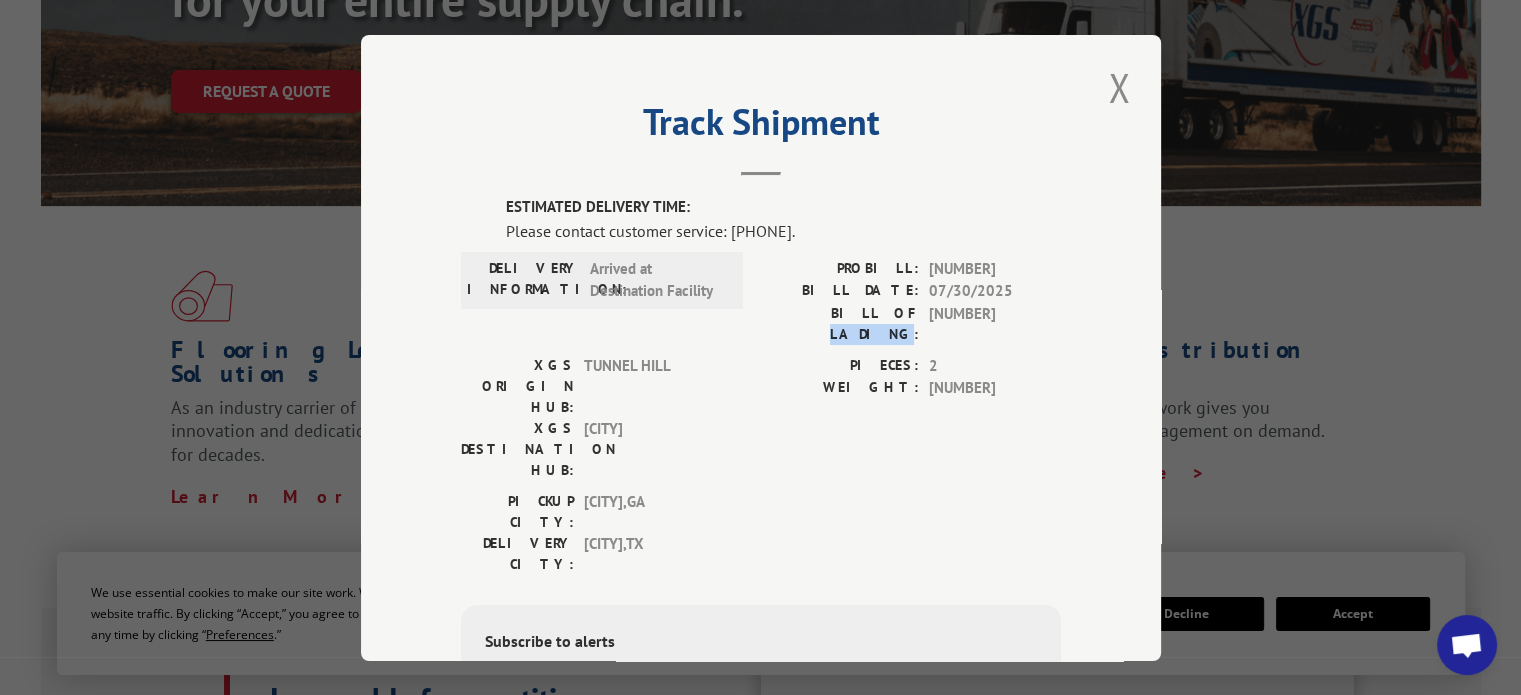 click on "BILL OF LADING:" at bounding box center (840, 323) 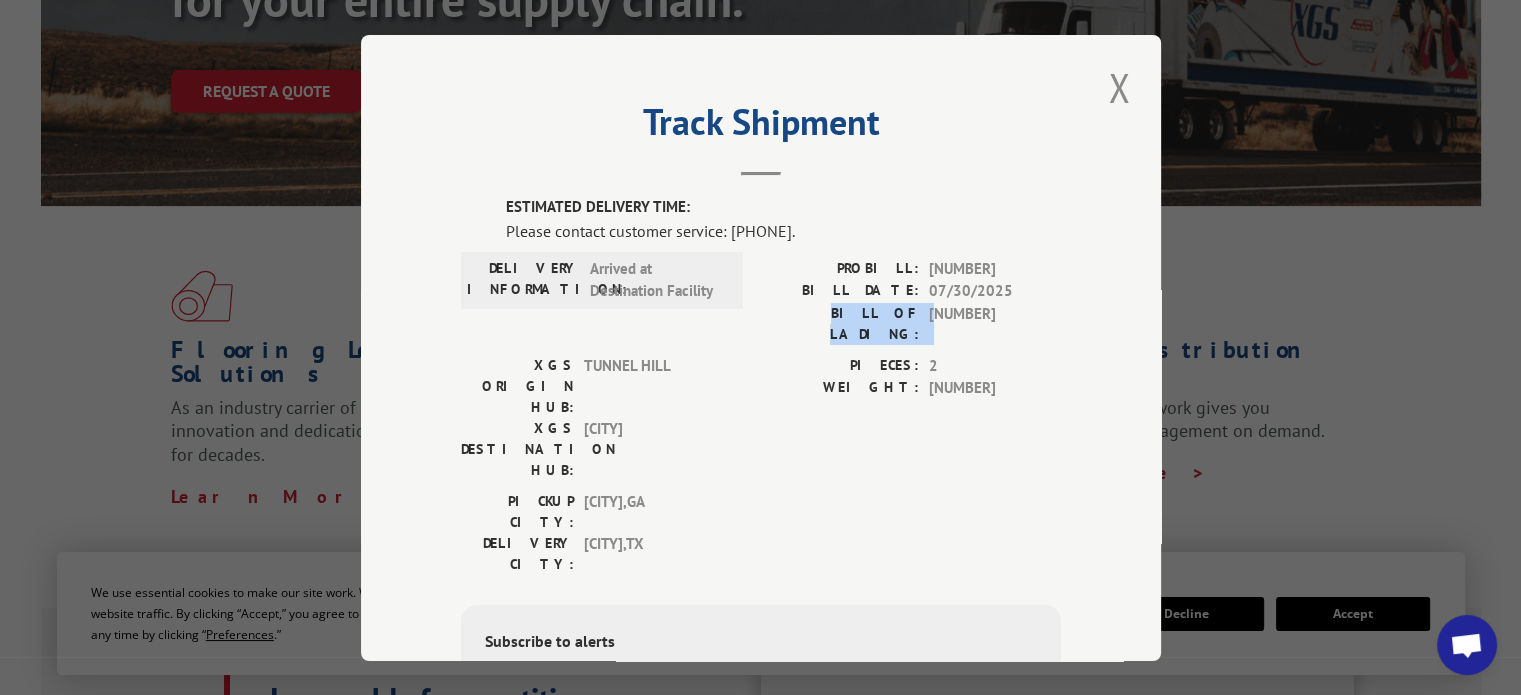 click on "BILL OF LADING:" at bounding box center (840, 323) 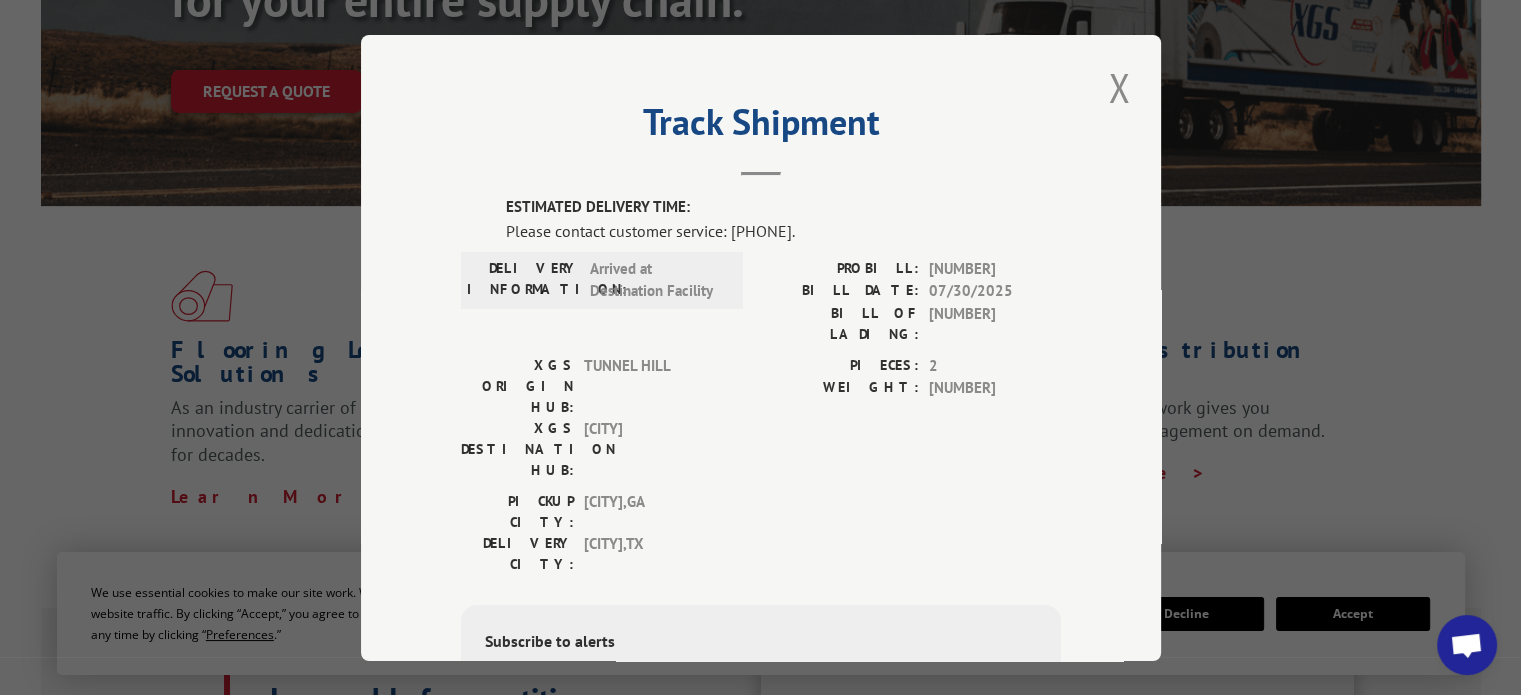 click on "[NUMBER]" at bounding box center [995, 323] 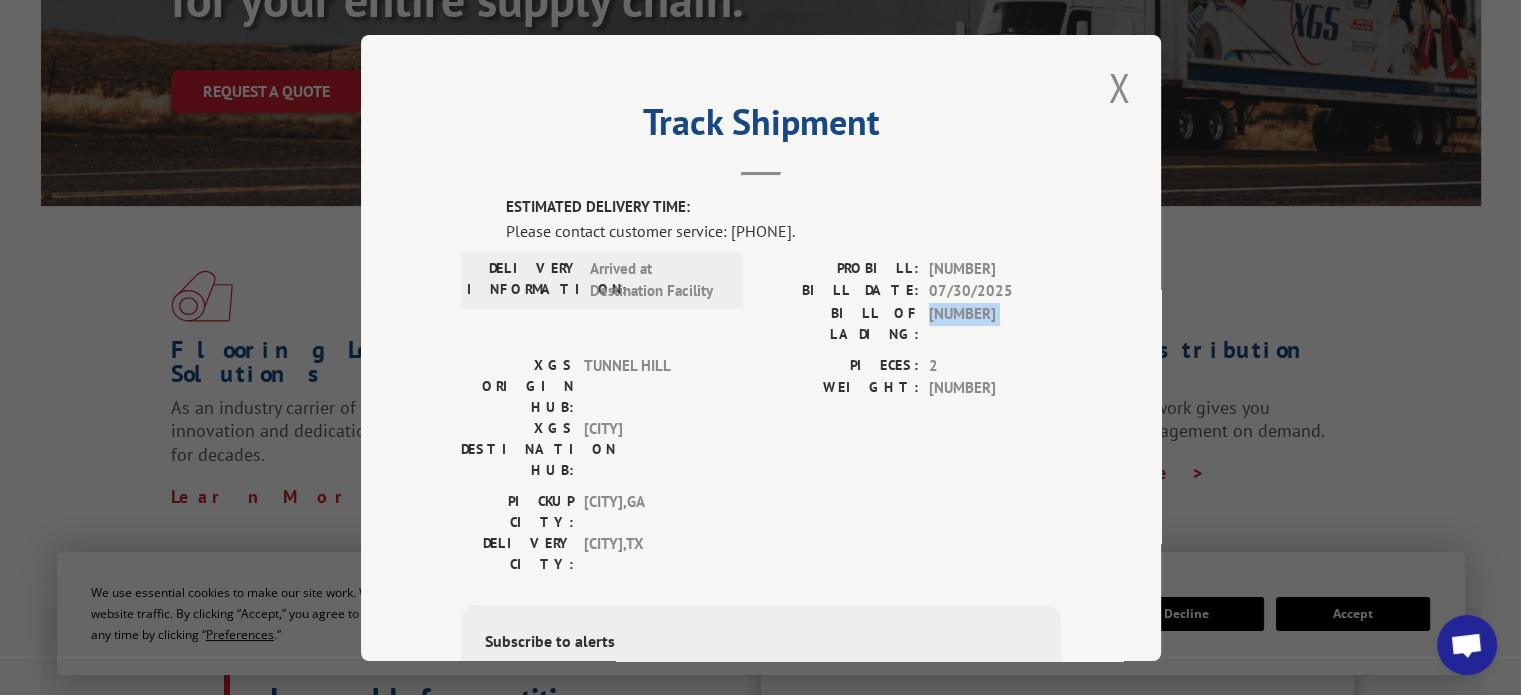 click on "[NUMBER]" at bounding box center (995, 323) 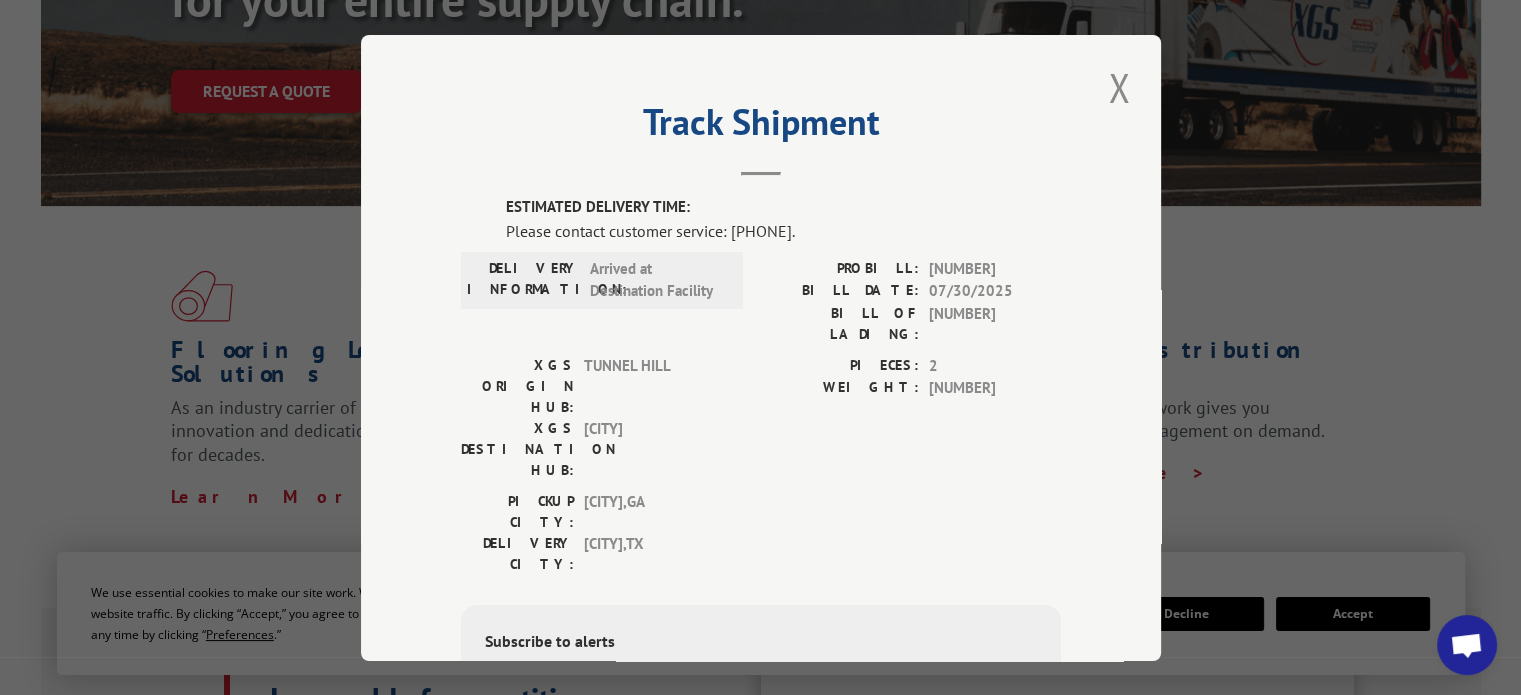 click on "07/30/2025" at bounding box center [995, 291] 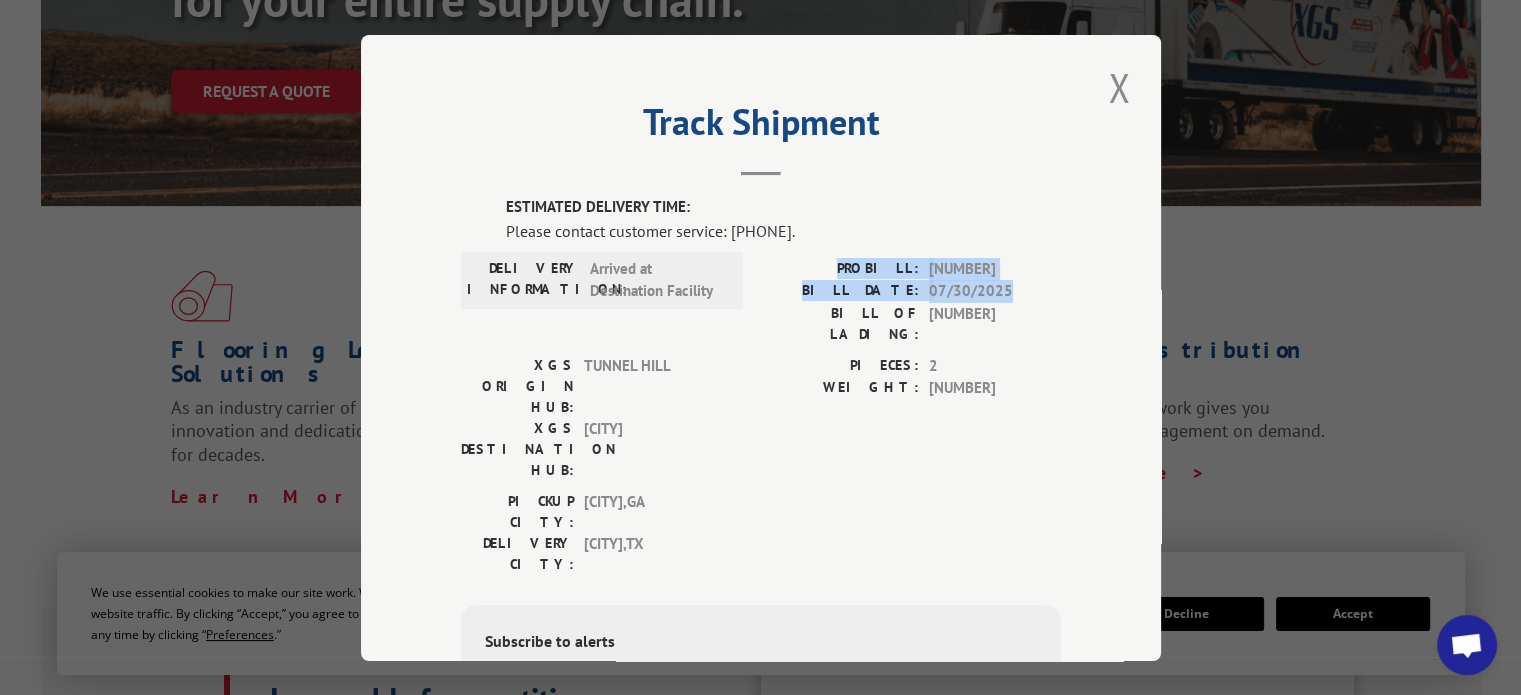drag, startPoint x: 1001, startPoint y: 291, endPoint x: 852, endPoint y: 268, distance: 150.76472 